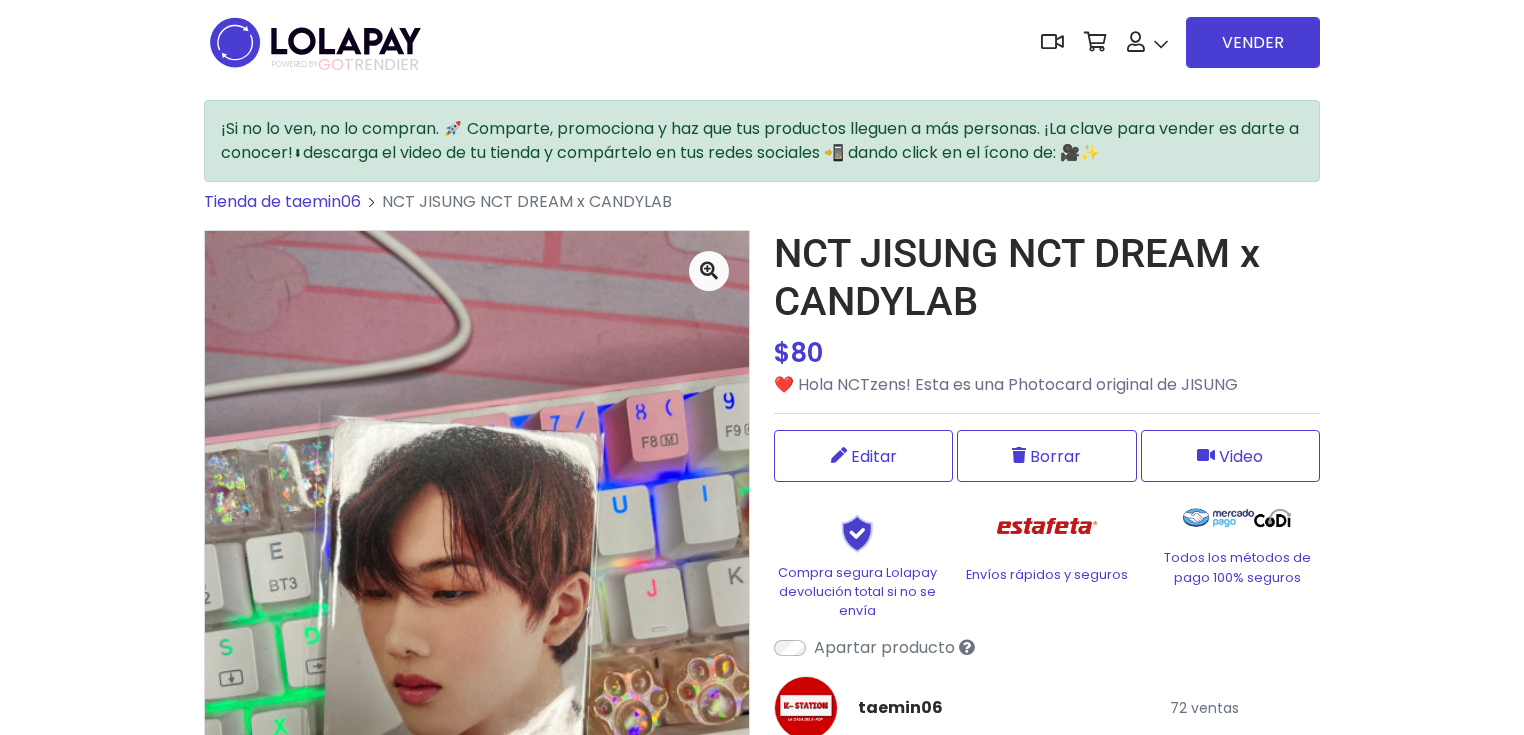 scroll, scrollTop: 0, scrollLeft: 0, axis: both 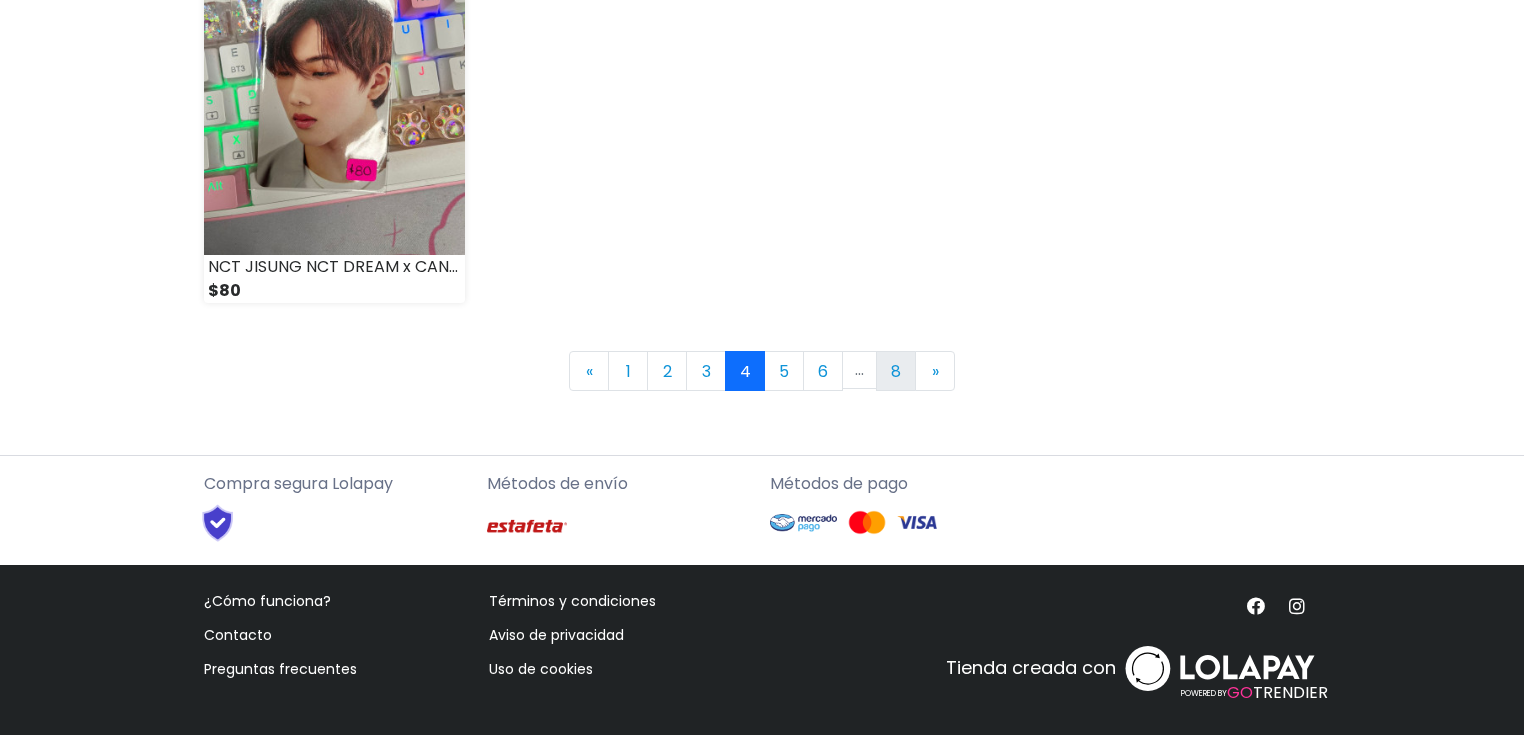 click on "8" at bounding box center [896, 371] 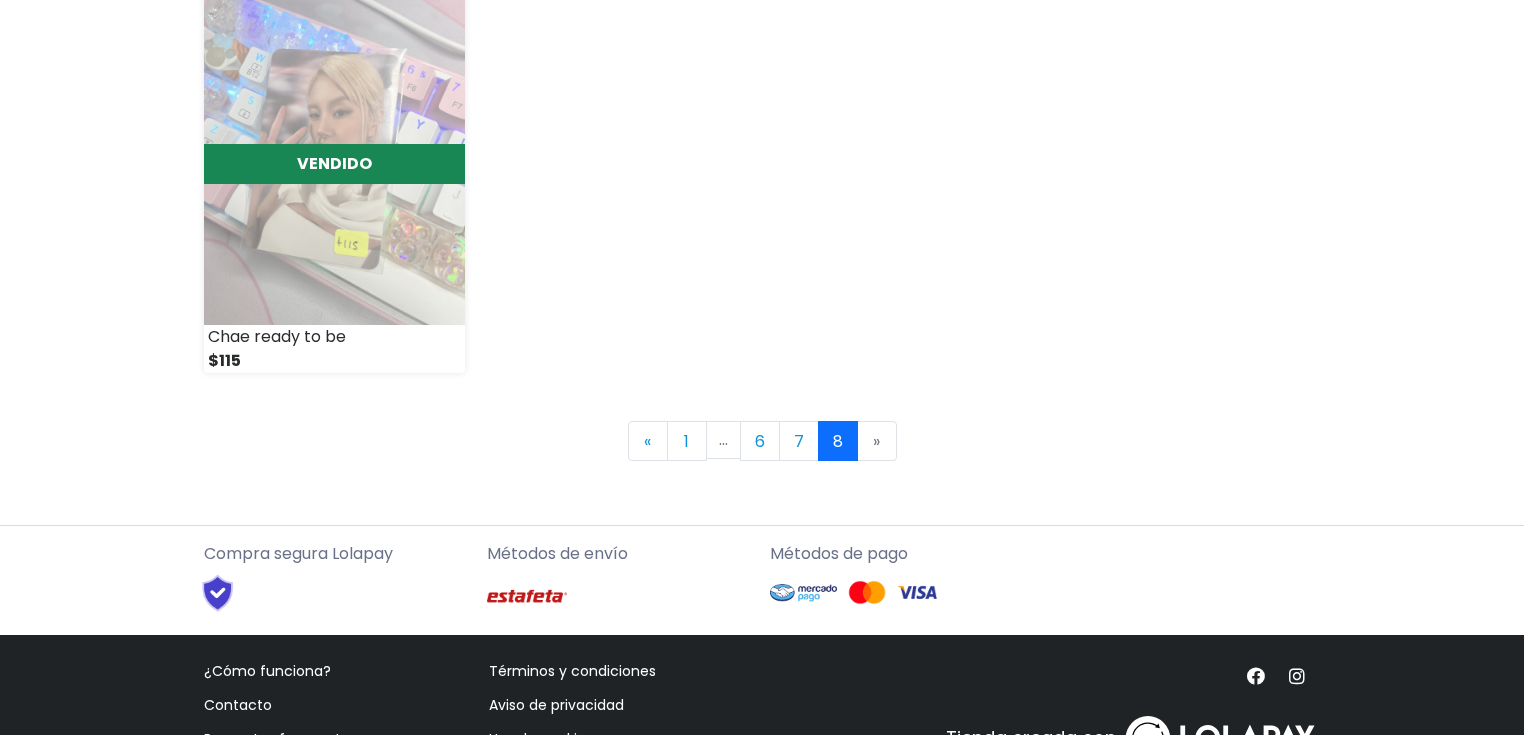 scroll, scrollTop: 2184, scrollLeft: 0, axis: vertical 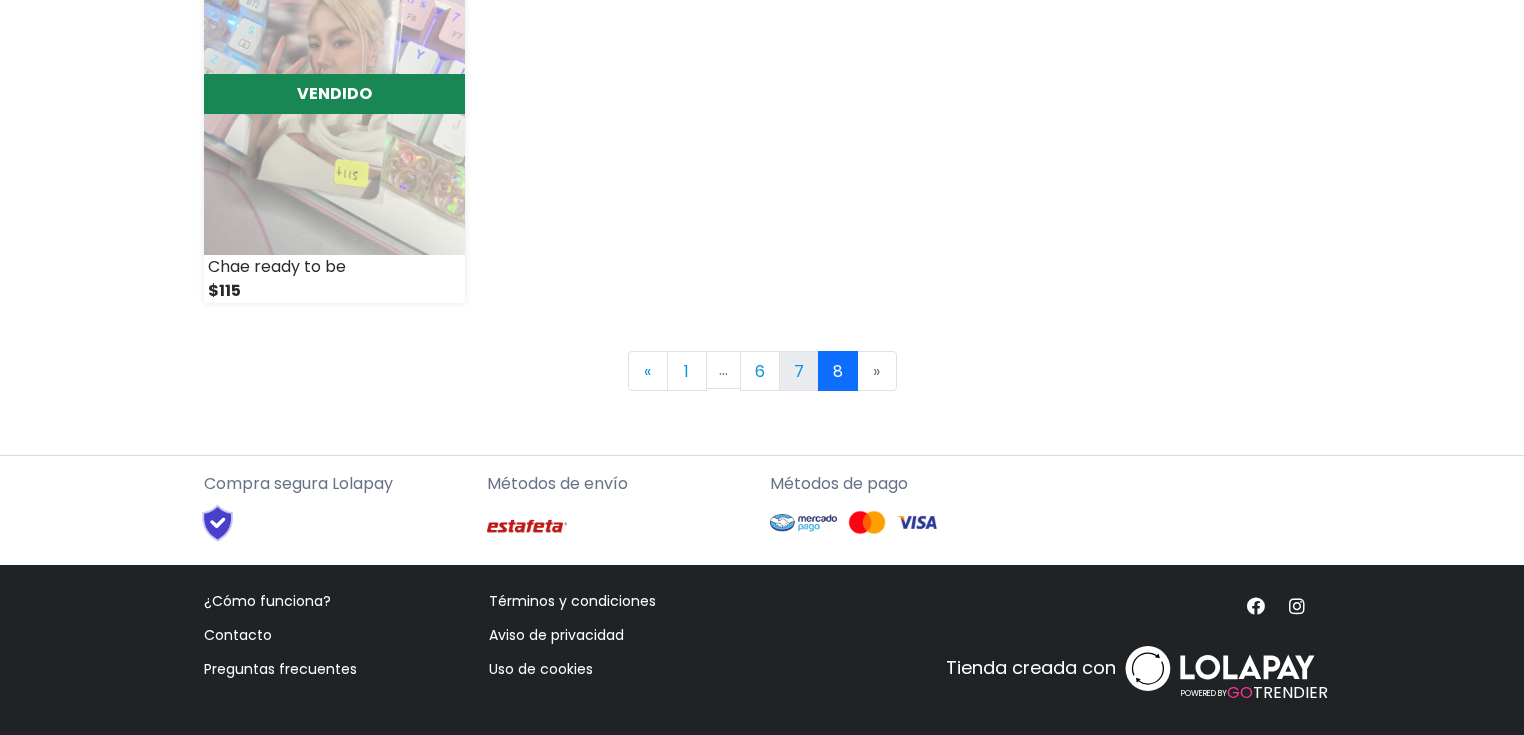 click on "7" at bounding box center [799, 371] 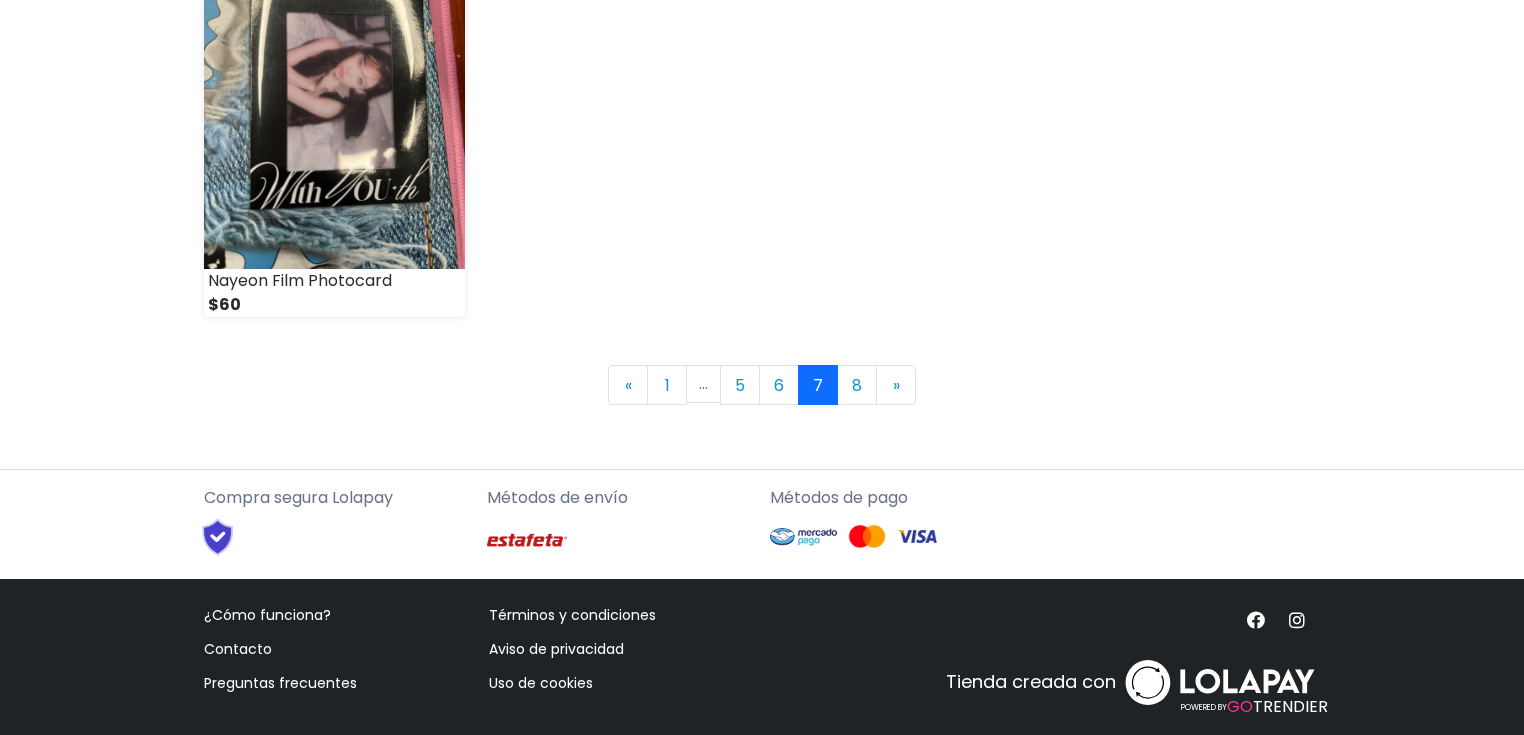 scroll, scrollTop: 3052, scrollLeft: 0, axis: vertical 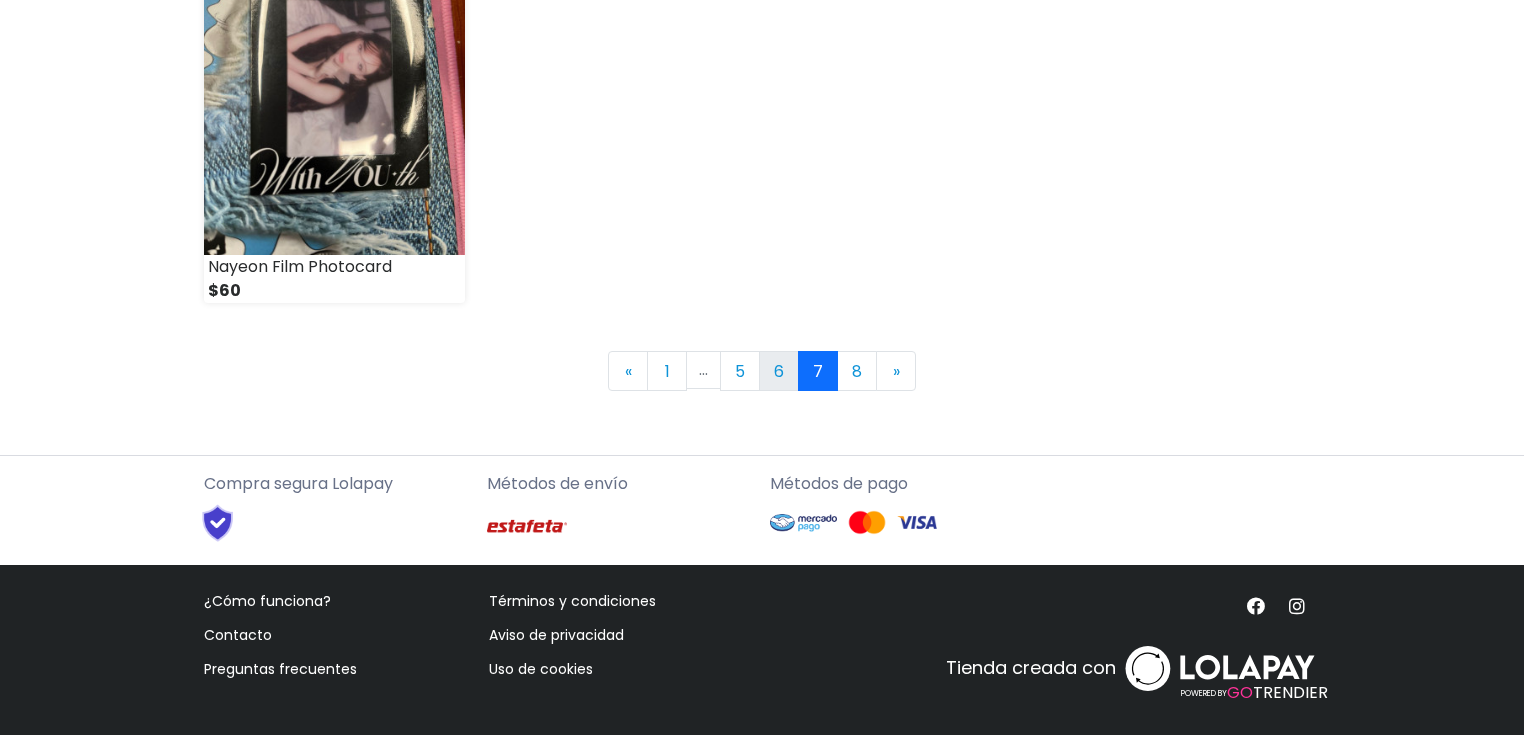 click on "6" at bounding box center (779, 371) 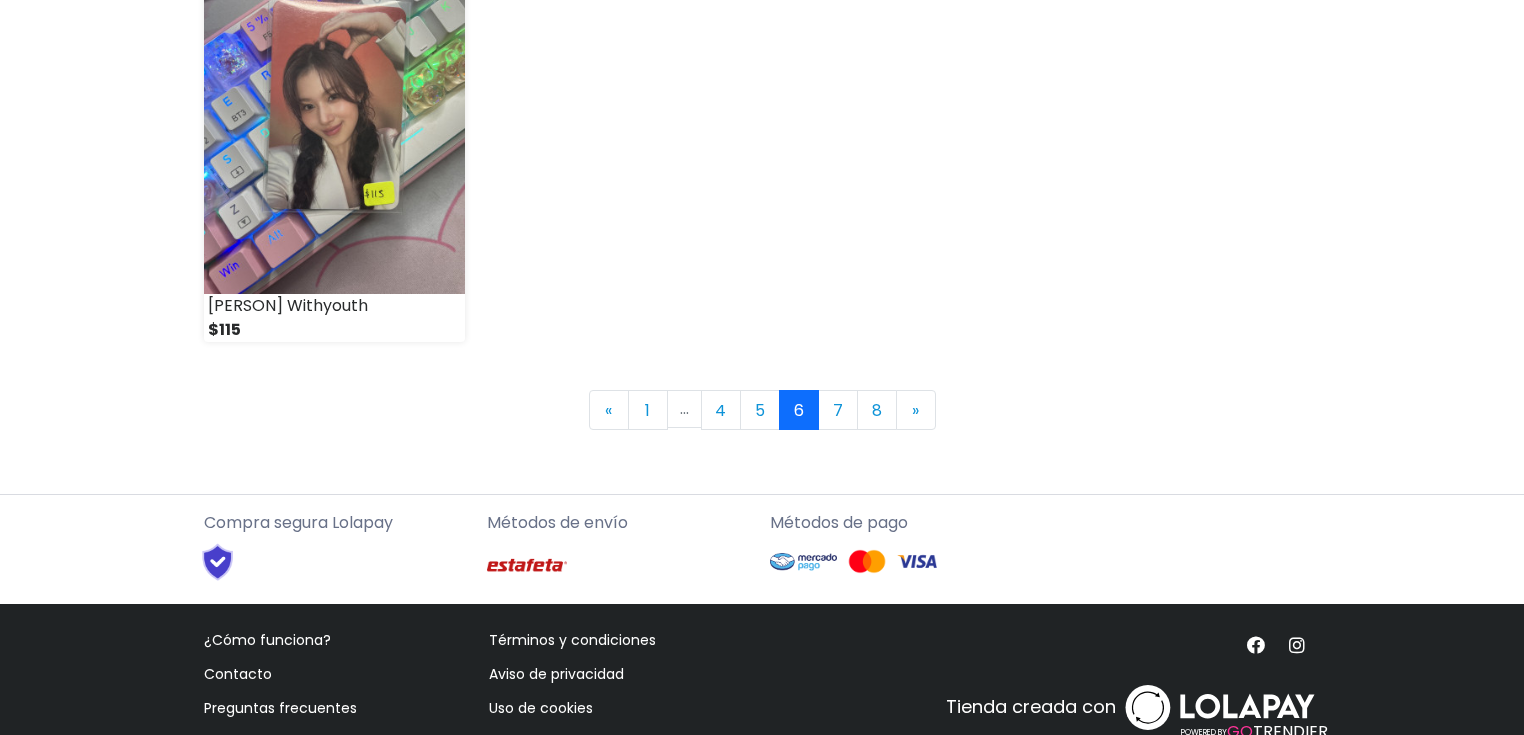 scroll, scrollTop: 3052, scrollLeft: 0, axis: vertical 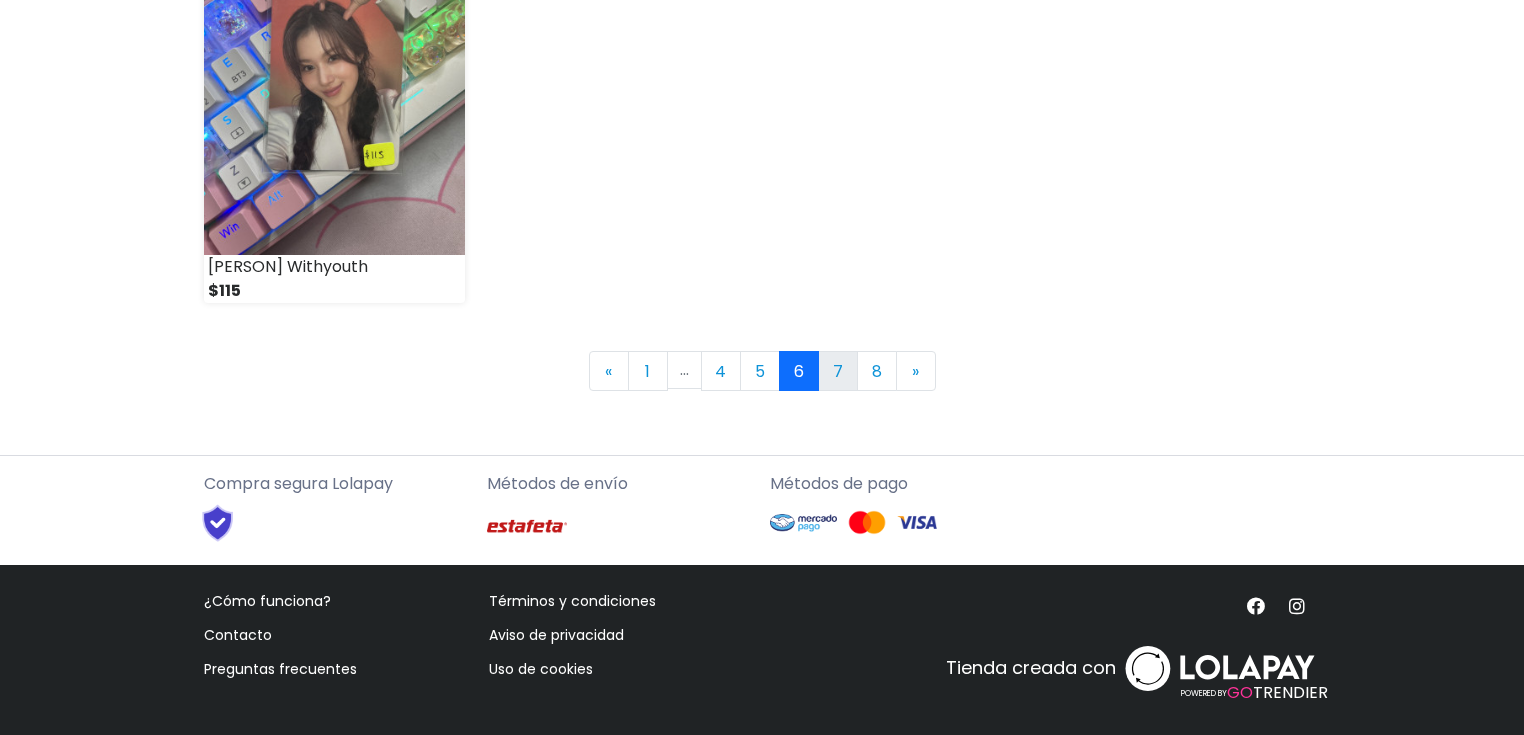 click on "7" at bounding box center (838, 371) 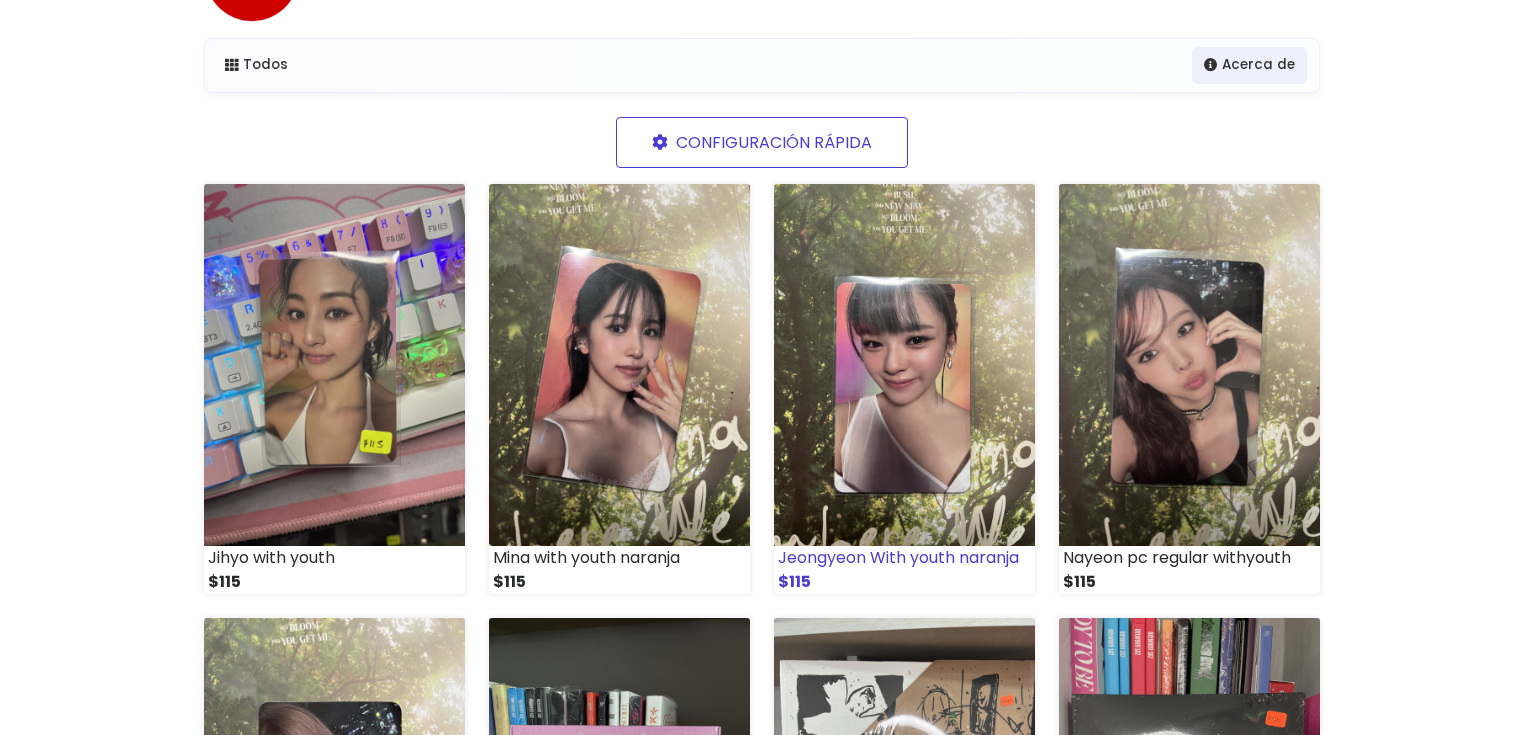 scroll, scrollTop: 160, scrollLeft: 0, axis: vertical 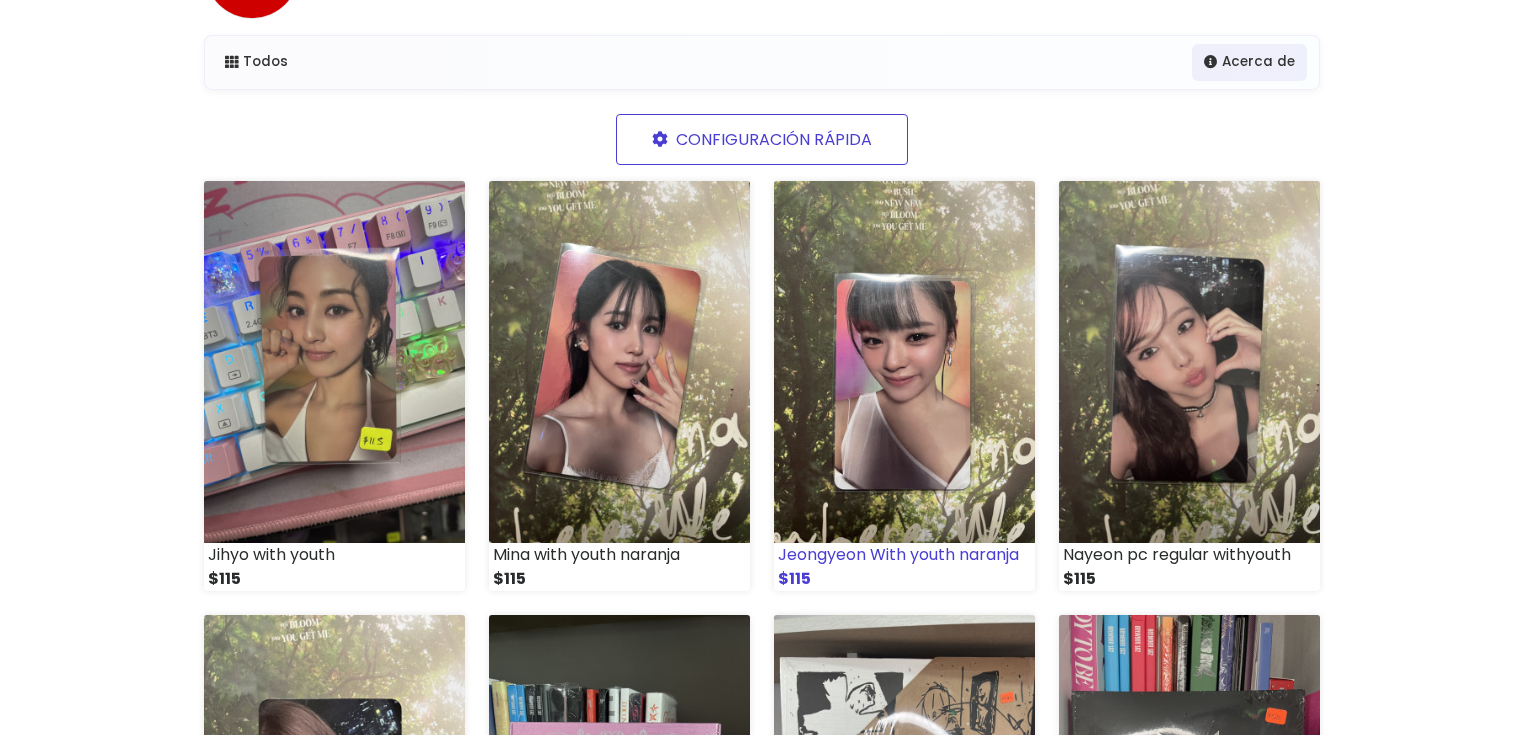 click at bounding box center (904, 362) 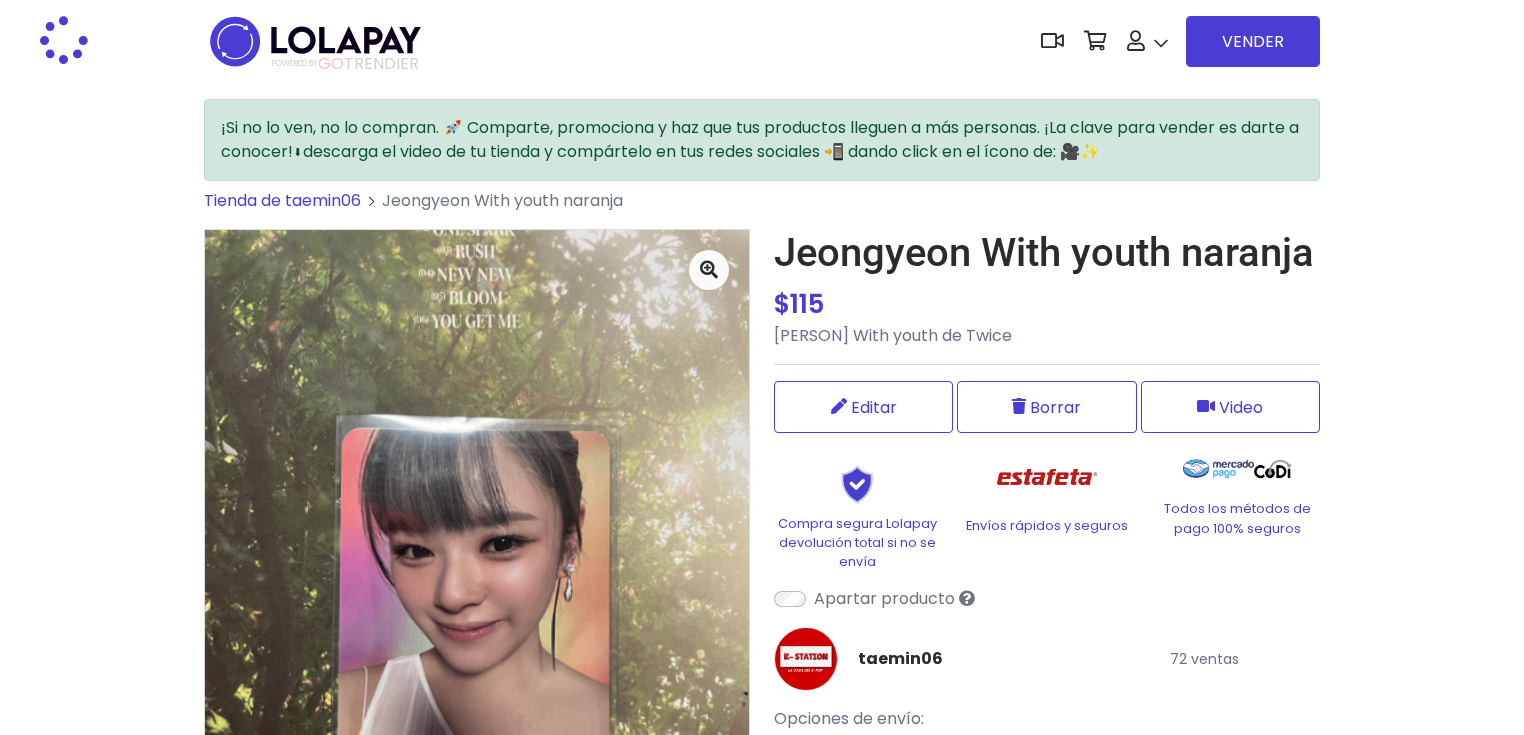 scroll, scrollTop: 0, scrollLeft: 0, axis: both 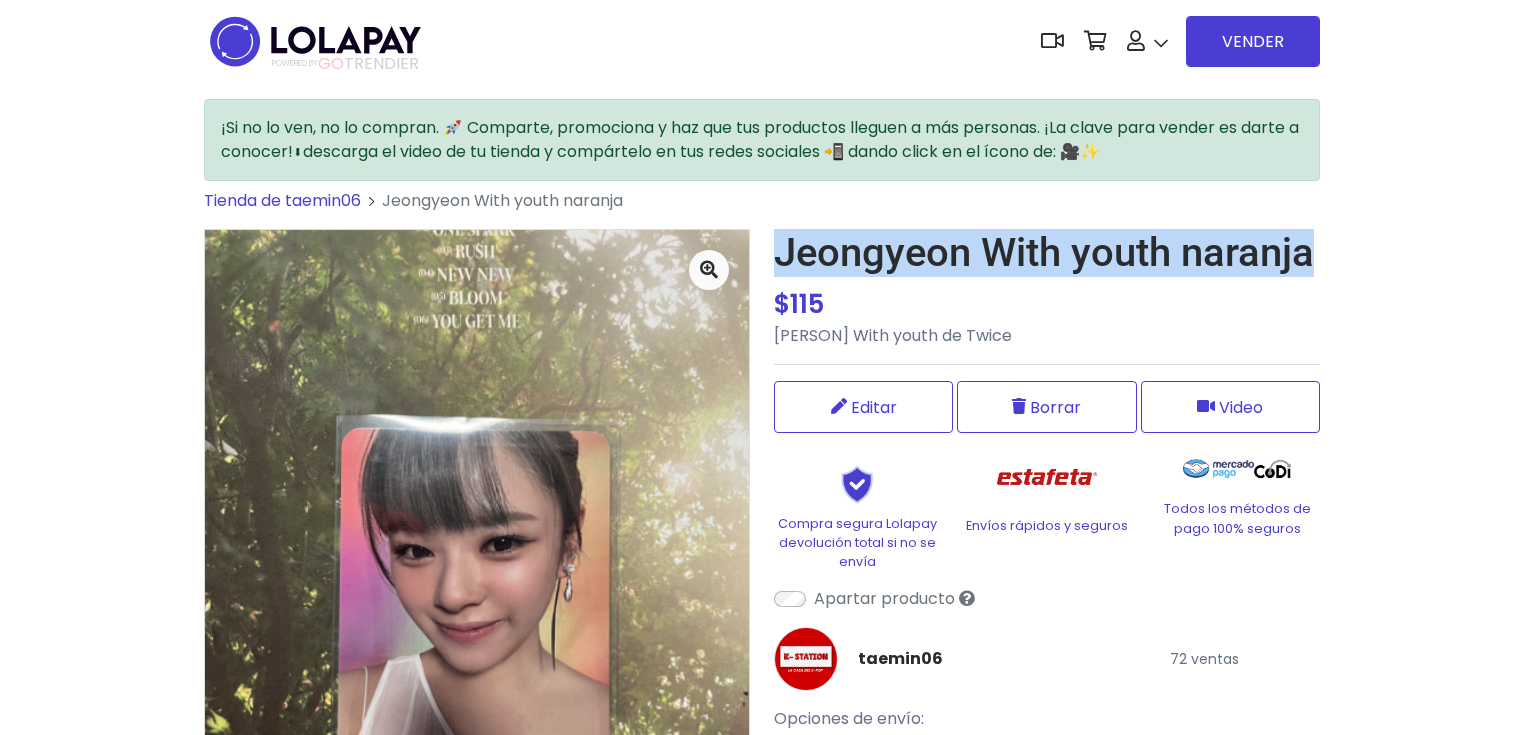 drag, startPoint x: 773, startPoint y: 244, endPoint x: 1317, endPoint y: 251, distance: 544.04504 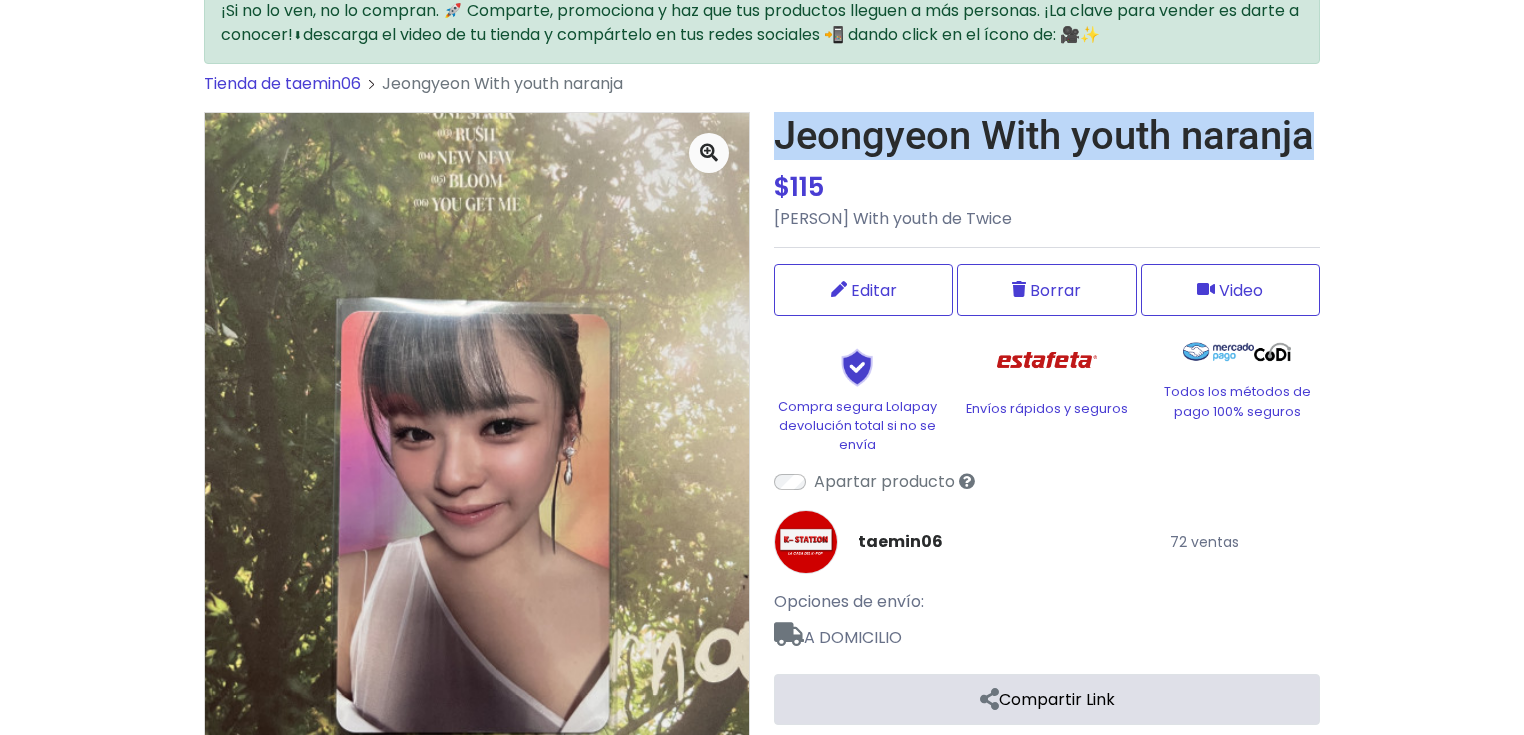 scroll, scrollTop: 16, scrollLeft: 0, axis: vertical 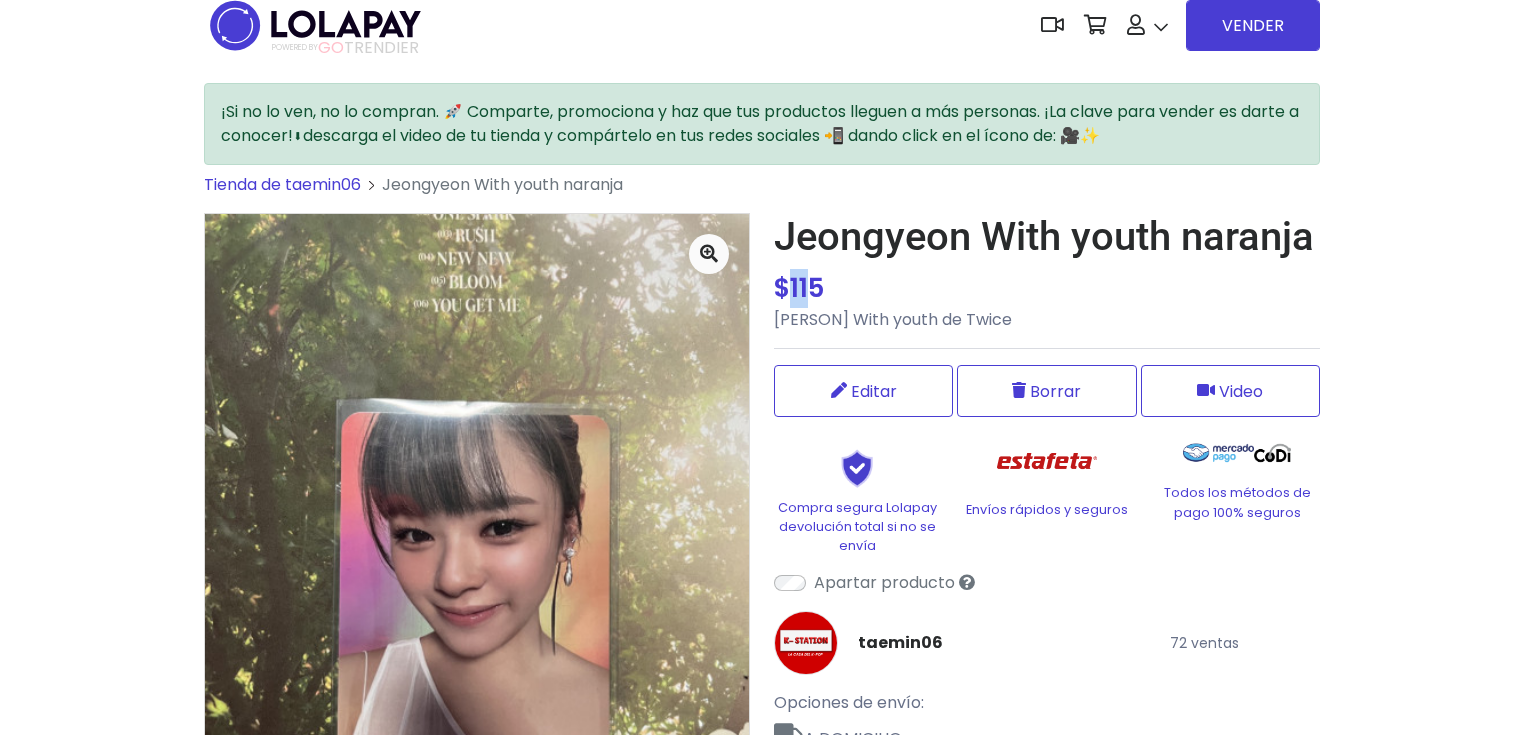 click on "115" at bounding box center [807, 288] 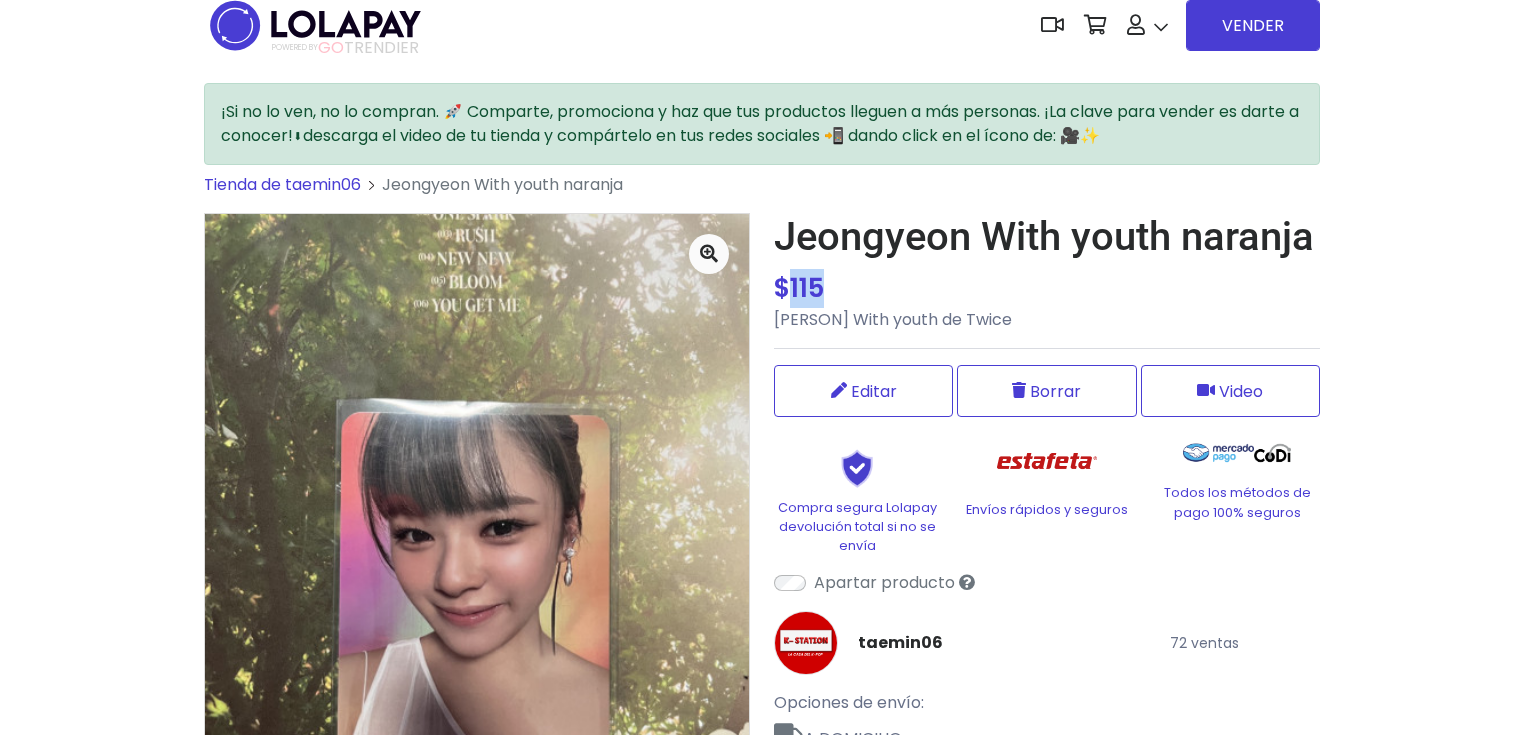 drag, startPoint x: 832, startPoint y: 292, endPoint x: 795, endPoint y: 289, distance: 37.12142 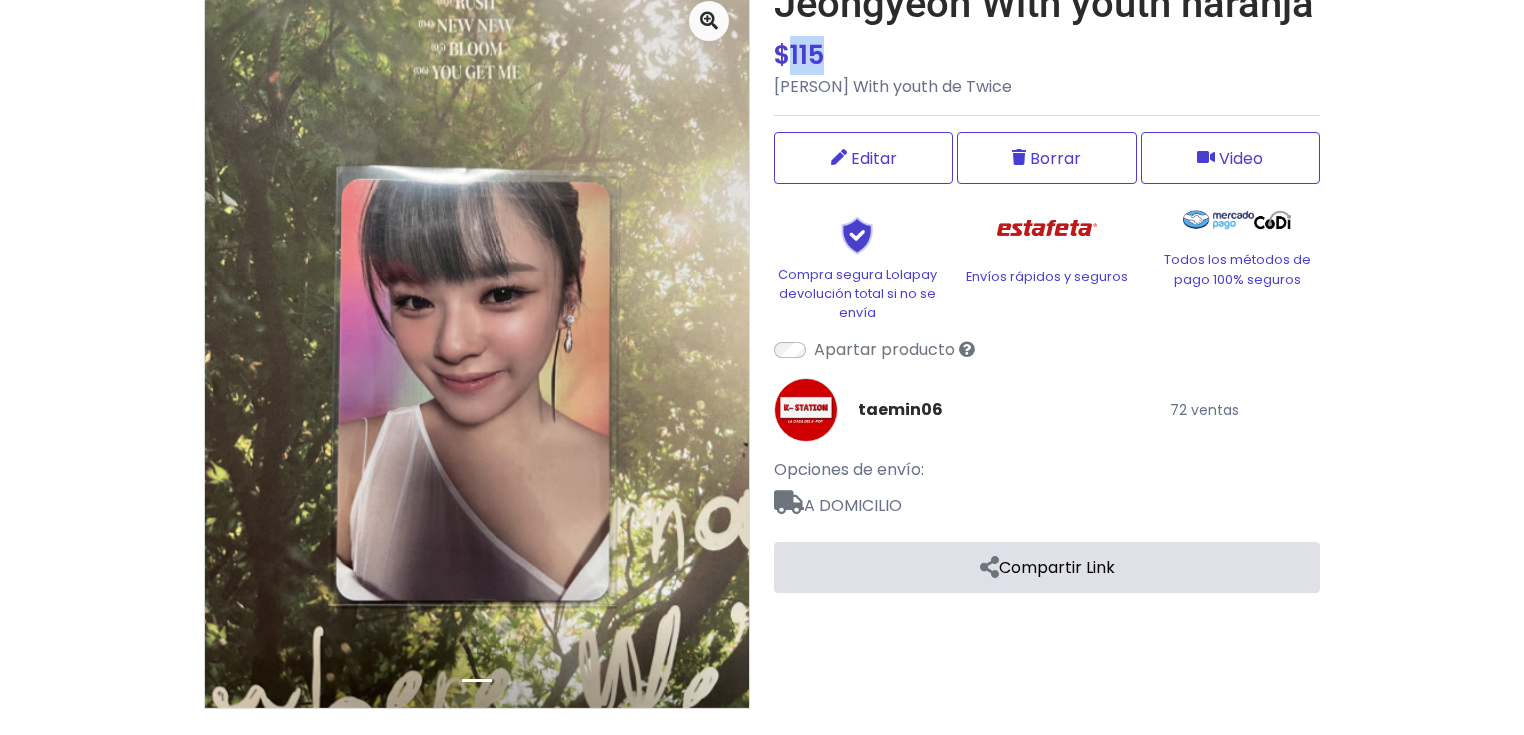 scroll, scrollTop: 256, scrollLeft: 0, axis: vertical 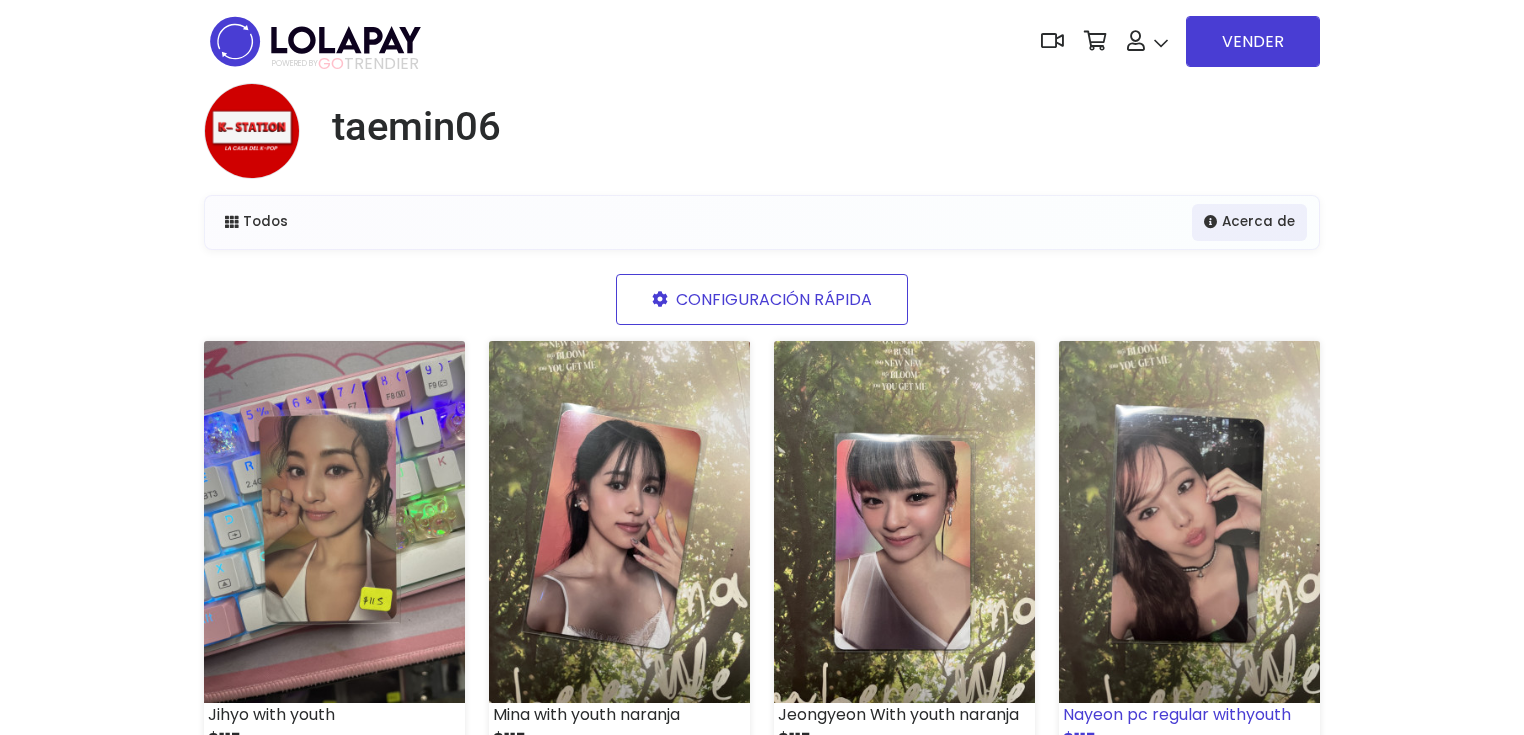 click at bounding box center (1189, 522) 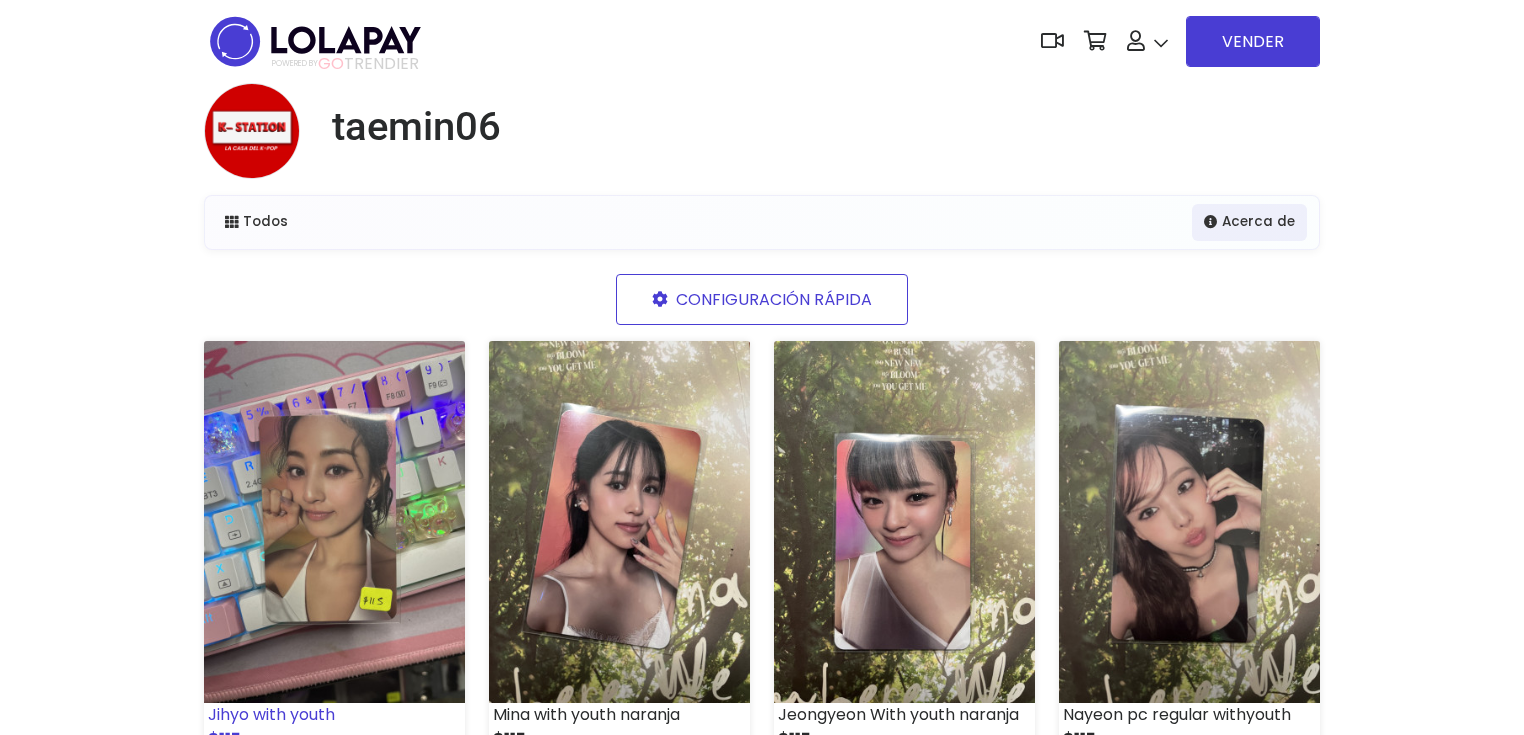click at bounding box center (334, 522) 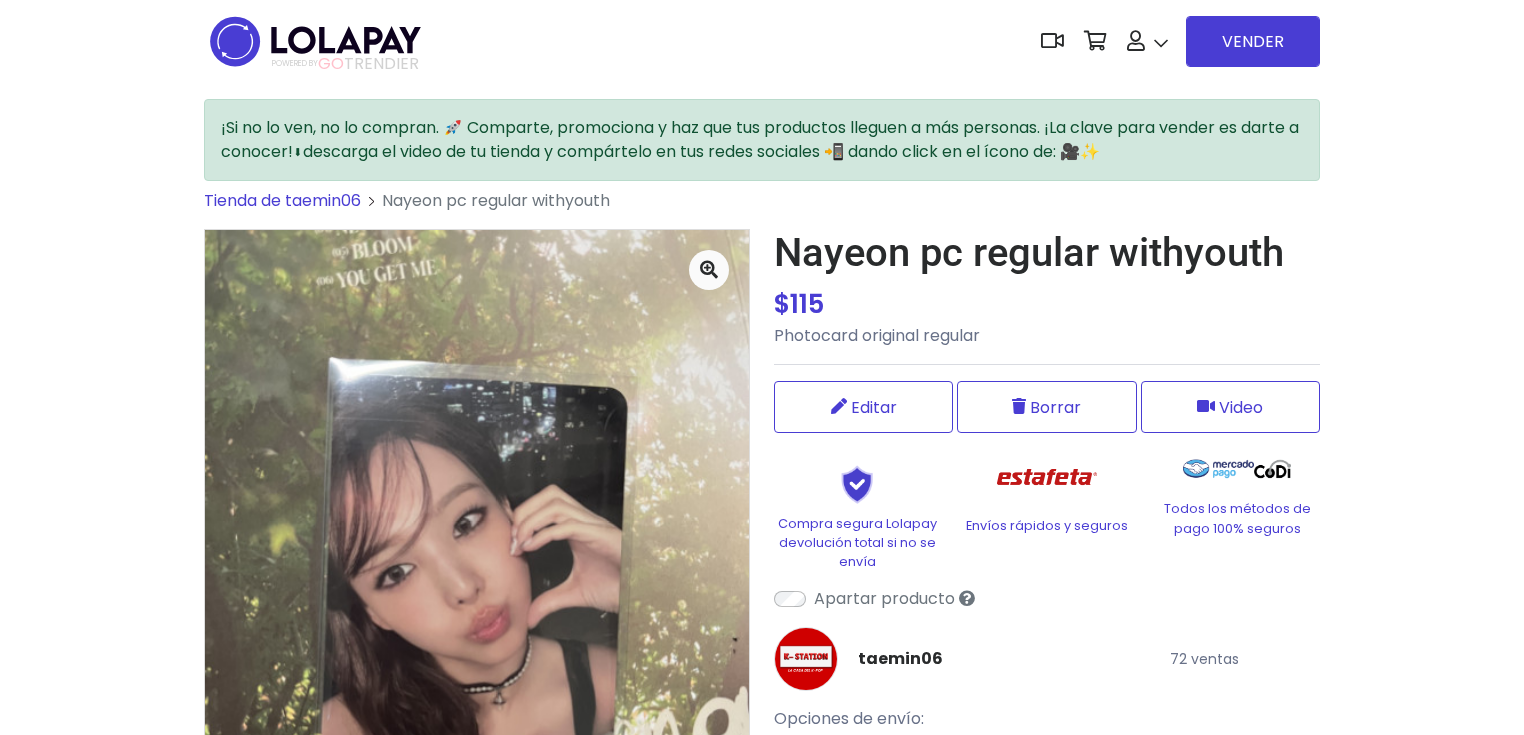 scroll, scrollTop: 0, scrollLeft: 0, axis: both 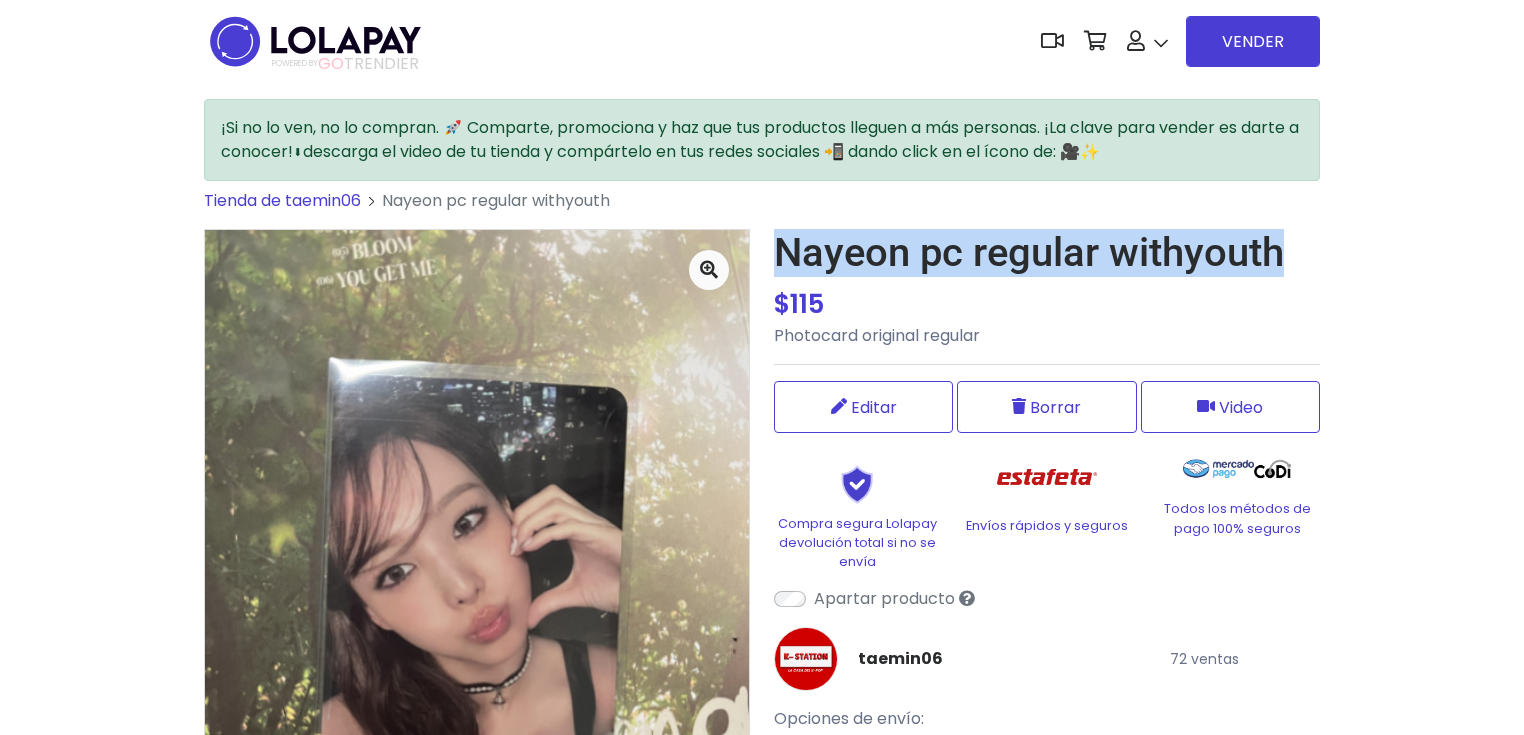 drag, startPoint x: 776, startPoint y: 266, endPoint x: 1304, endPoint y: 268, distance: 528.0038 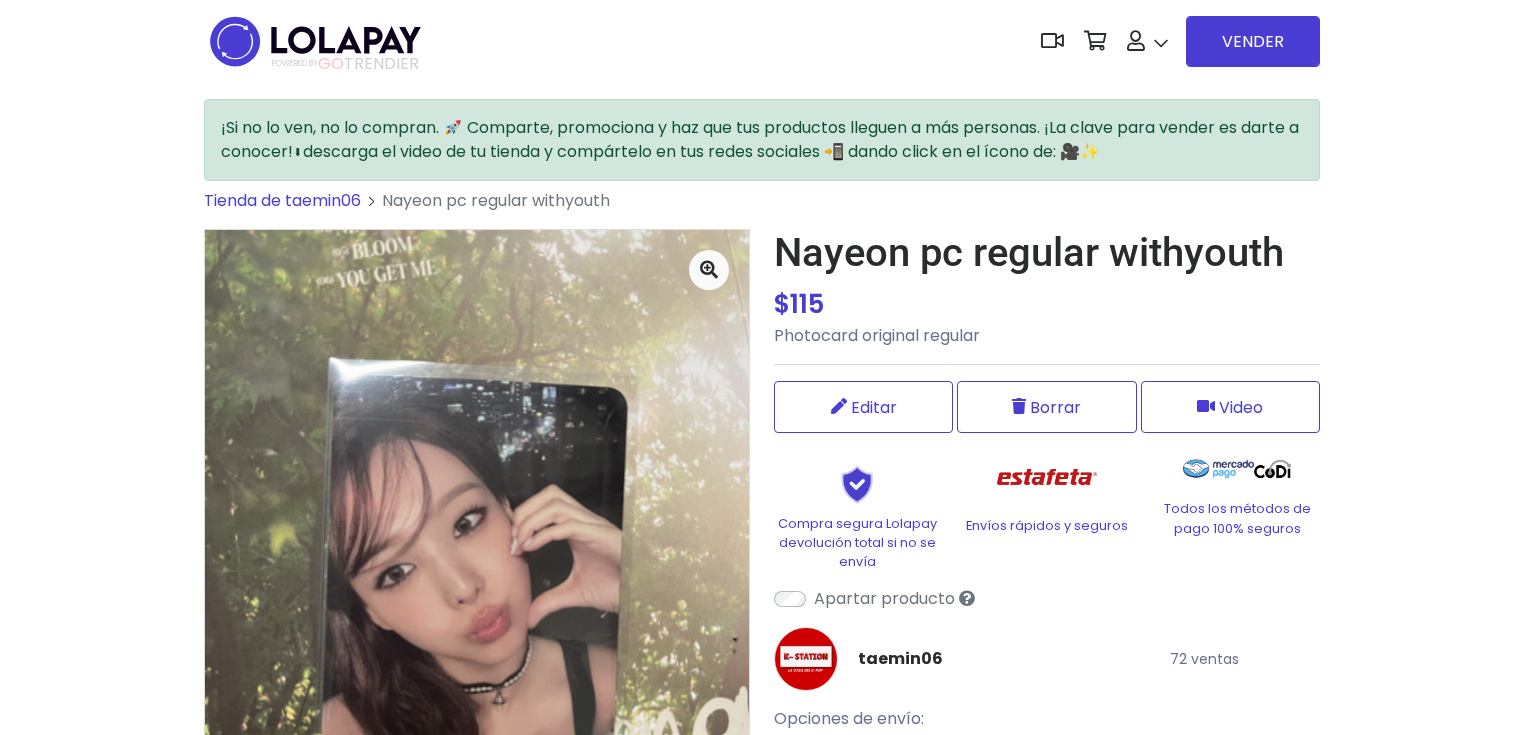 drag, startPoint x: 904, startPoint y: 342, endPoint x: 784, endPoint y: 355, distance: 120.70211 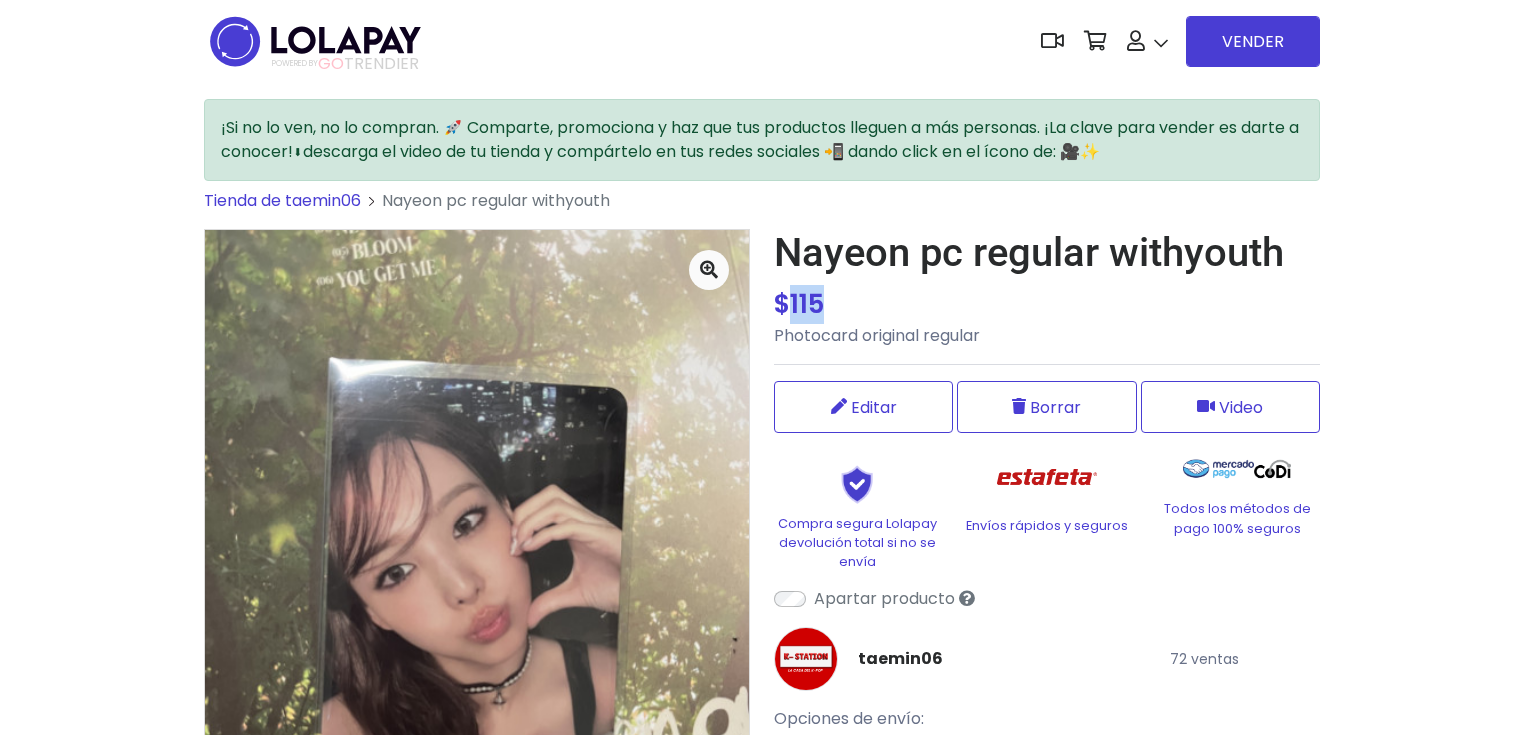 drag, startPoint x: 814, startPoint y: 296, endPoint x: 788, endPoint y: 296, distance: 26 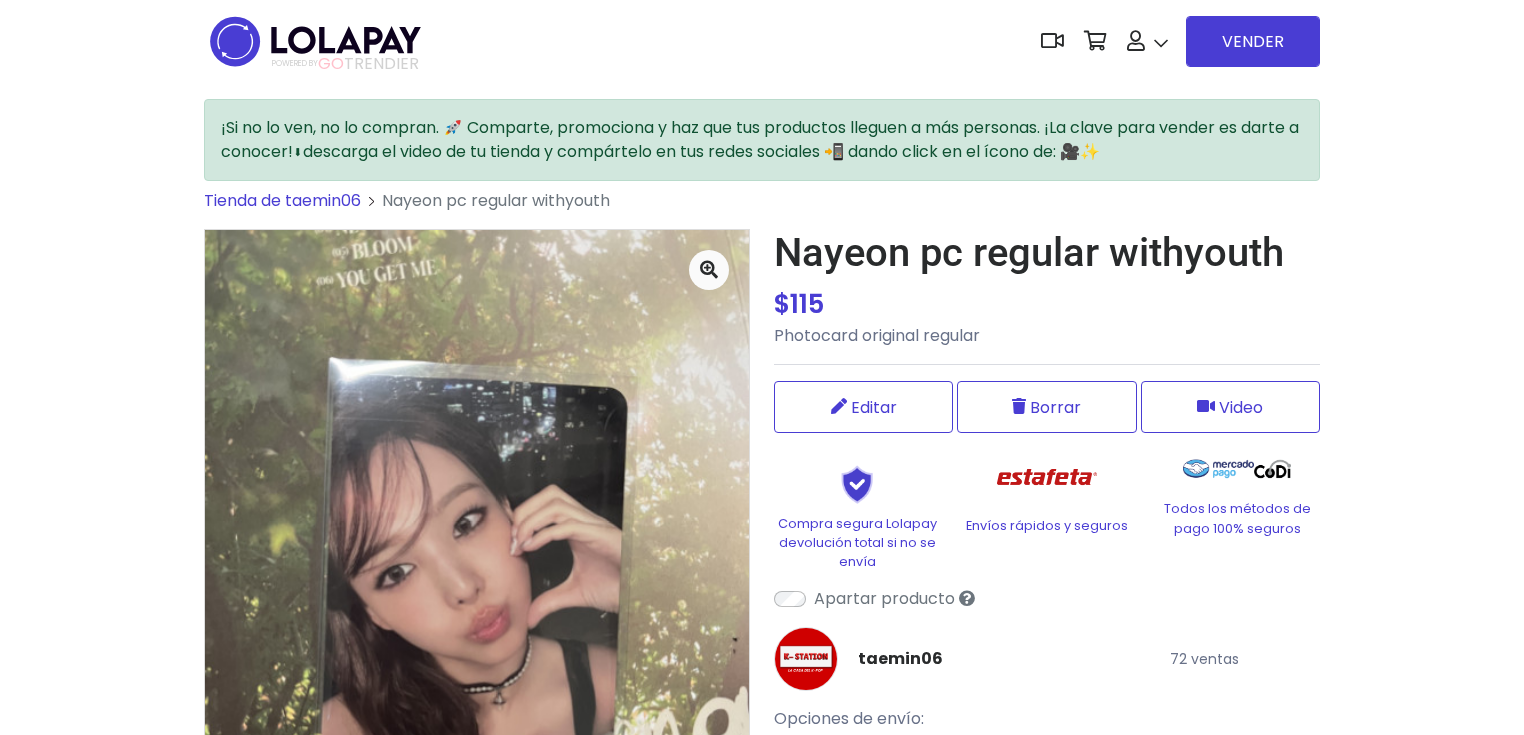 drag, startPoint x: 379, startPoint y: 96, endPoint x: 382, endPoint y: 106, distance: 10.440307 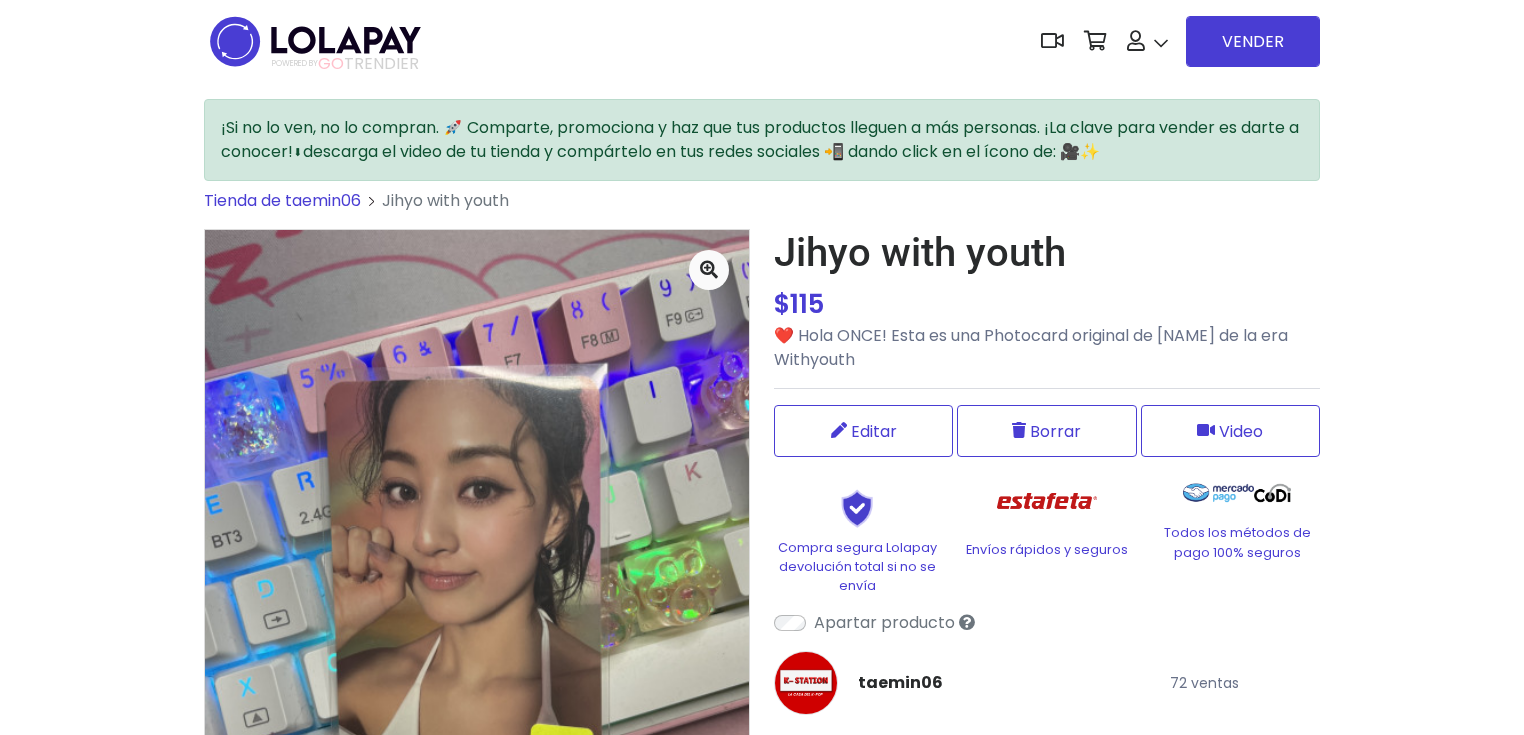 scroll, scrollTop: 0, scrollLeft: 0, axis: both 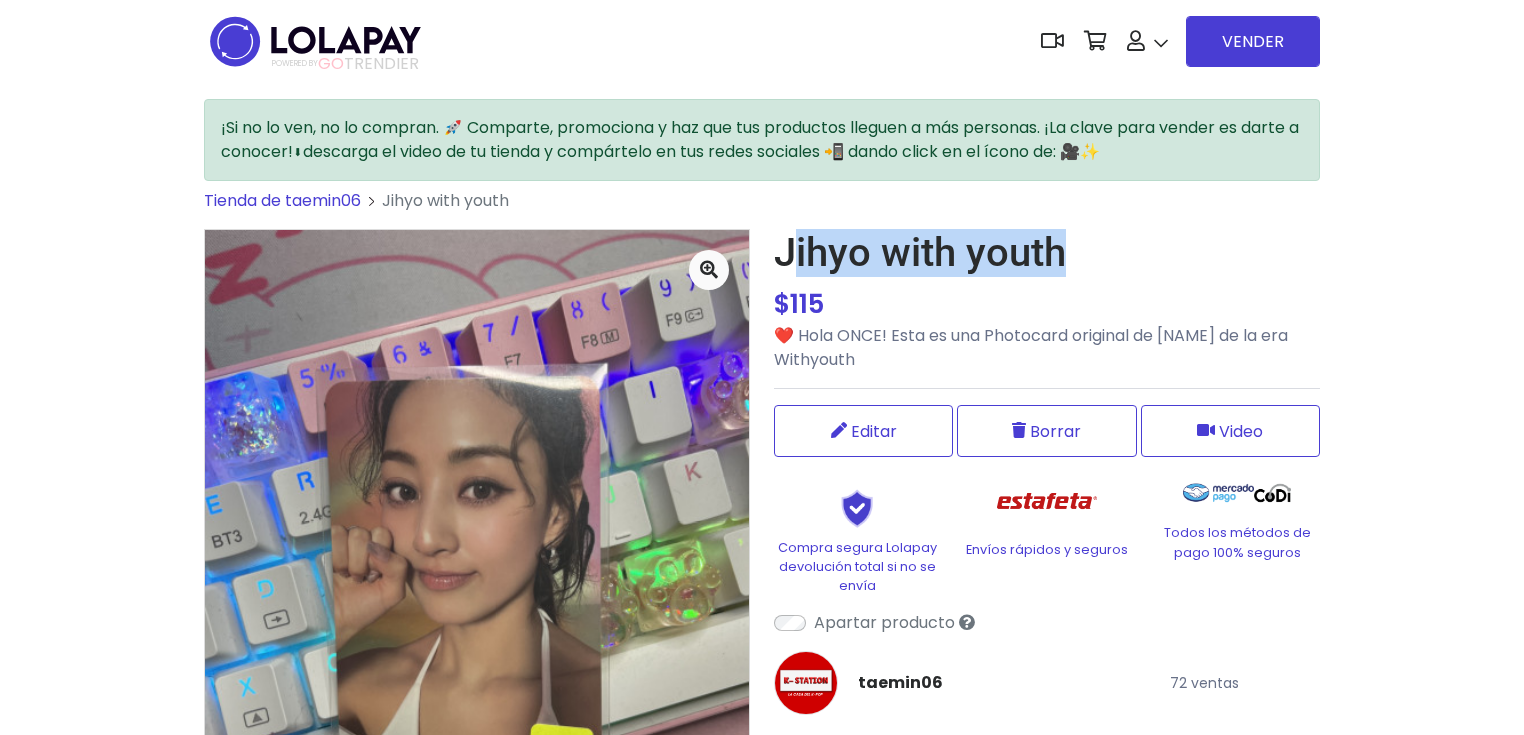 drag, startPoint x: 788, startPoint y: 246, endPoint x: 1084, endPoint y: 243, distance: 296.0152 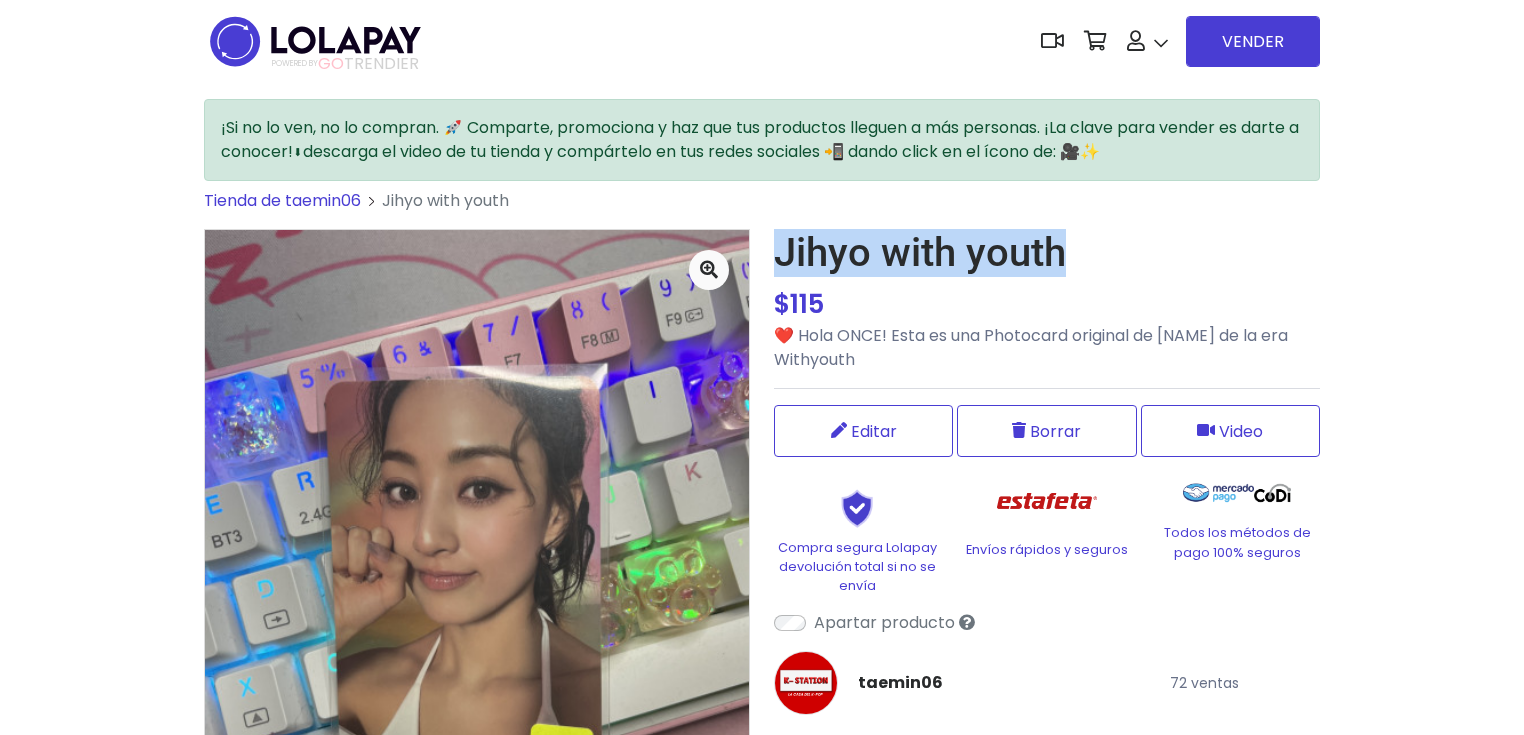 drag, startPoint x: 1072, startPoint y: 257, endPoint x: 775, endPoint y: 263, distance: 297.0606 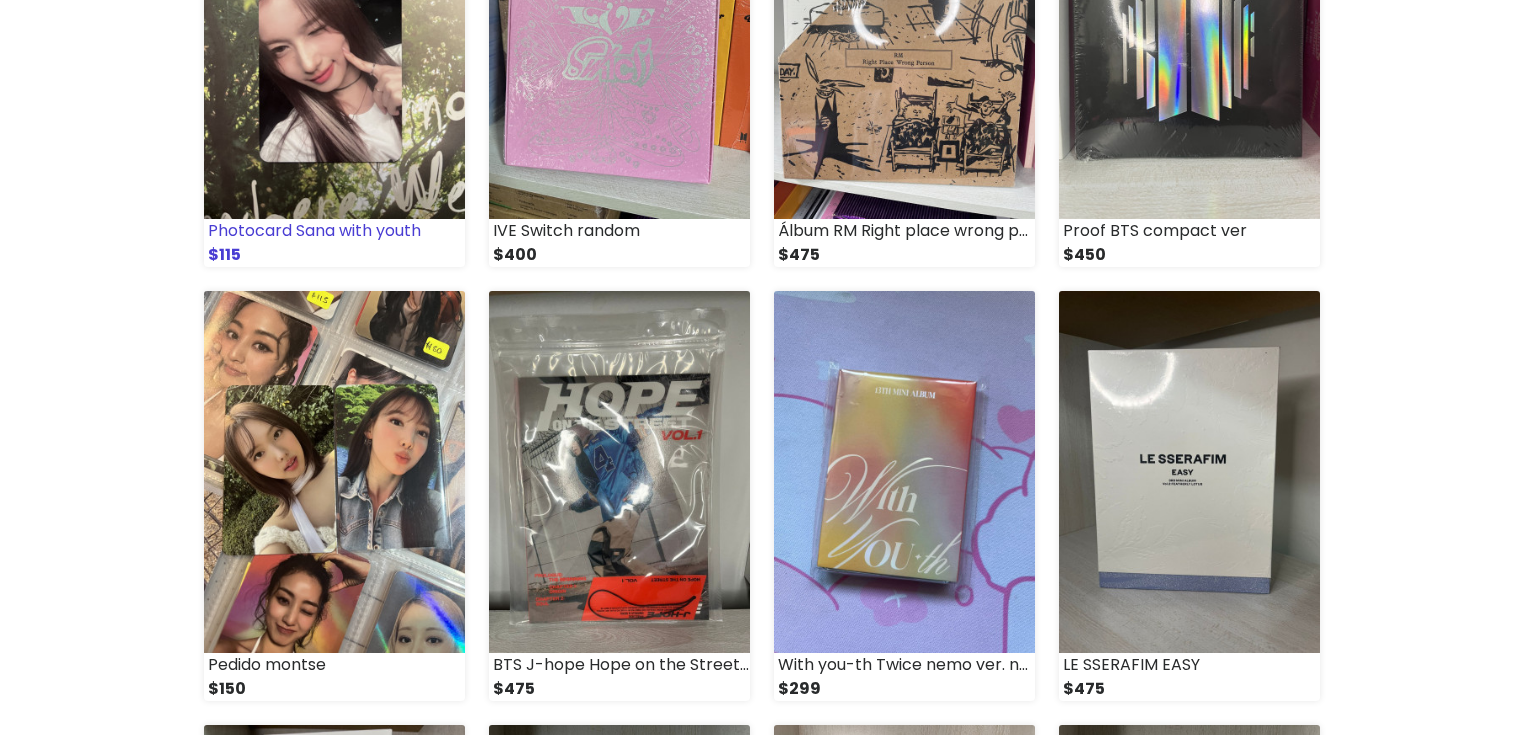scroll, scrollTop: 800, scrollLeft: 0, axis: vertical 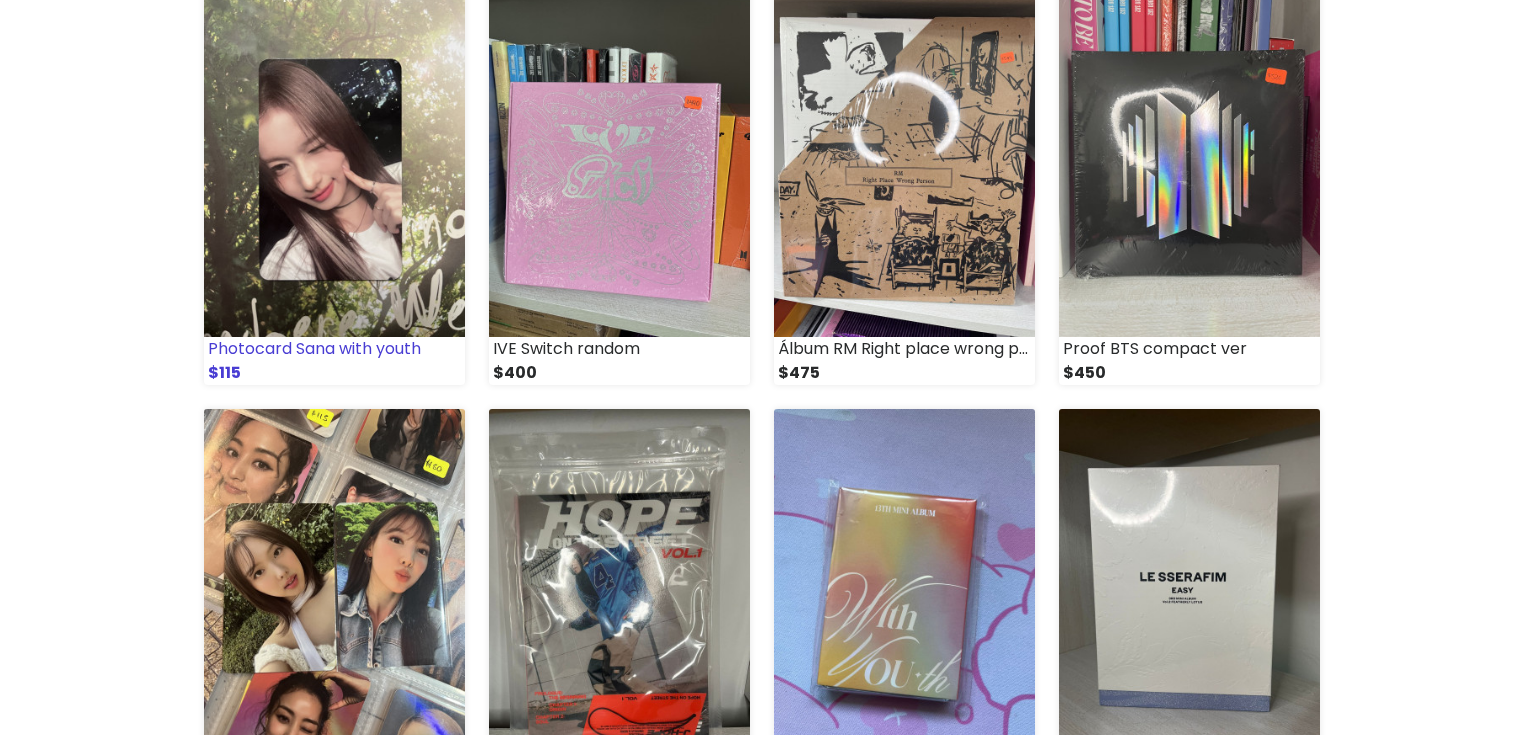 click at bounding box center [334, 156] 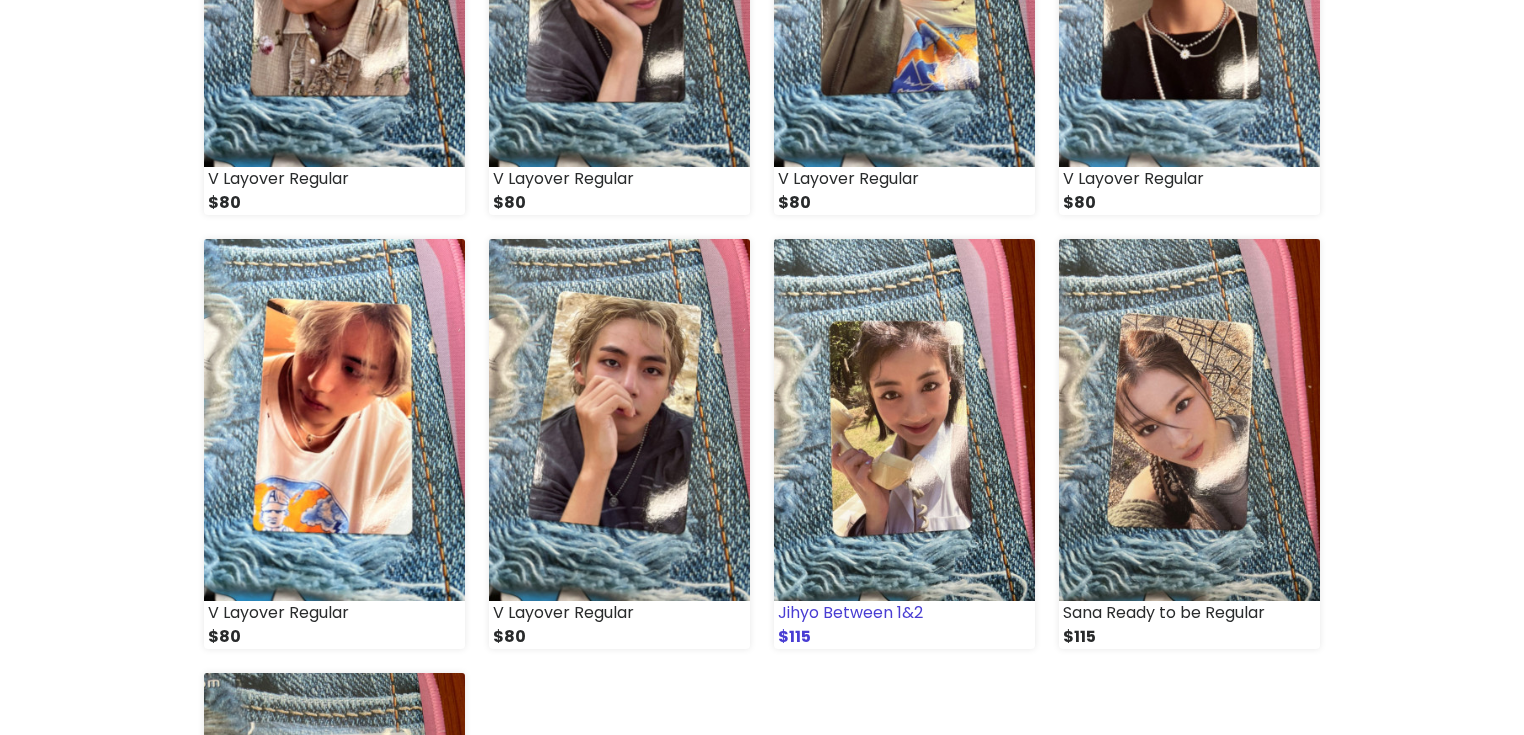 scroll, scrollTop: 2172, scrollLeft: 0, axis: vertical 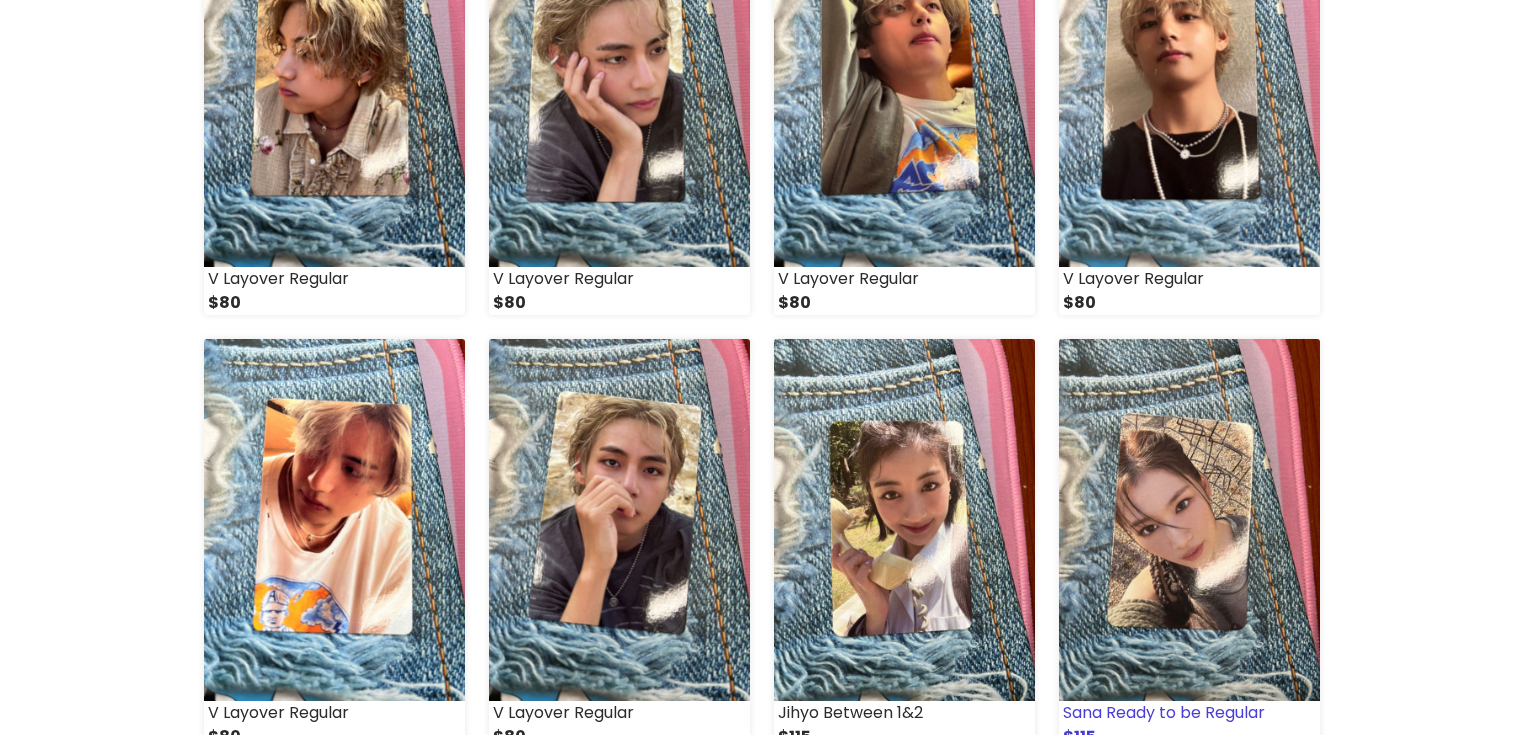 click at bounding box center [1189, 520] 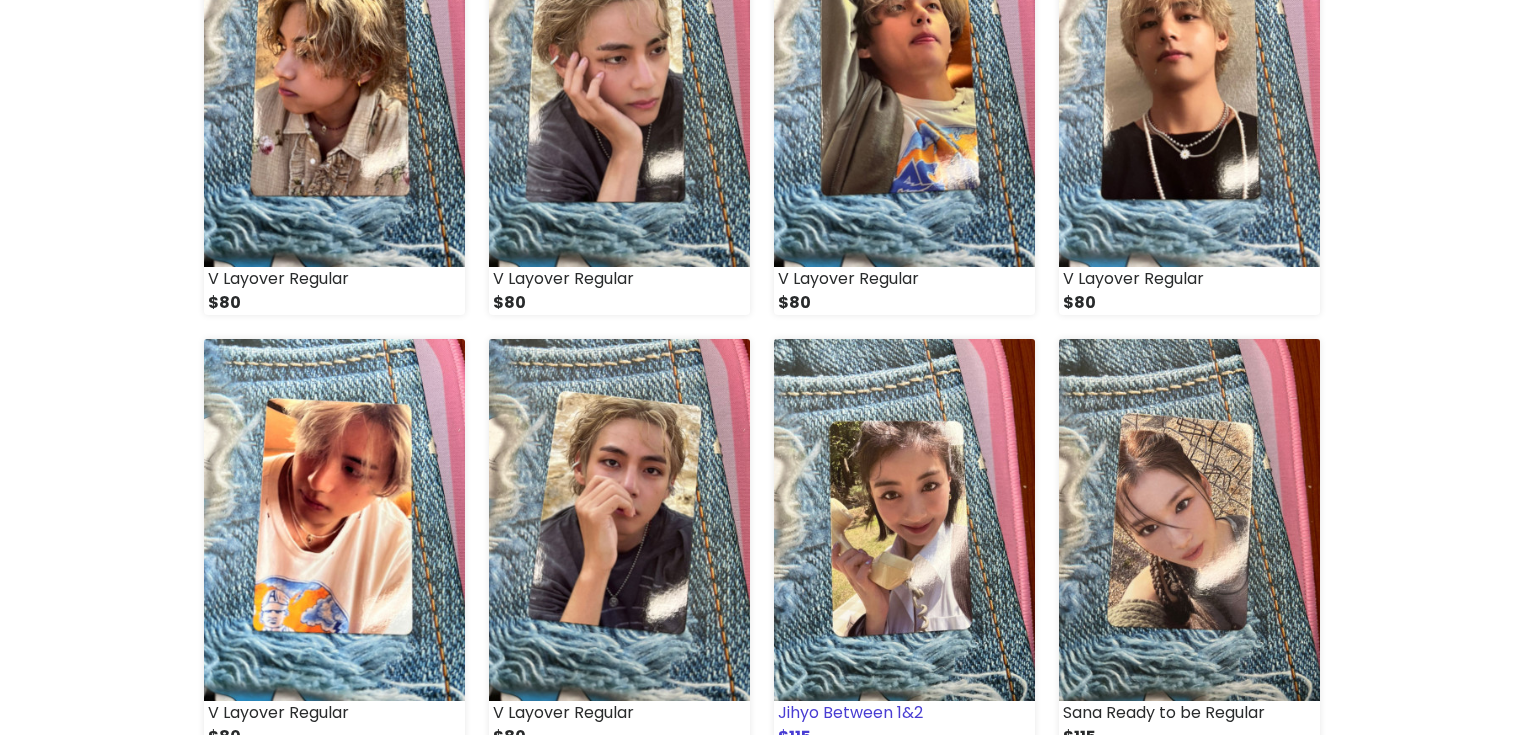 click at bounding box center [904, 520] 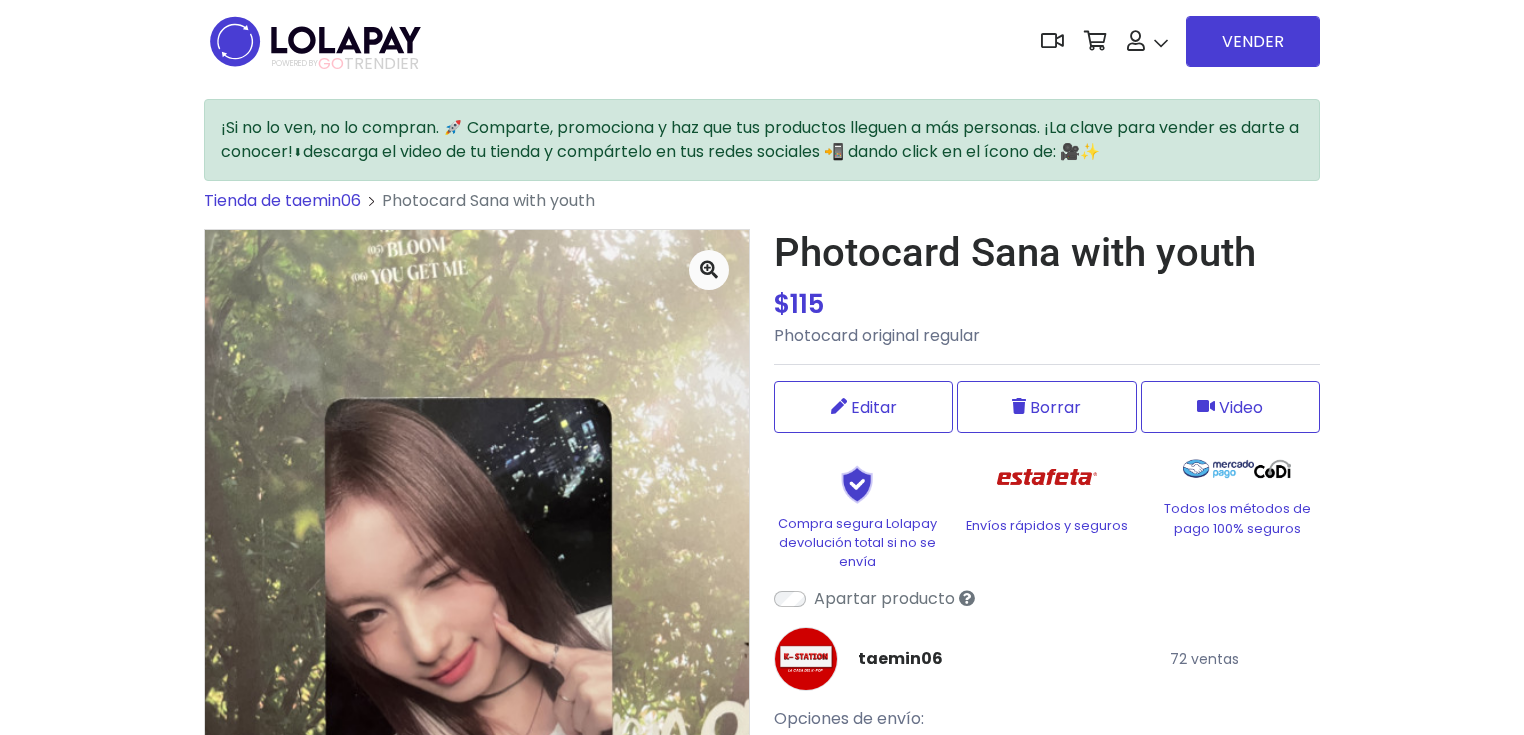 scroll, scrollTop: 0, scrollLeft: 0, axis: both 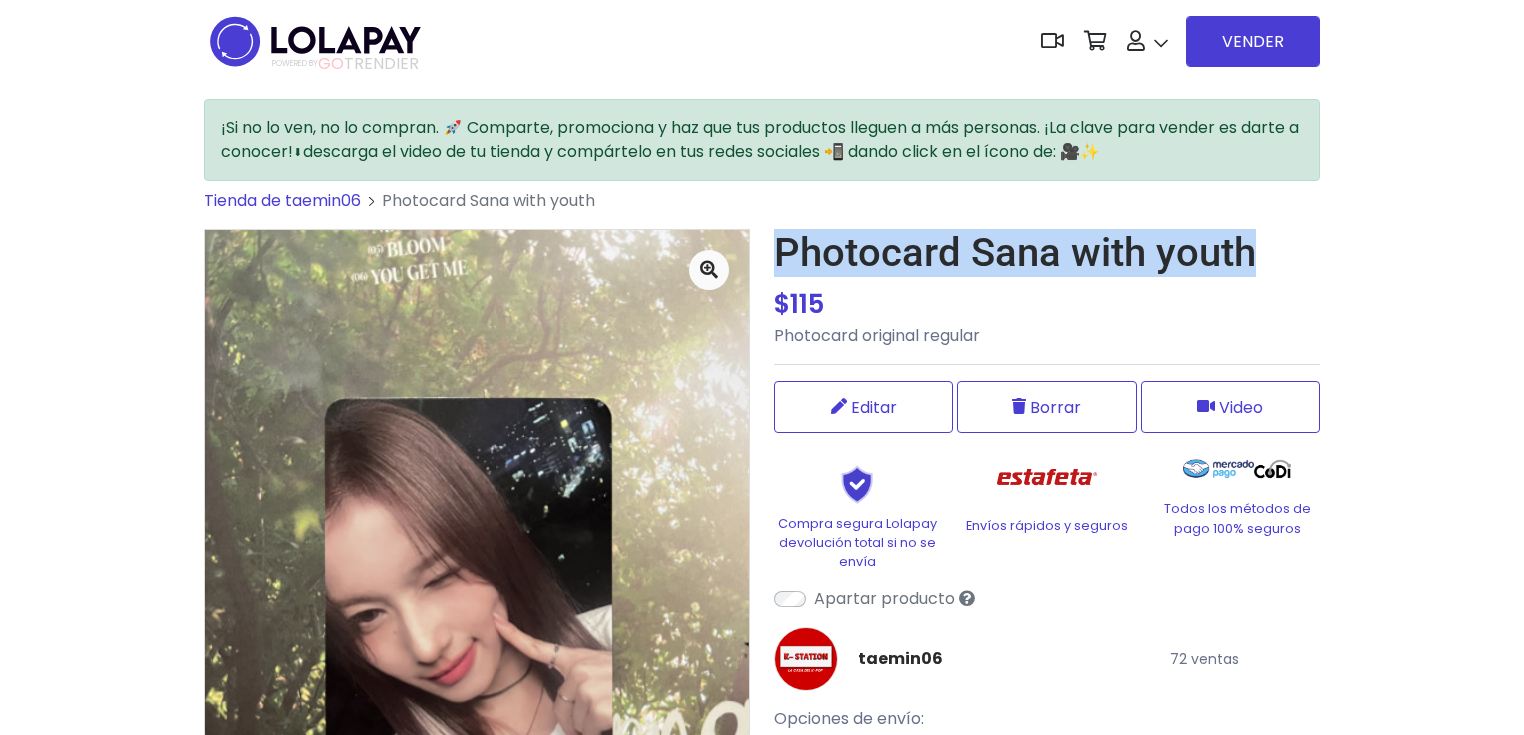 drag, startPoint x: 772, startPoint y: 262, endPoint x: 1269, endPoint y: 264, distance: 497.00403 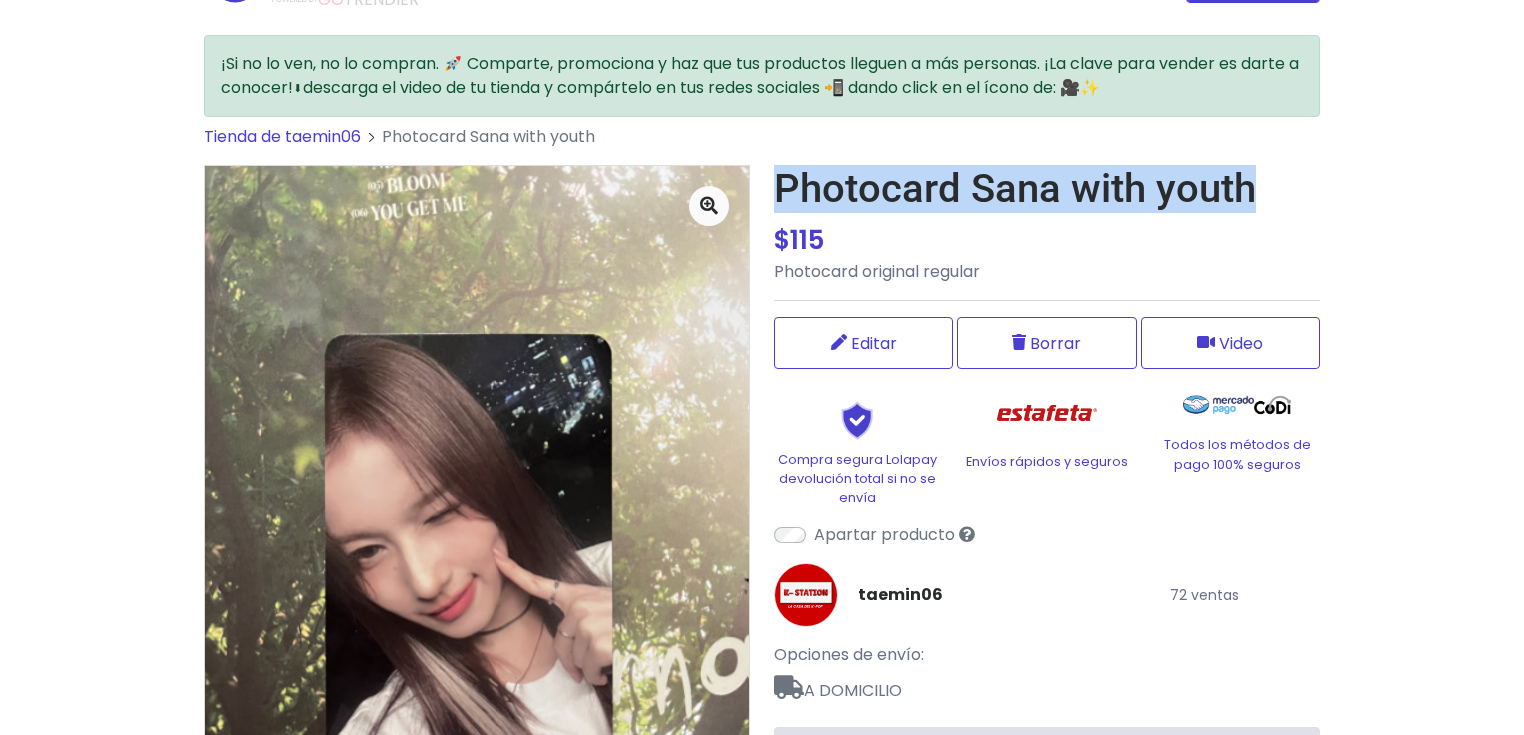 scroll, scrollTop: 80, scrollLeft: 0, axis: vertical 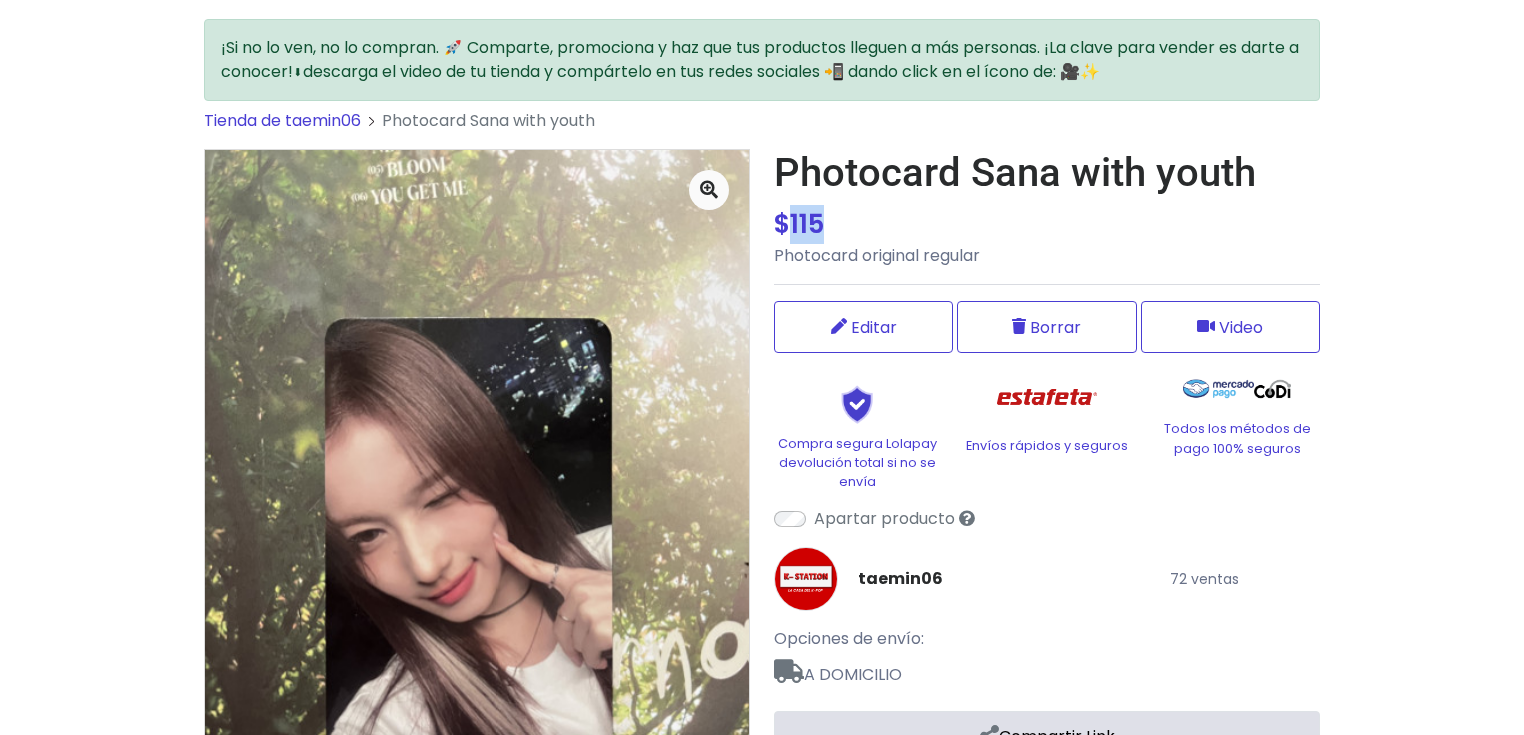 drag, startPoint x: 826, startPoint y: 228, endPoint x: 784, endPoint y: 224, distance: 42.190044 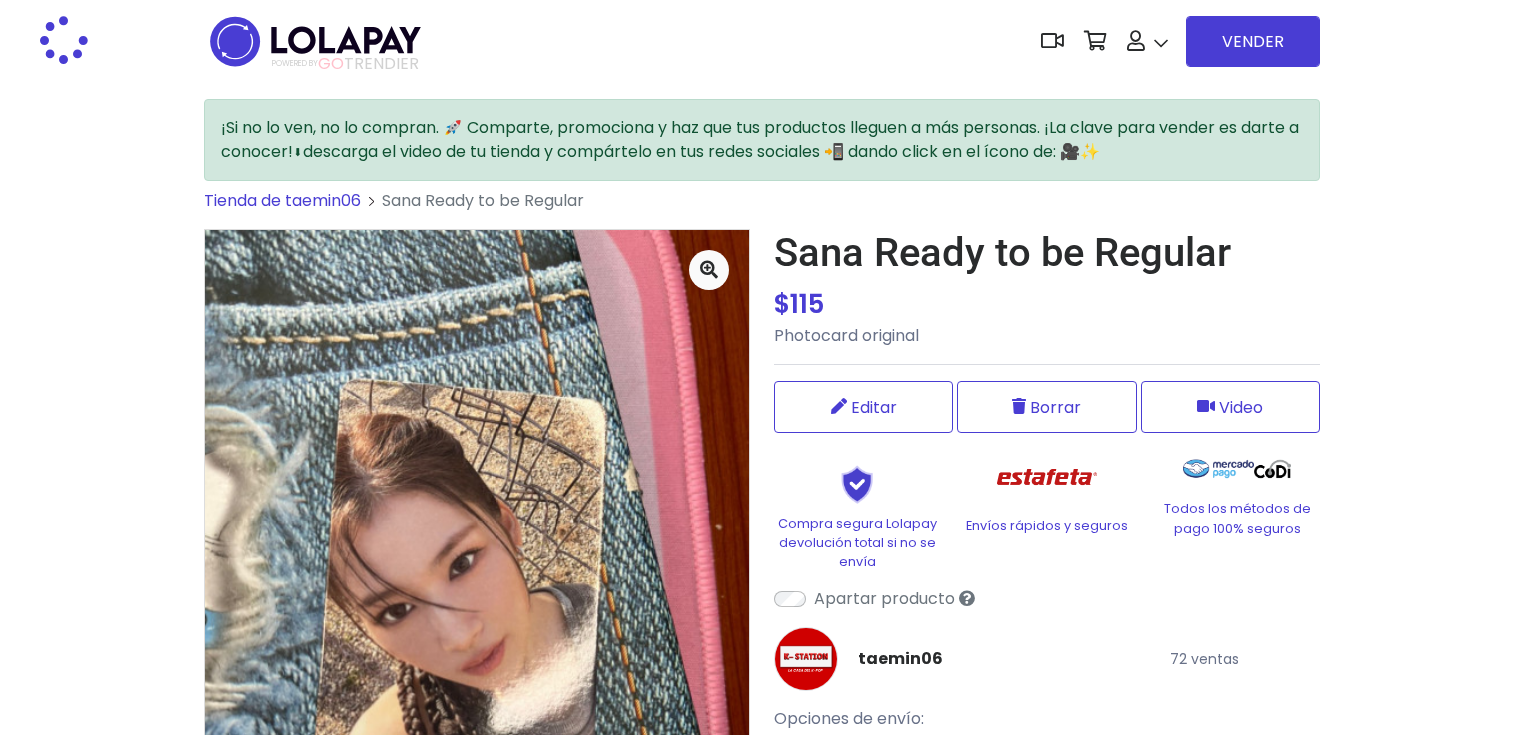 scroll, scrollTop: 0, scrollLeft: 0, axis: both 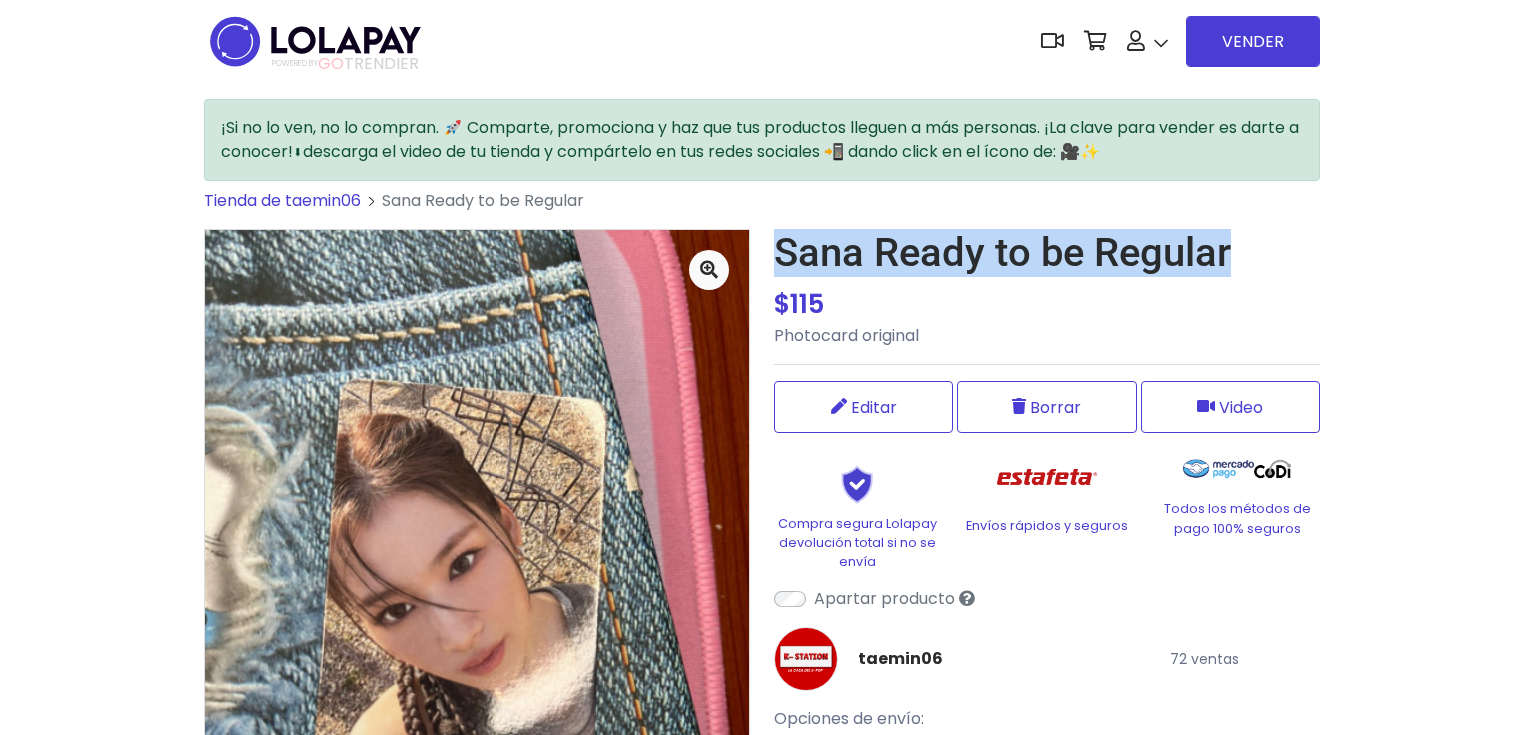 drag, startPoint x: 776, startPoint y: 253, endPoint x: 1232, endPoint y: 258, distance: 456.0274 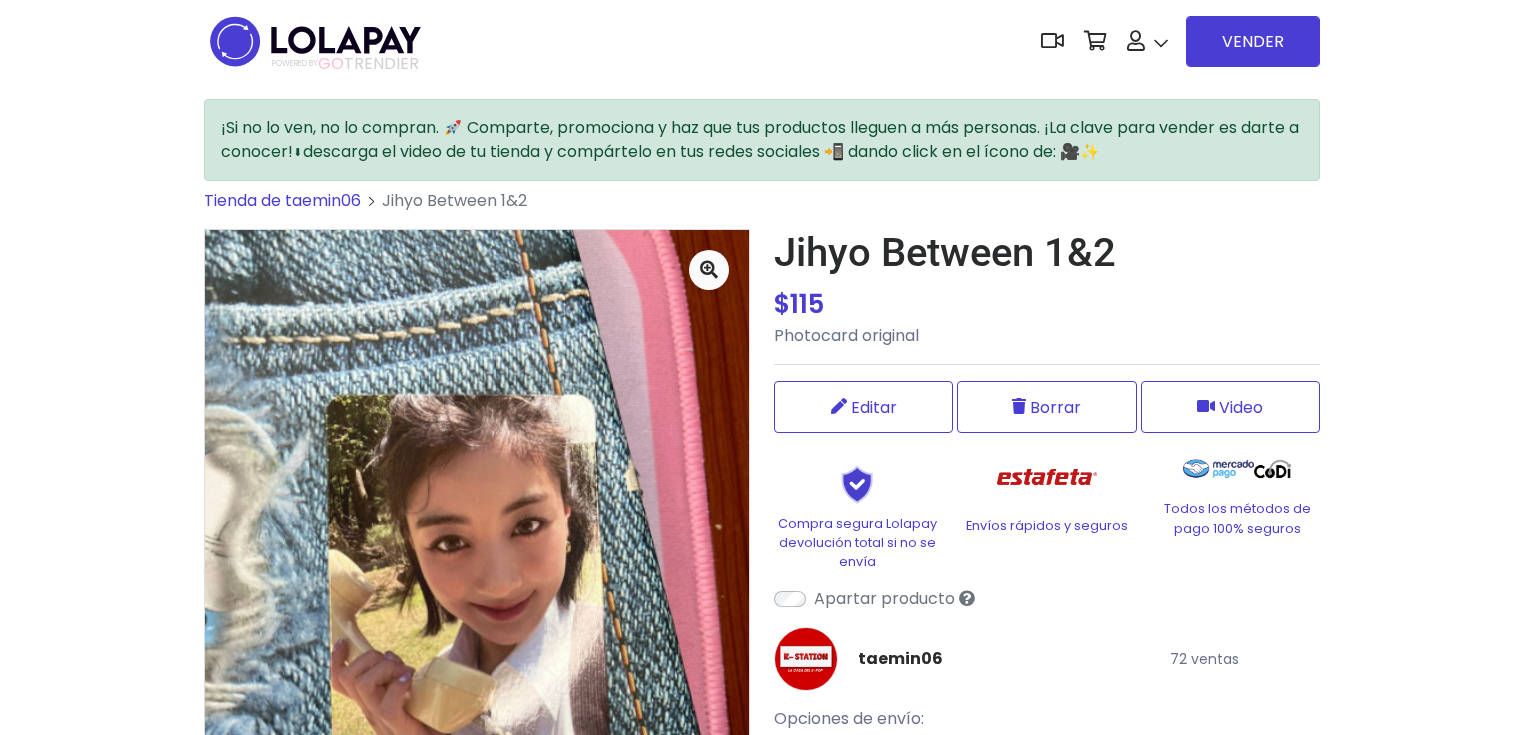 scroll, scrollTop: 0, scrollLeft: 0, axis: both 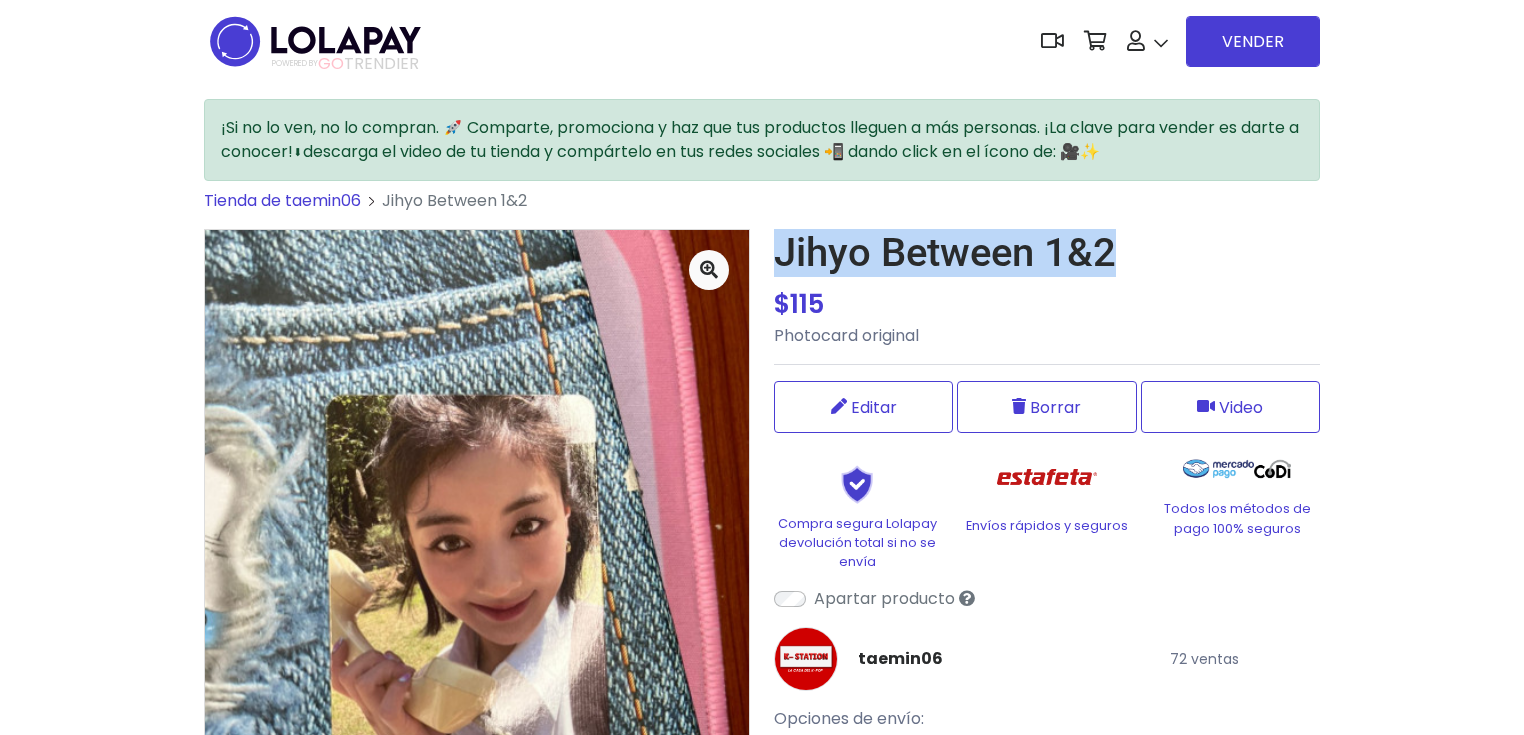 drag, startPoint x: 783, startPoint y: 251, endPoint x: 1124, endPoint y: 251, distance: 341 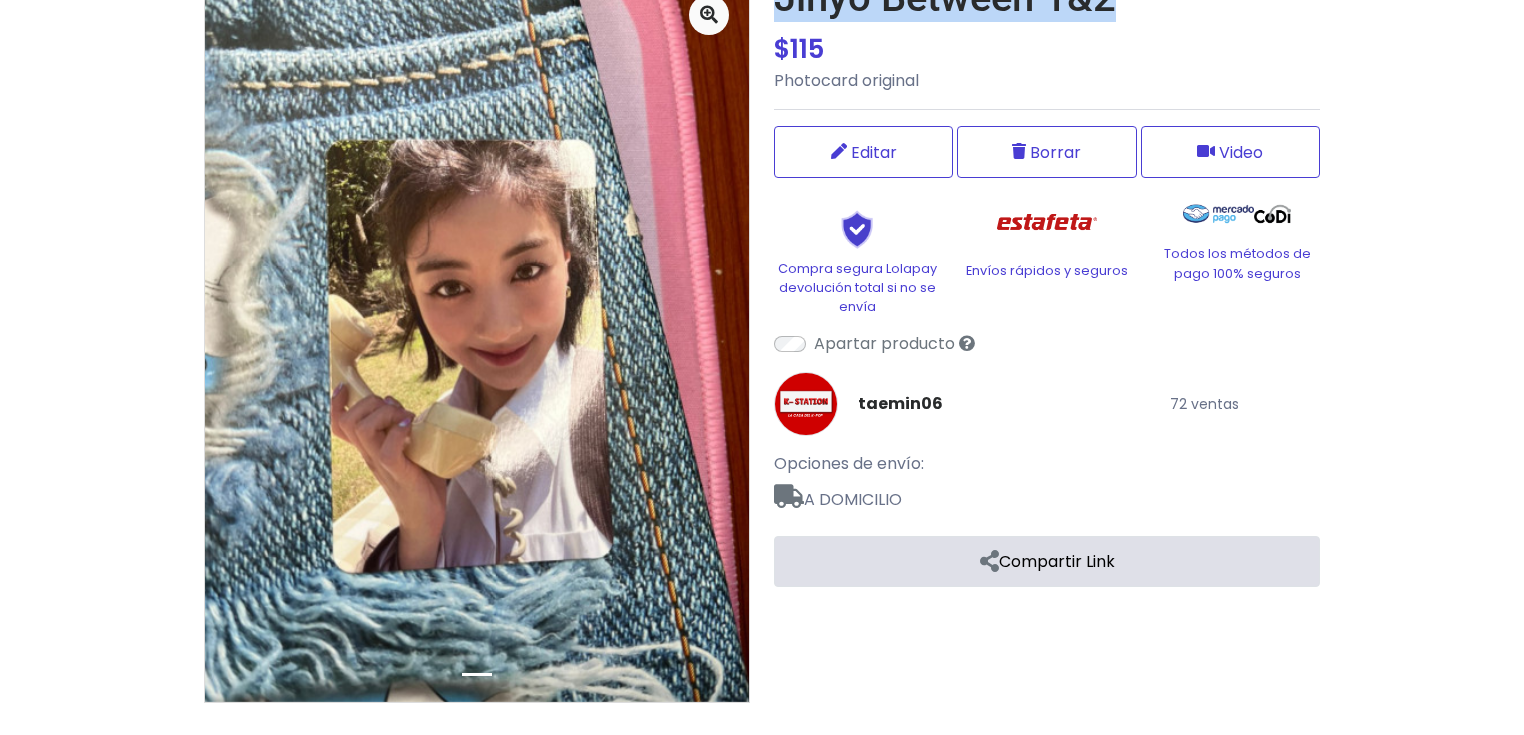scroll, scrollTop: 256, scrollLeft: 0, axis: vertical 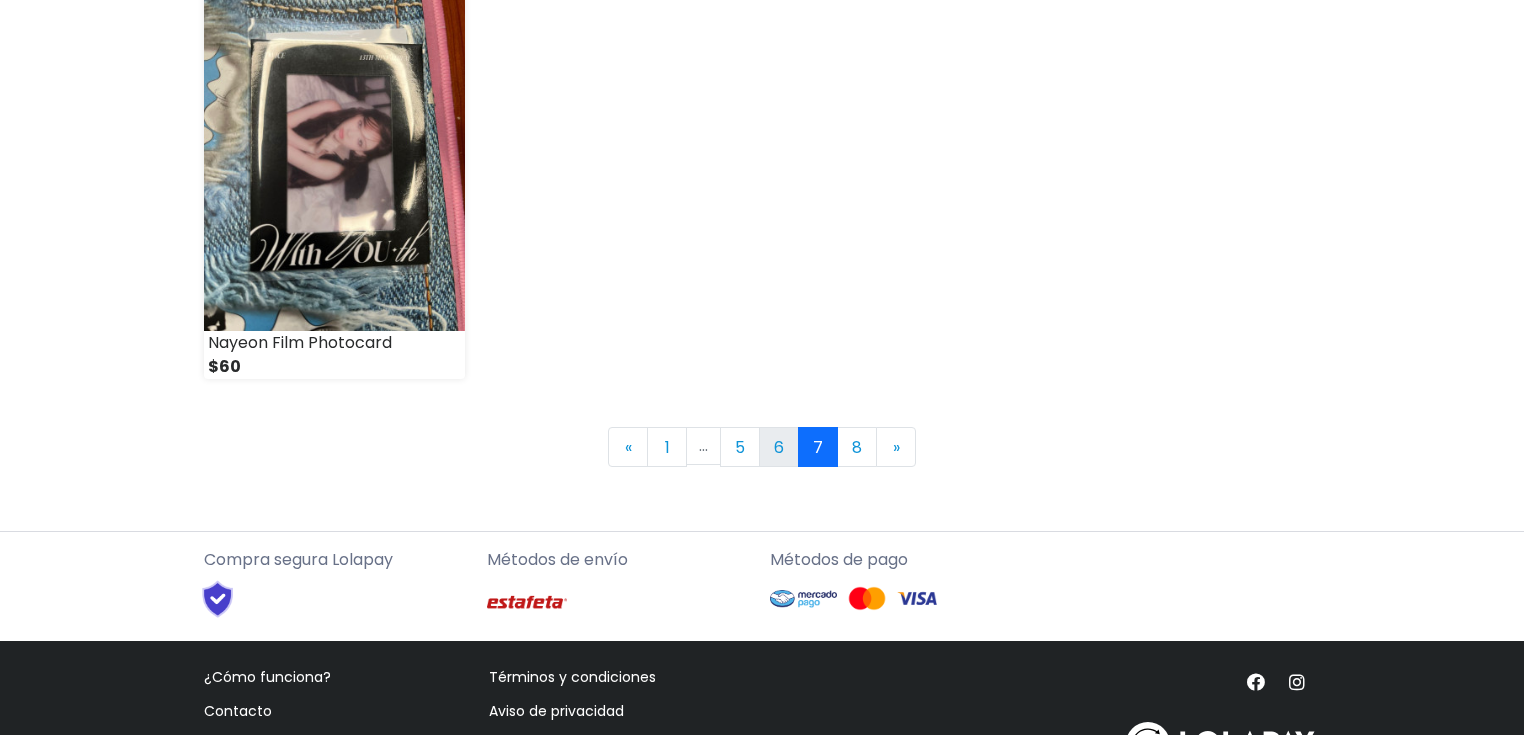 click on "6" at bounding box center [779, 447] 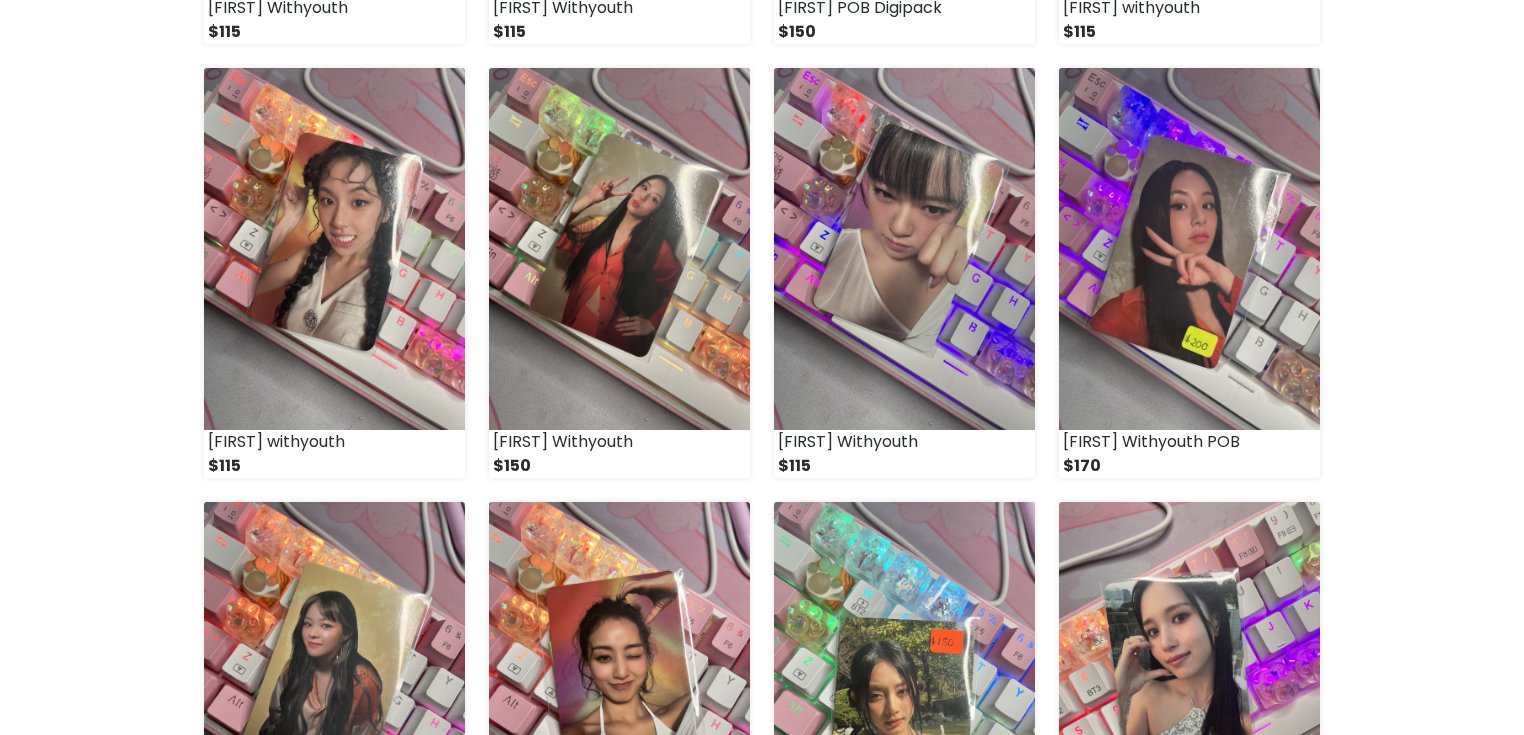 scroll, scrollTop: 1520, scrollLeft: 0, axis: vertical 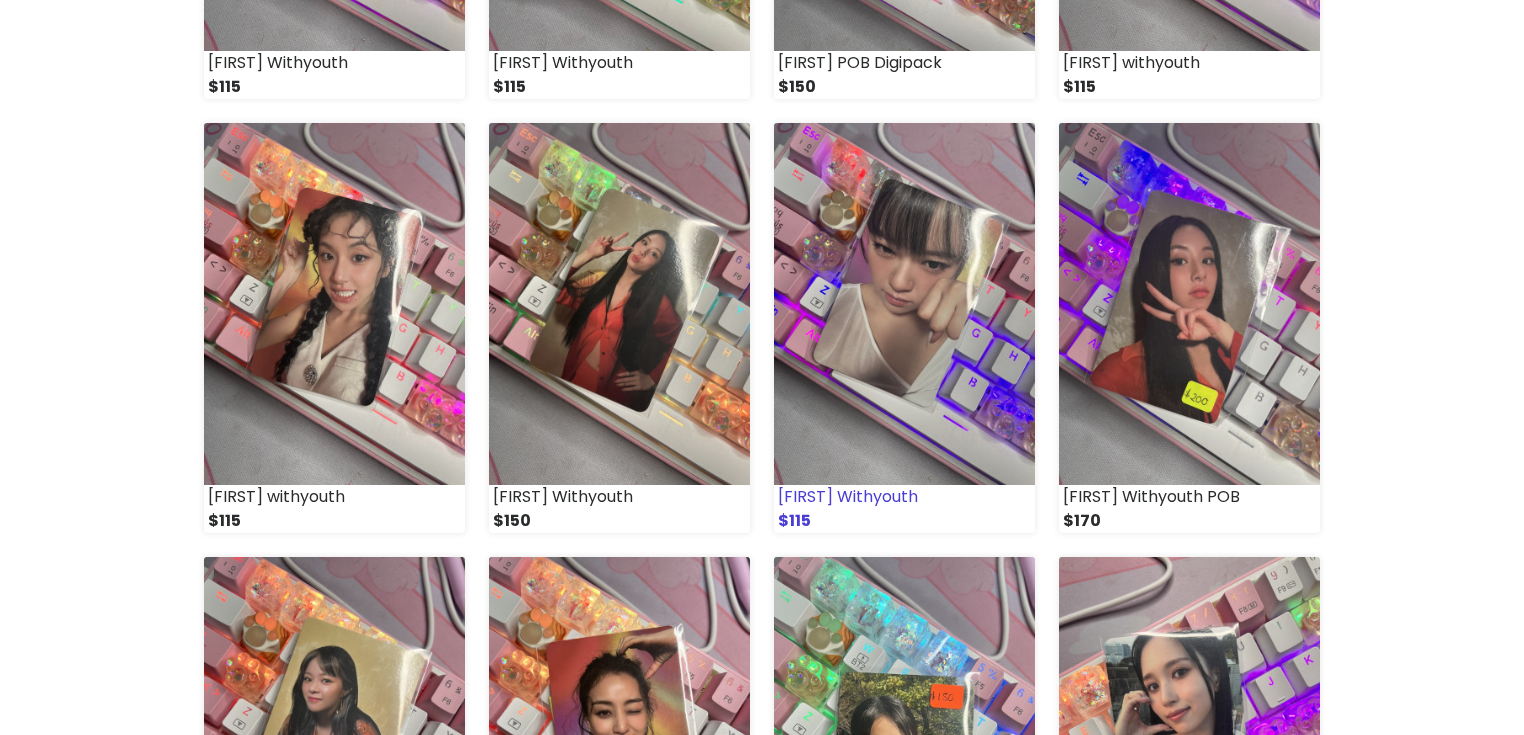 click at bounding box center [904, 304] 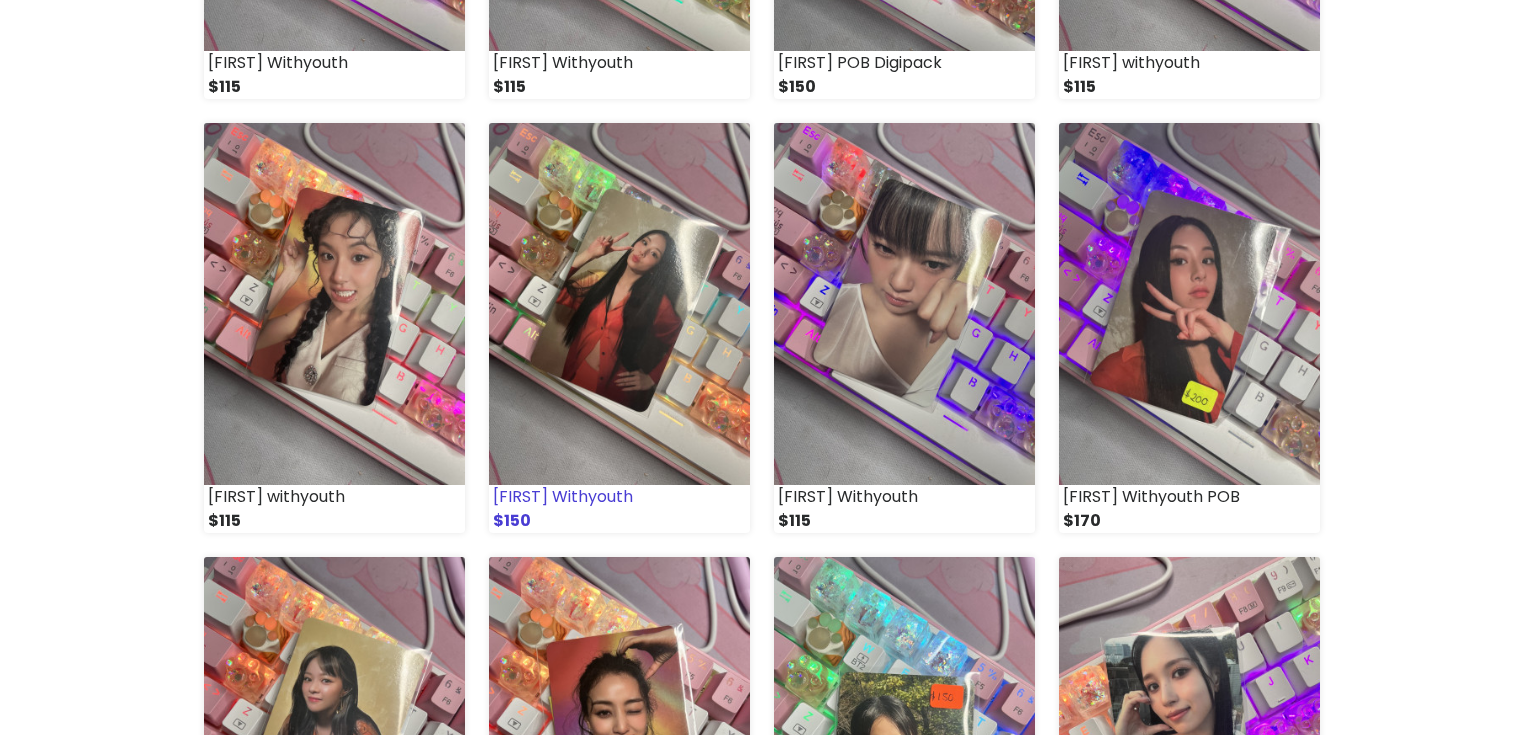 click at bounding box center [619, 304] 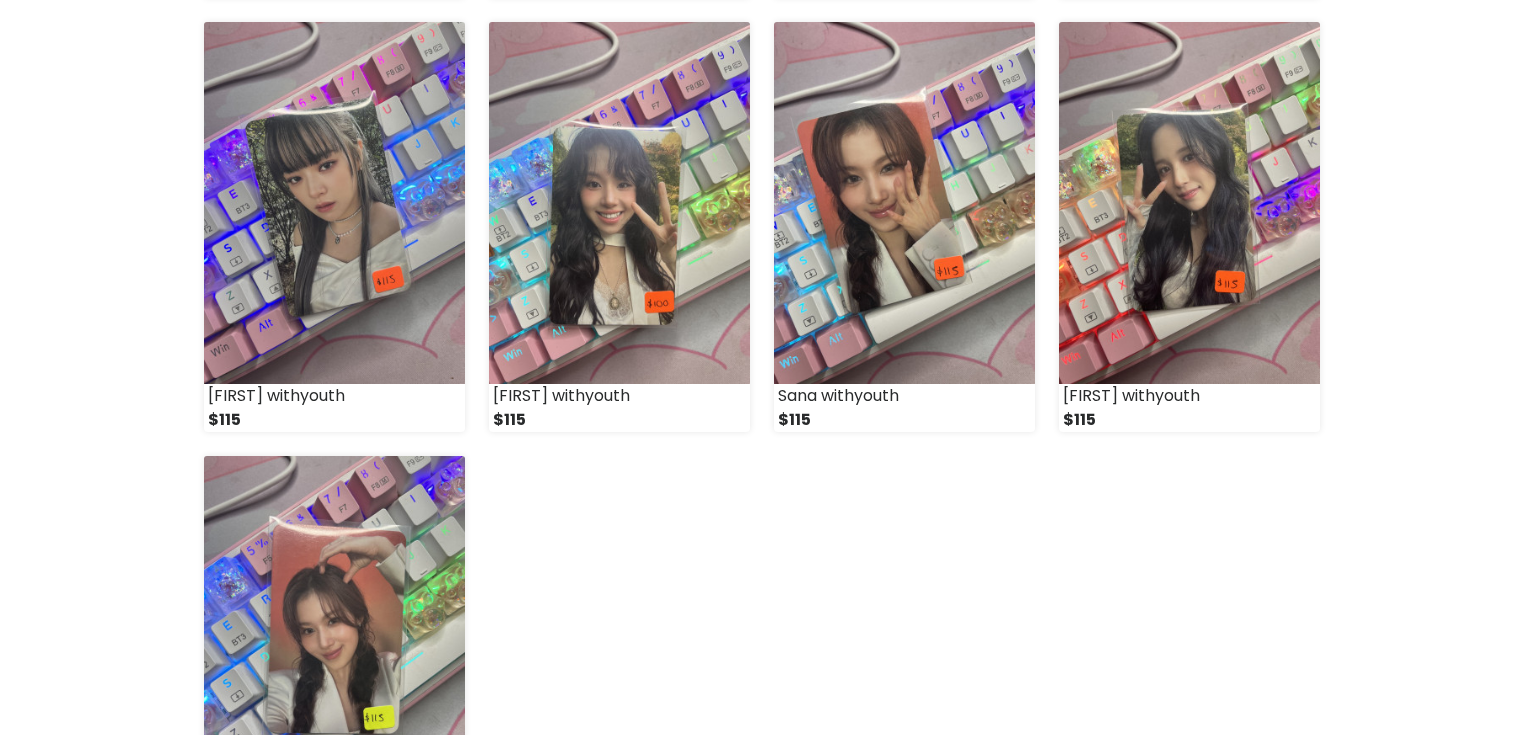 scroll, scrollTop: 2560, scrollLeft: 0, axis: vertical 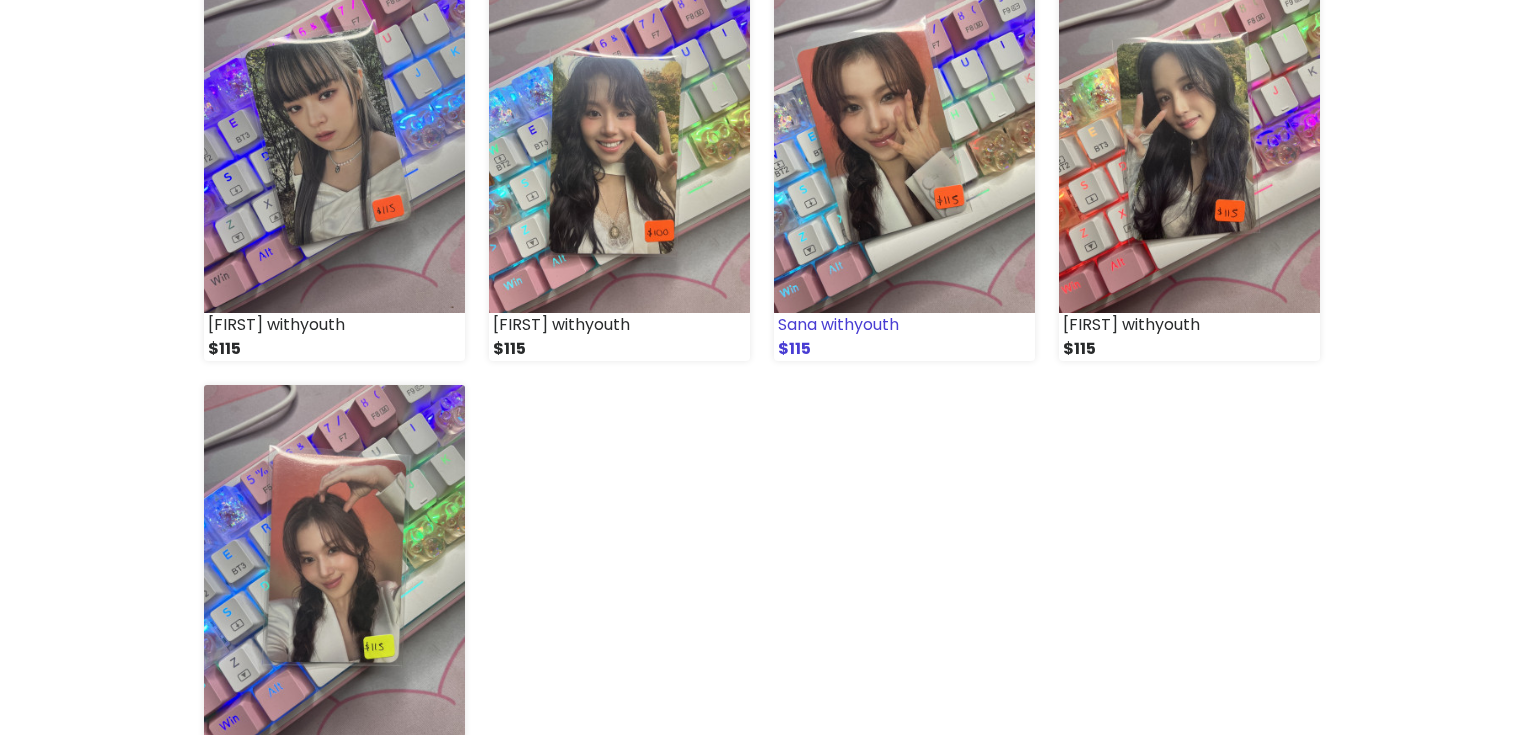 click at bounding box center (904, 132) 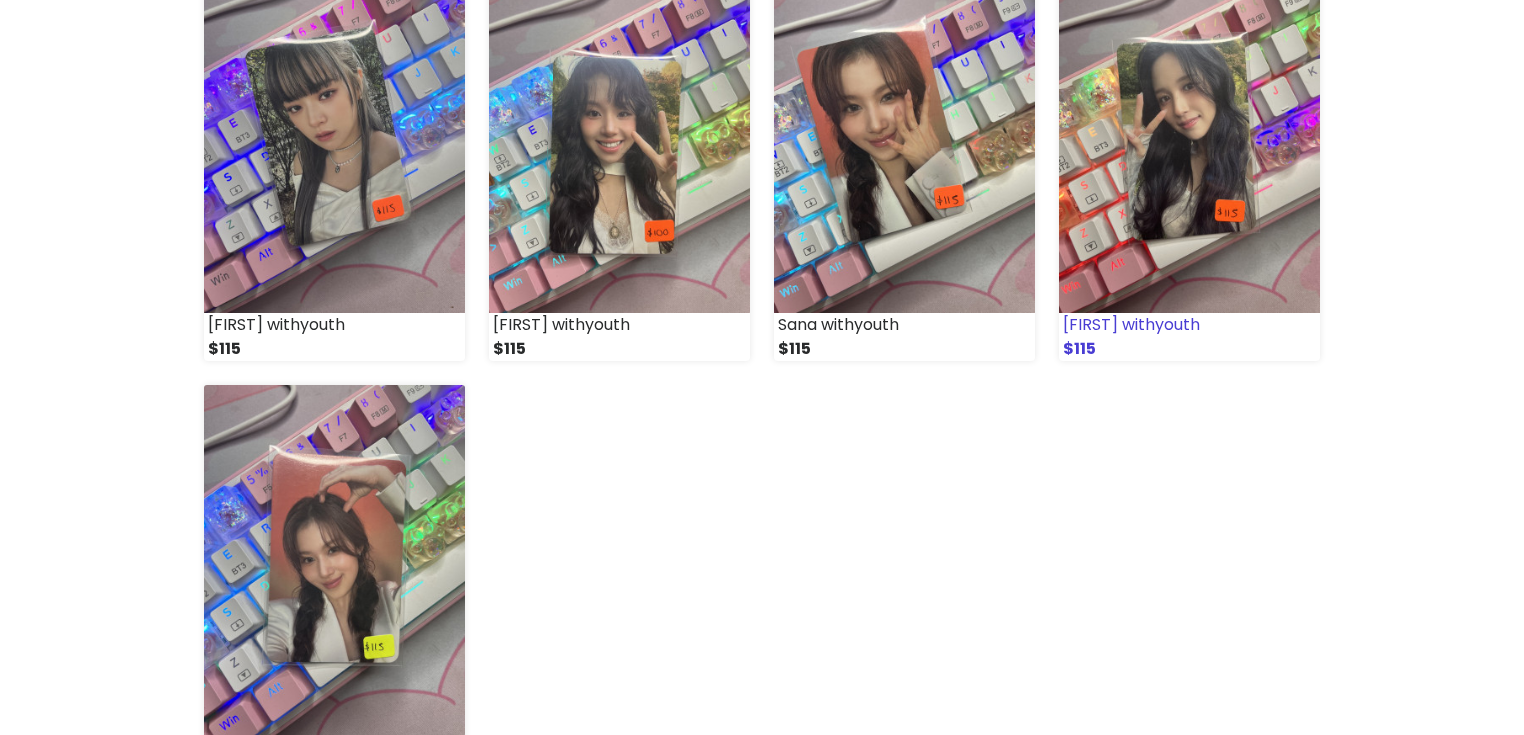click at bounding box center [1189, 132] 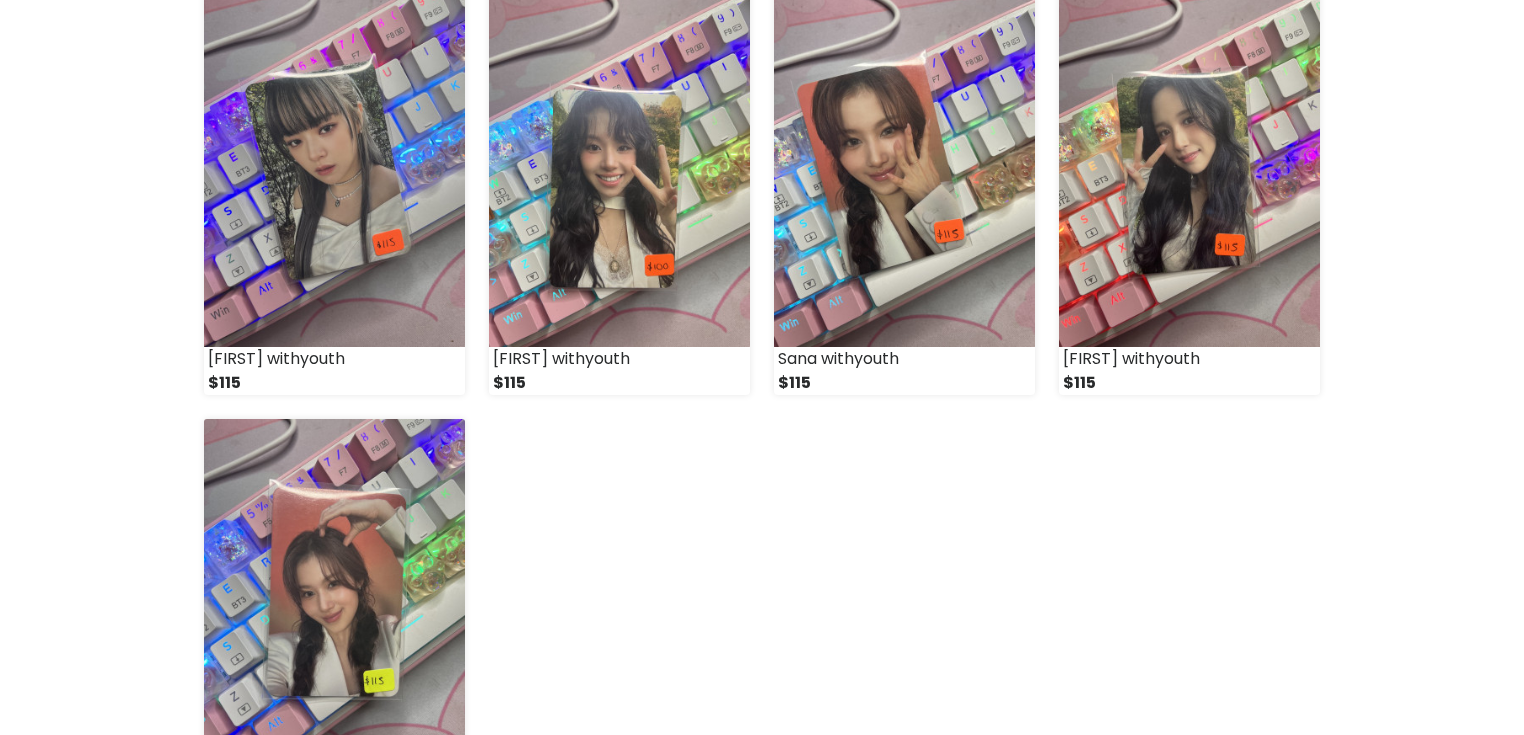 scroll, scrollTop: 2480, scrollLeft: 0, axis: vertical 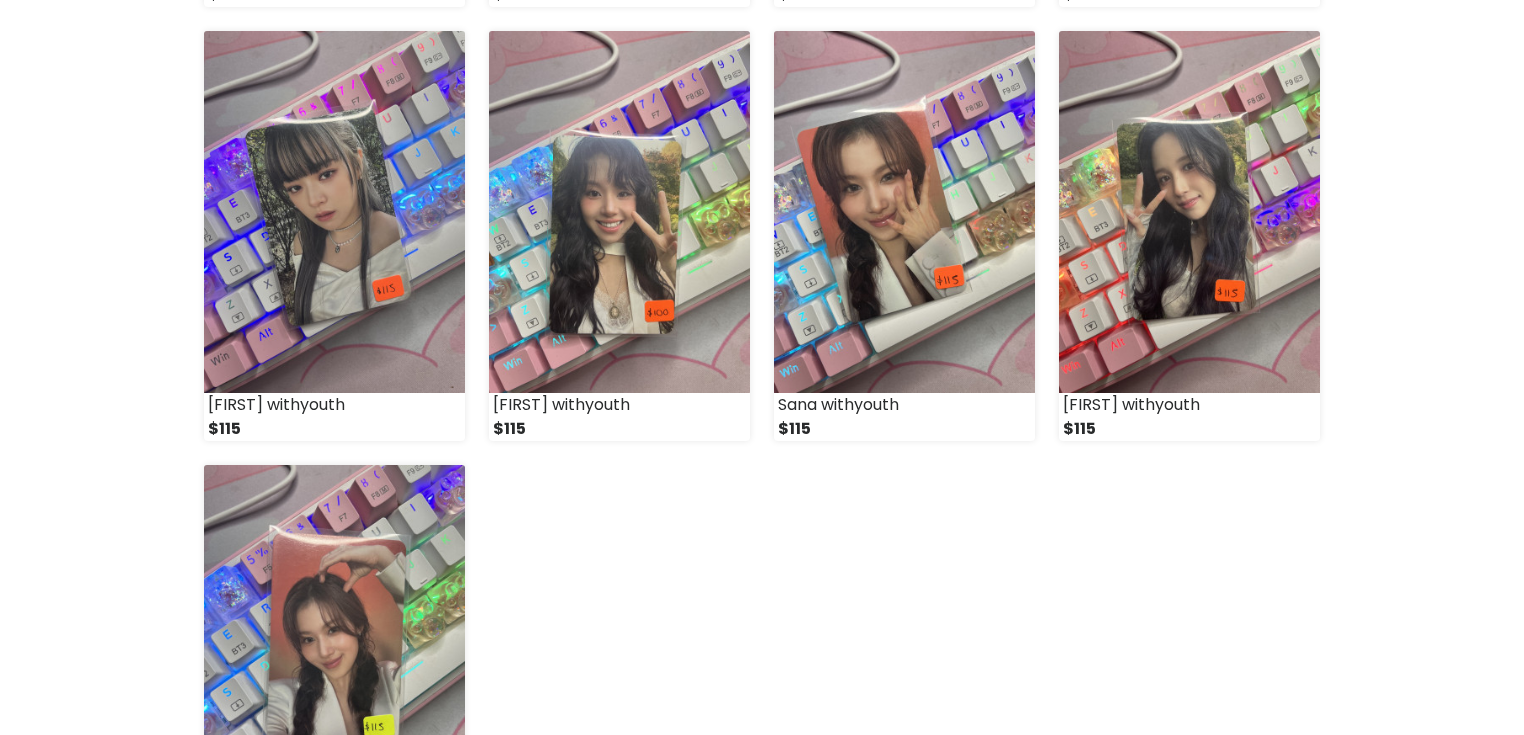 click at bounding box center [334, 646] 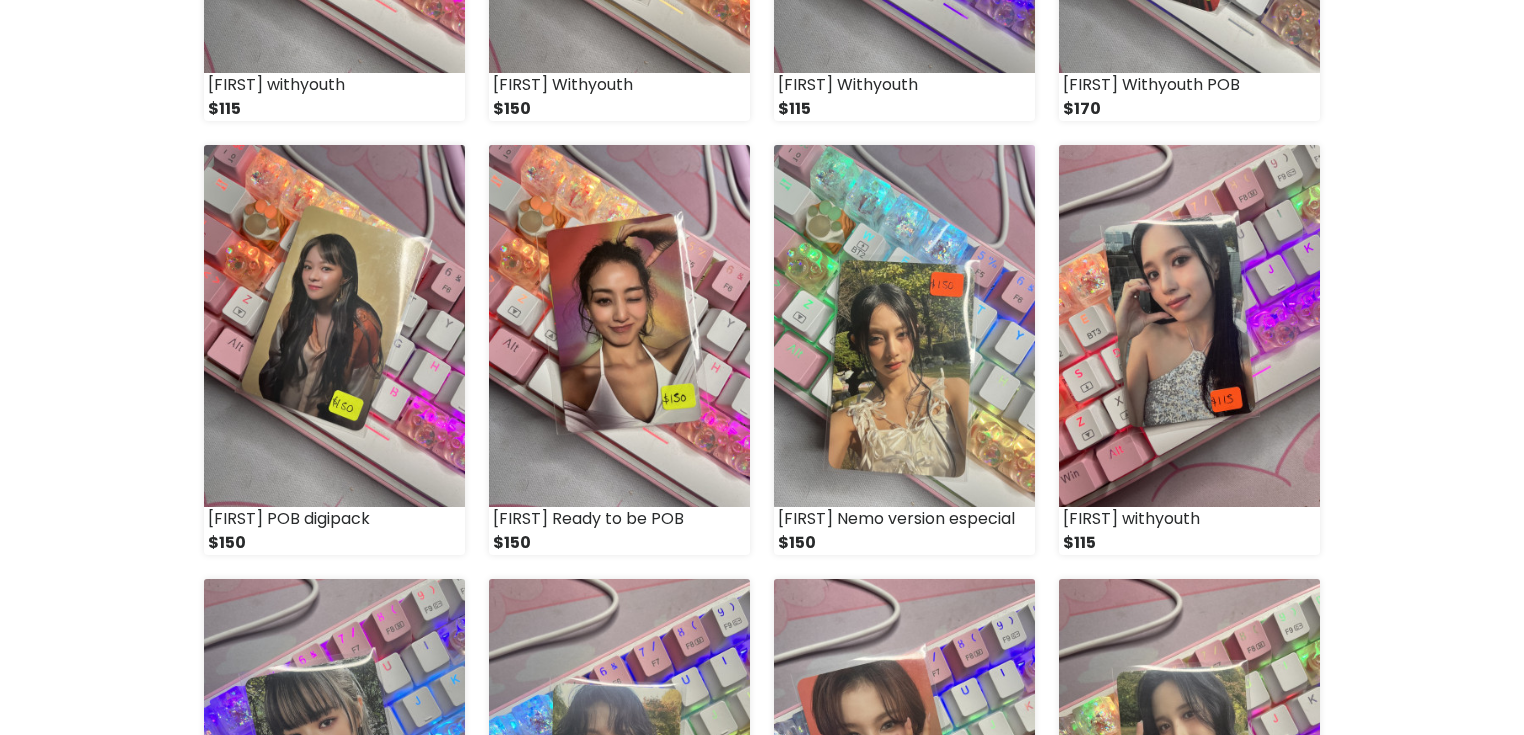 scroll, scrollTop: 2000, scrollLeft: 0, axis: vertical 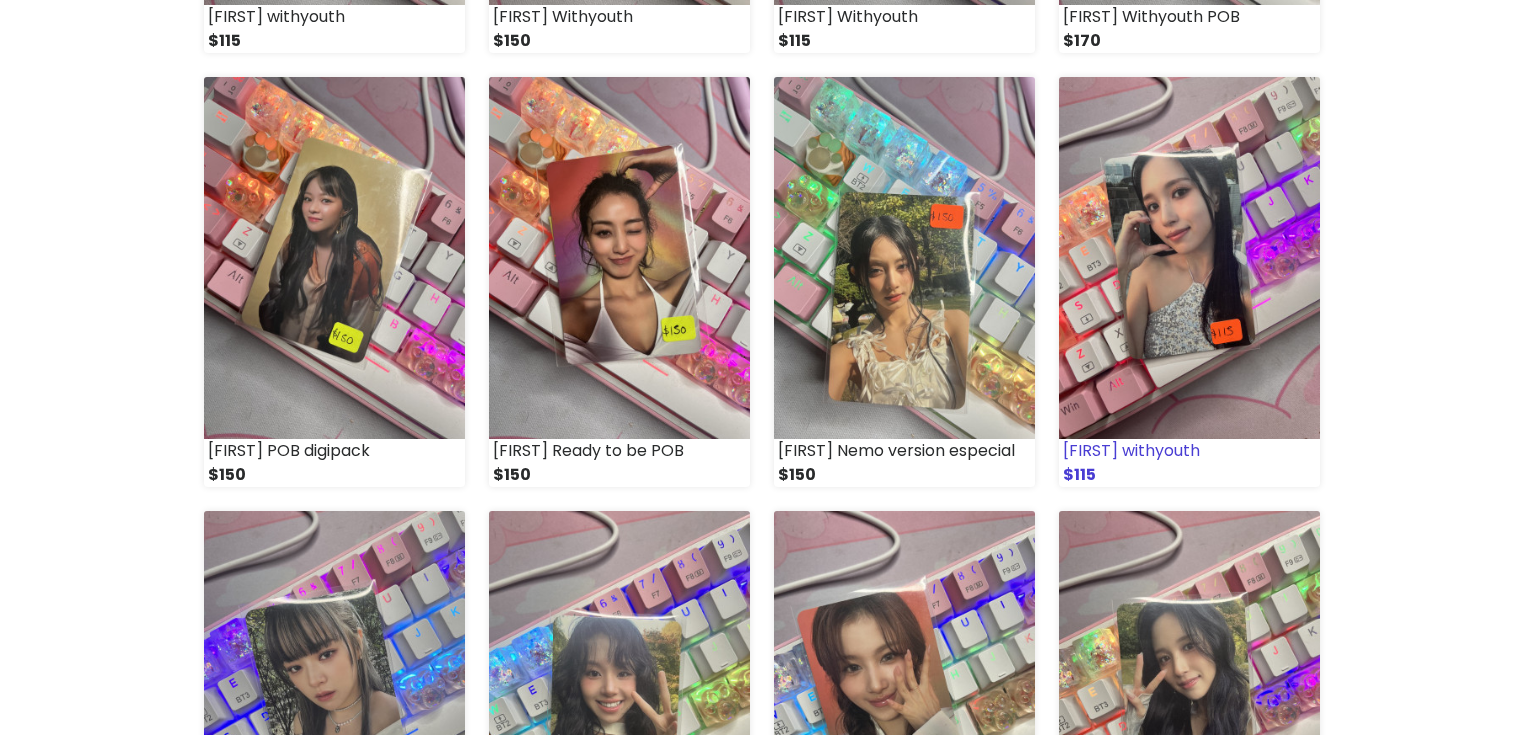 click at bounding box center [1189, 258] 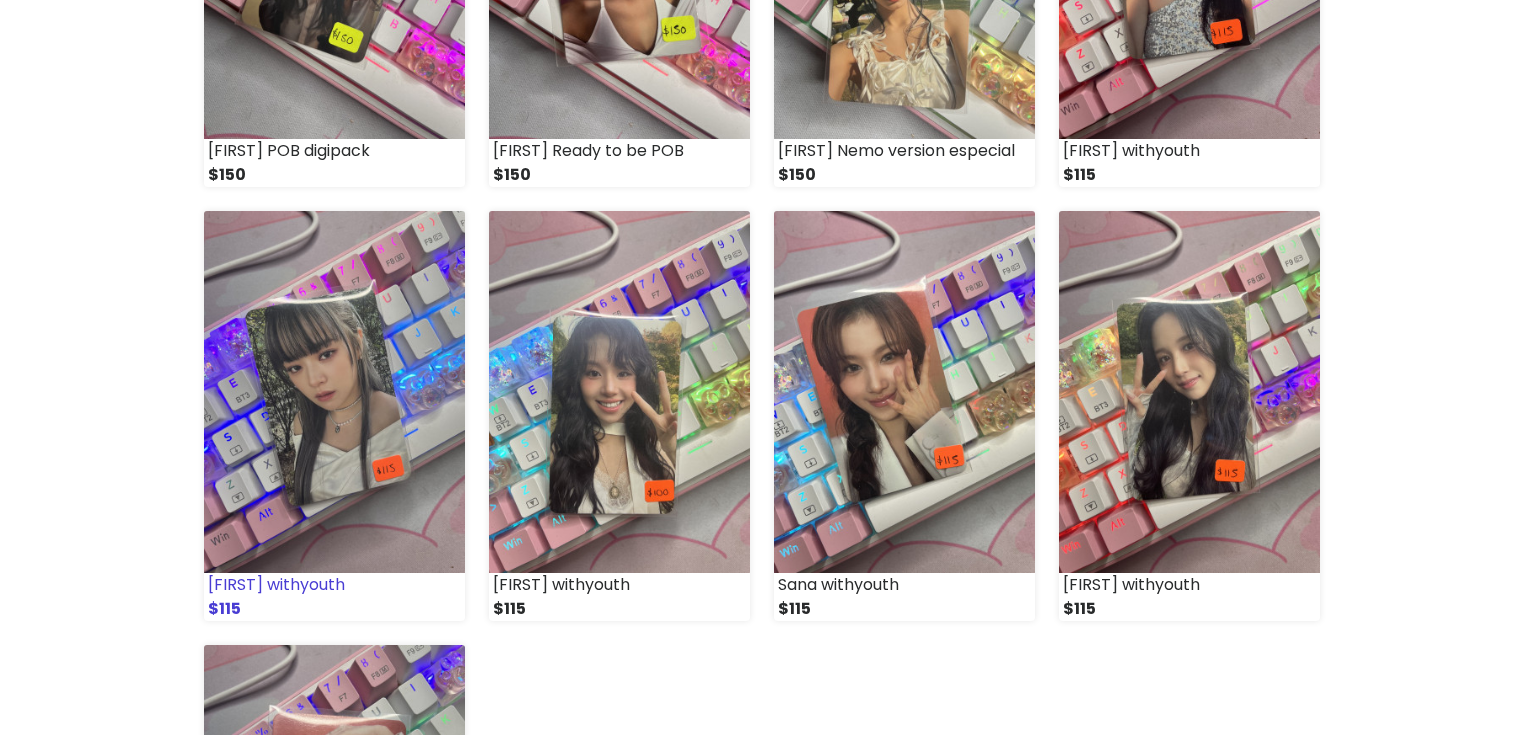 scroll, scrollTop: 2240, scrollLeft: 0, axis: vertical 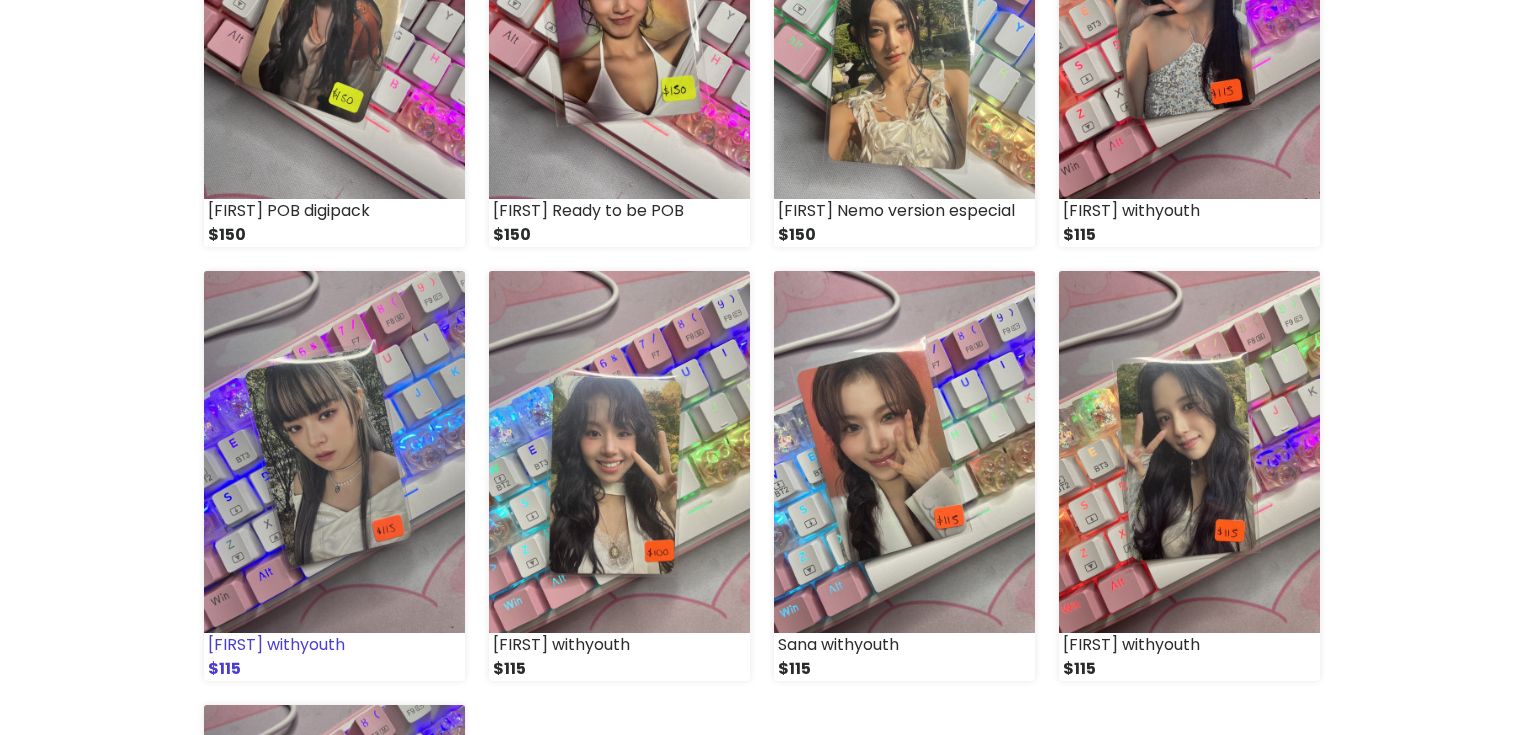 click at bounding box center [334, 452] 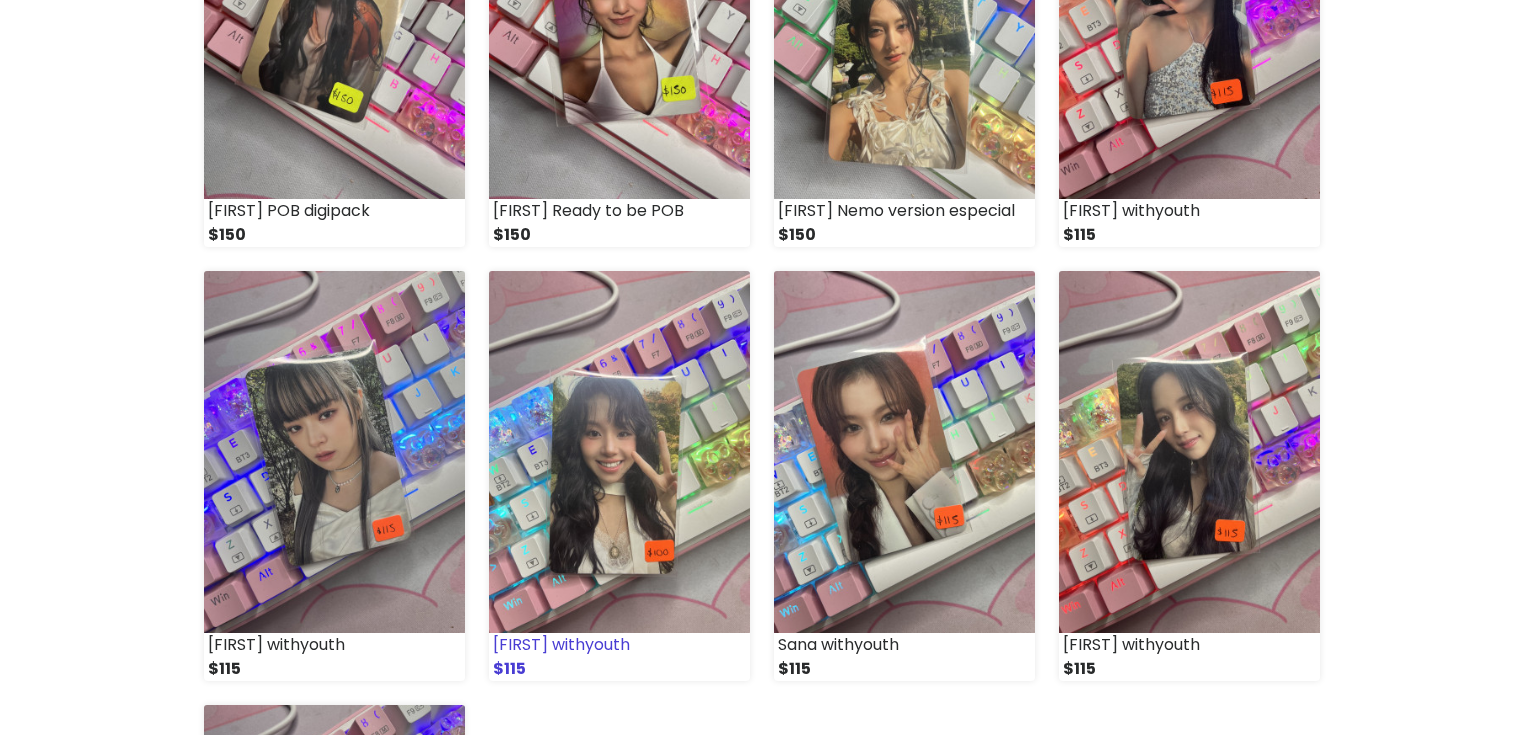 click at bounding box center (619, 452) 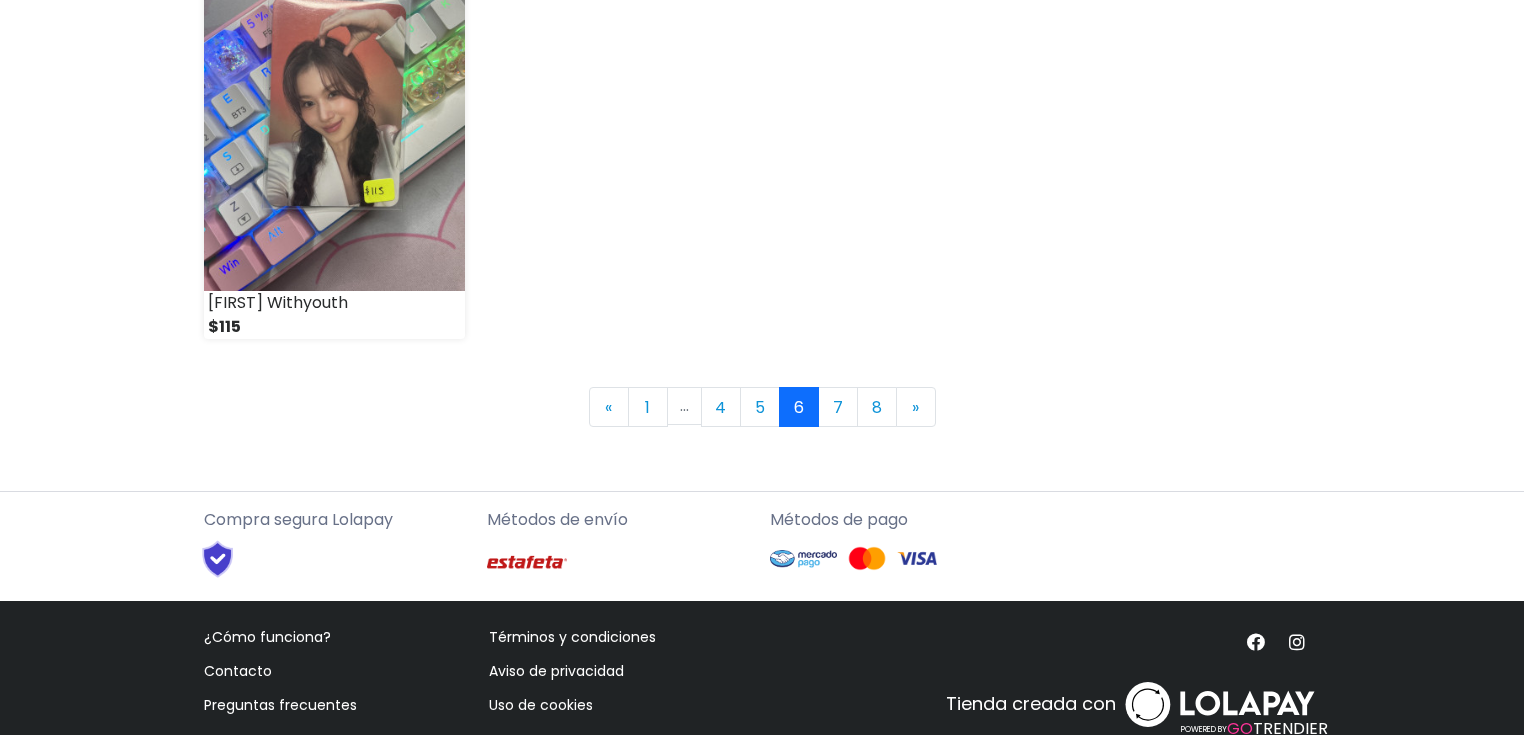 scroll, scrollTop: 3052, scrollLeft: 0, axis: vertical 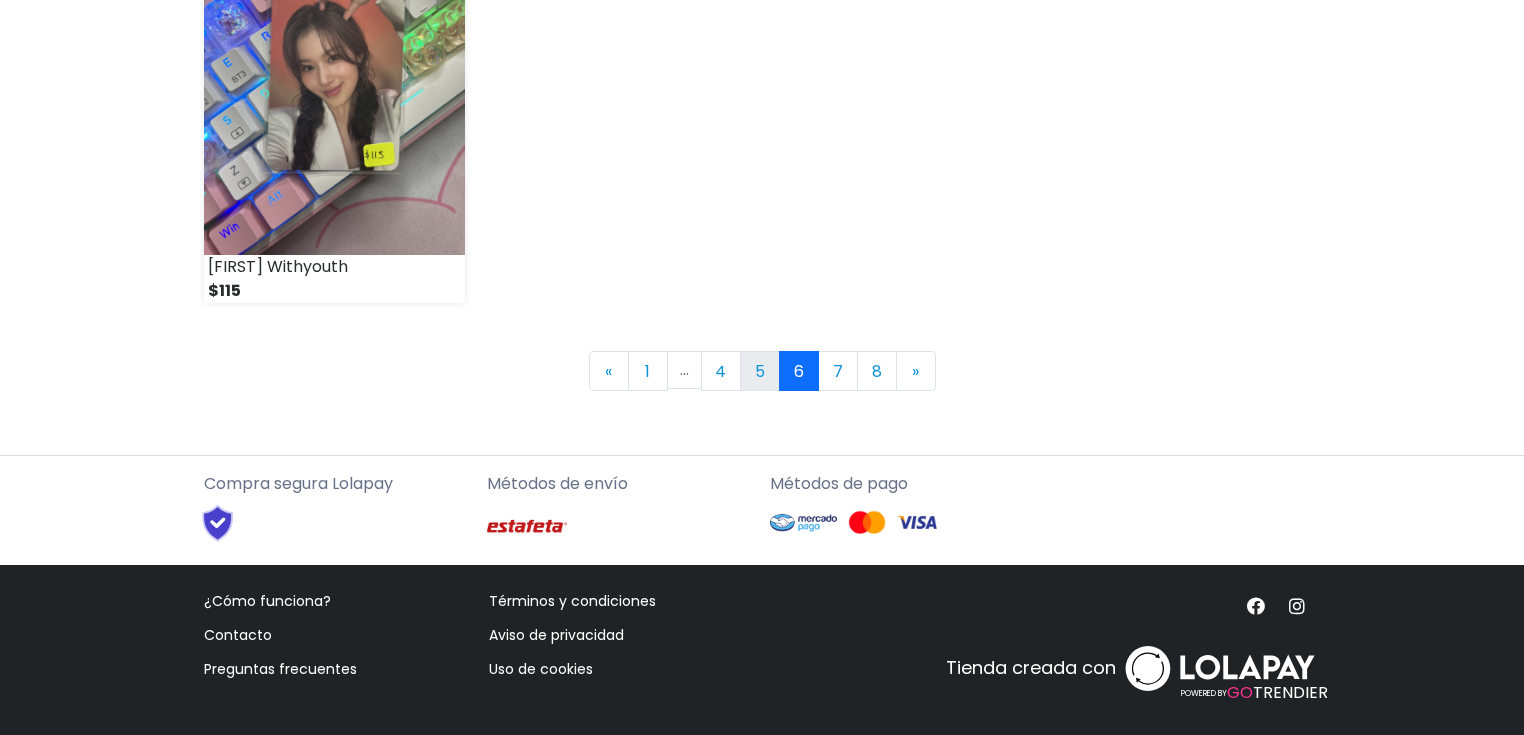 click on "5" at bounding box center [760, 371] 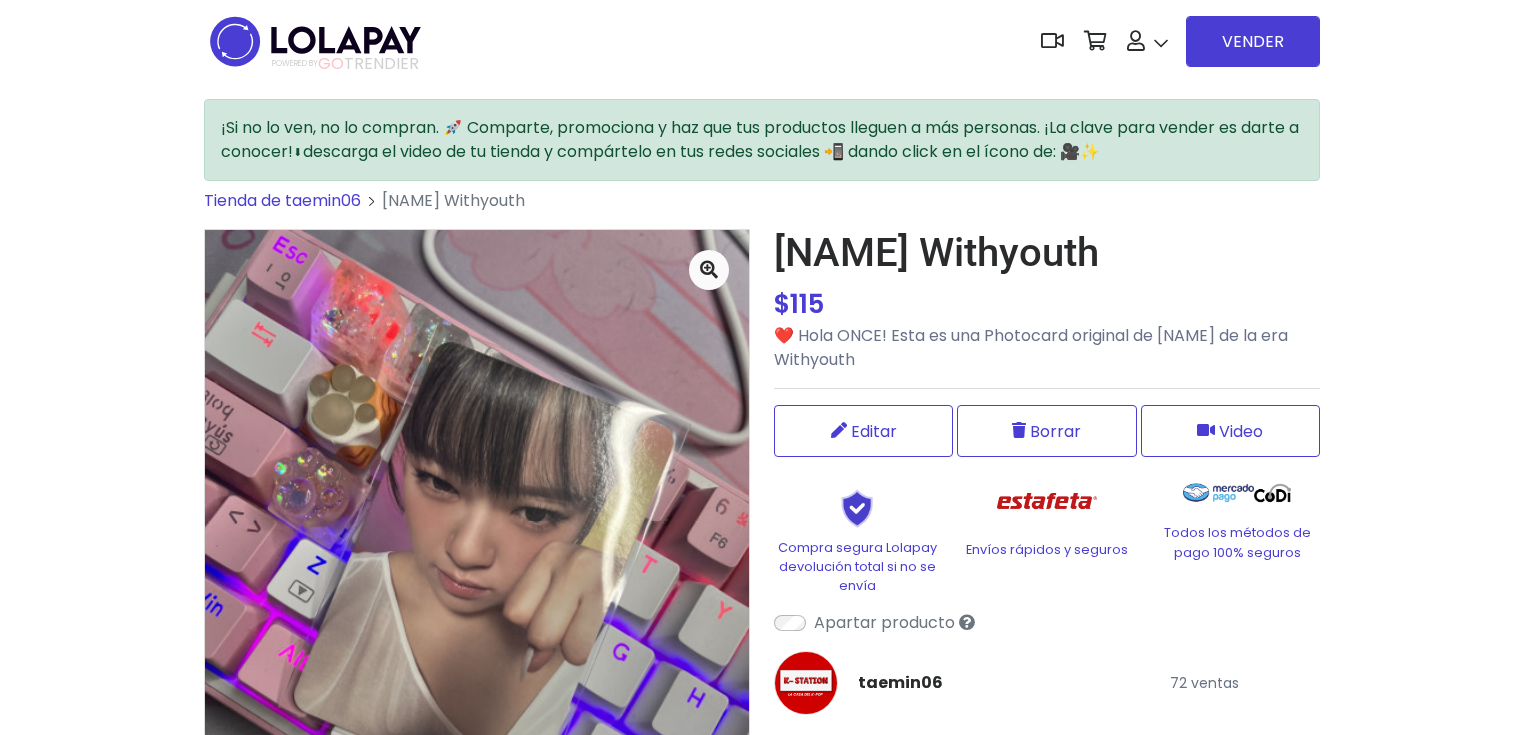 scroll, scrollTop: 0, scrollLeft: 0, axis: both 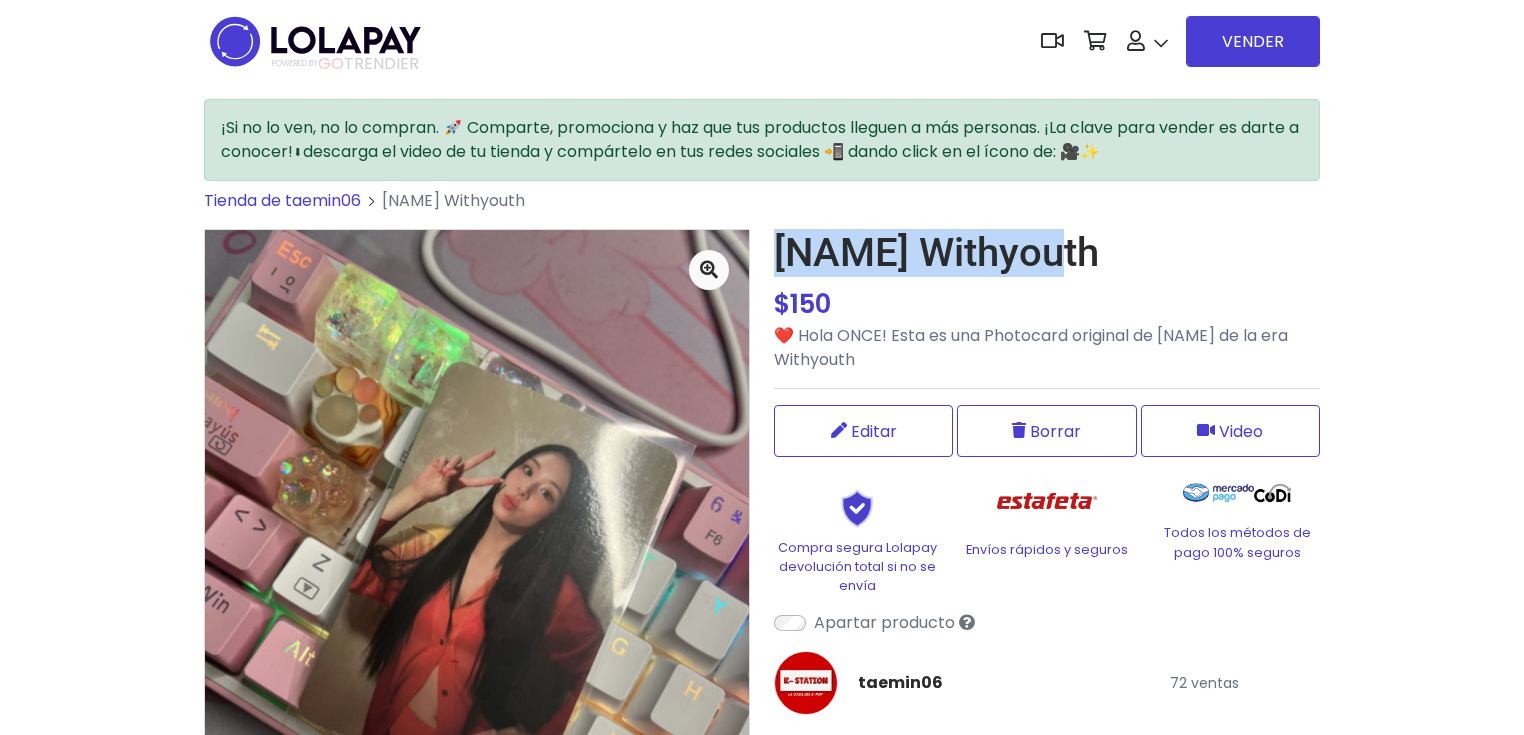 drag, startPoint x: 1081, startPoint y: 270, endPoint x: 780, endPoint y: 247, distance: 301.87747 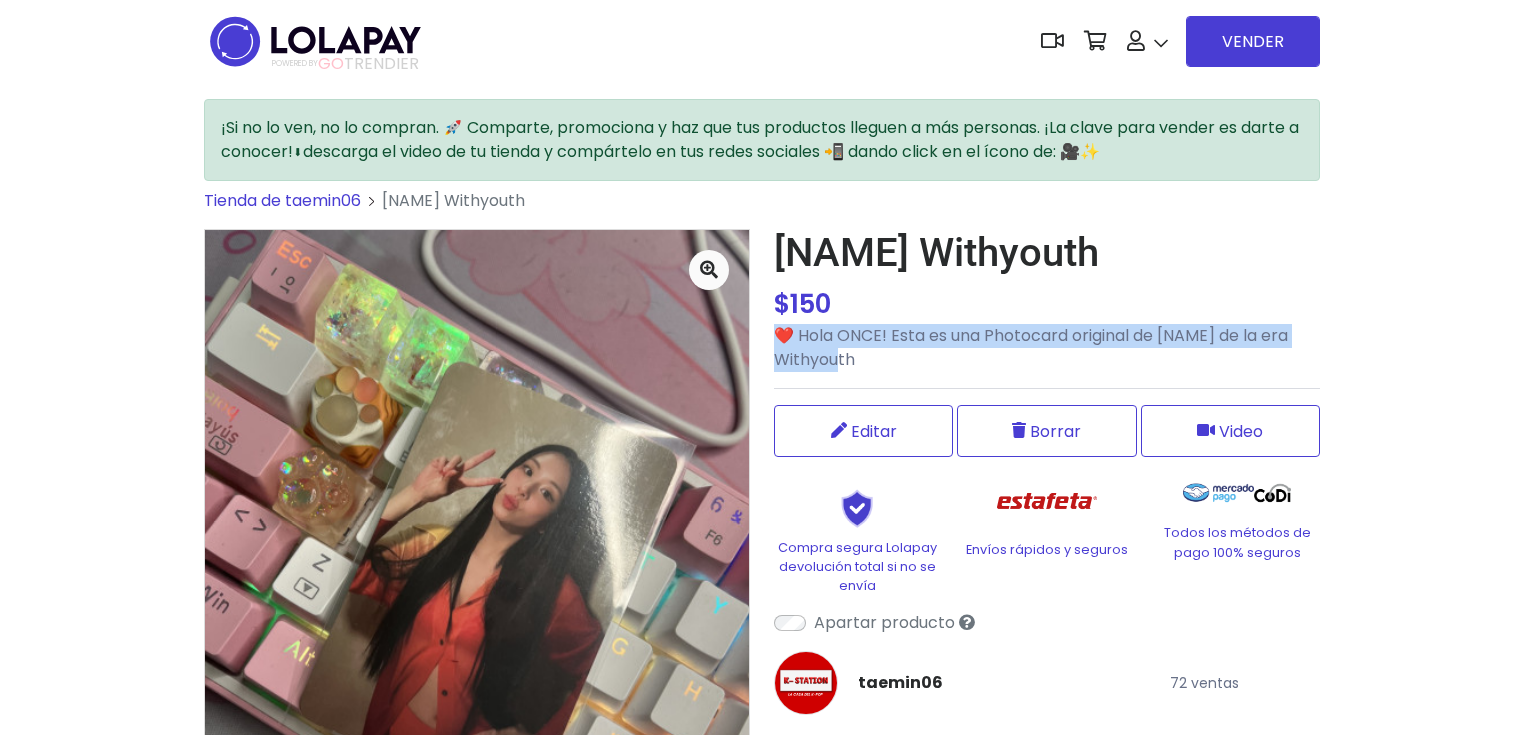 drag, startPoint x: 883, startPoint y: 360, endPoint x: 774, endPoint y: 335, distance: 111.83023 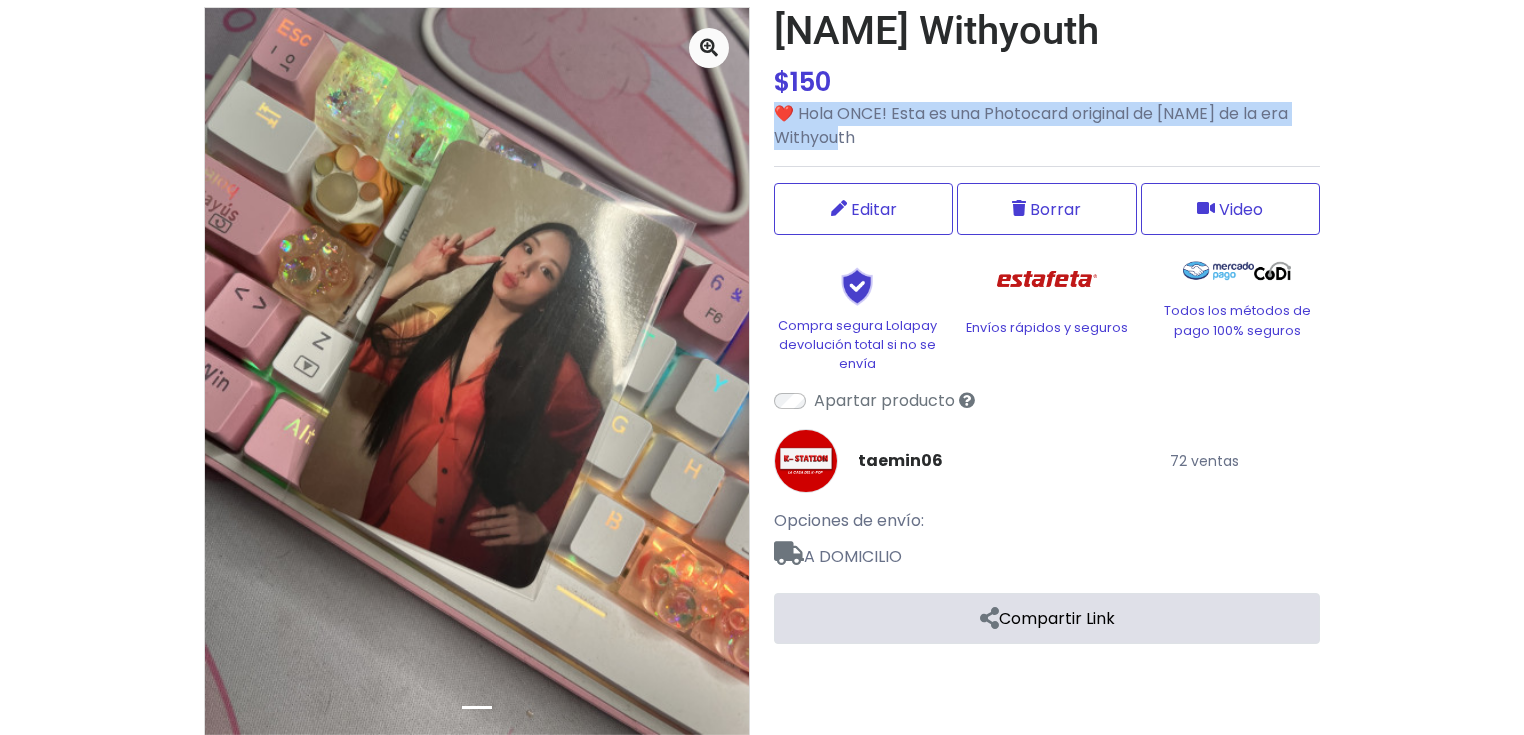 scroll, scrollTop: 256, scrollLeft: 0, axis: vertical 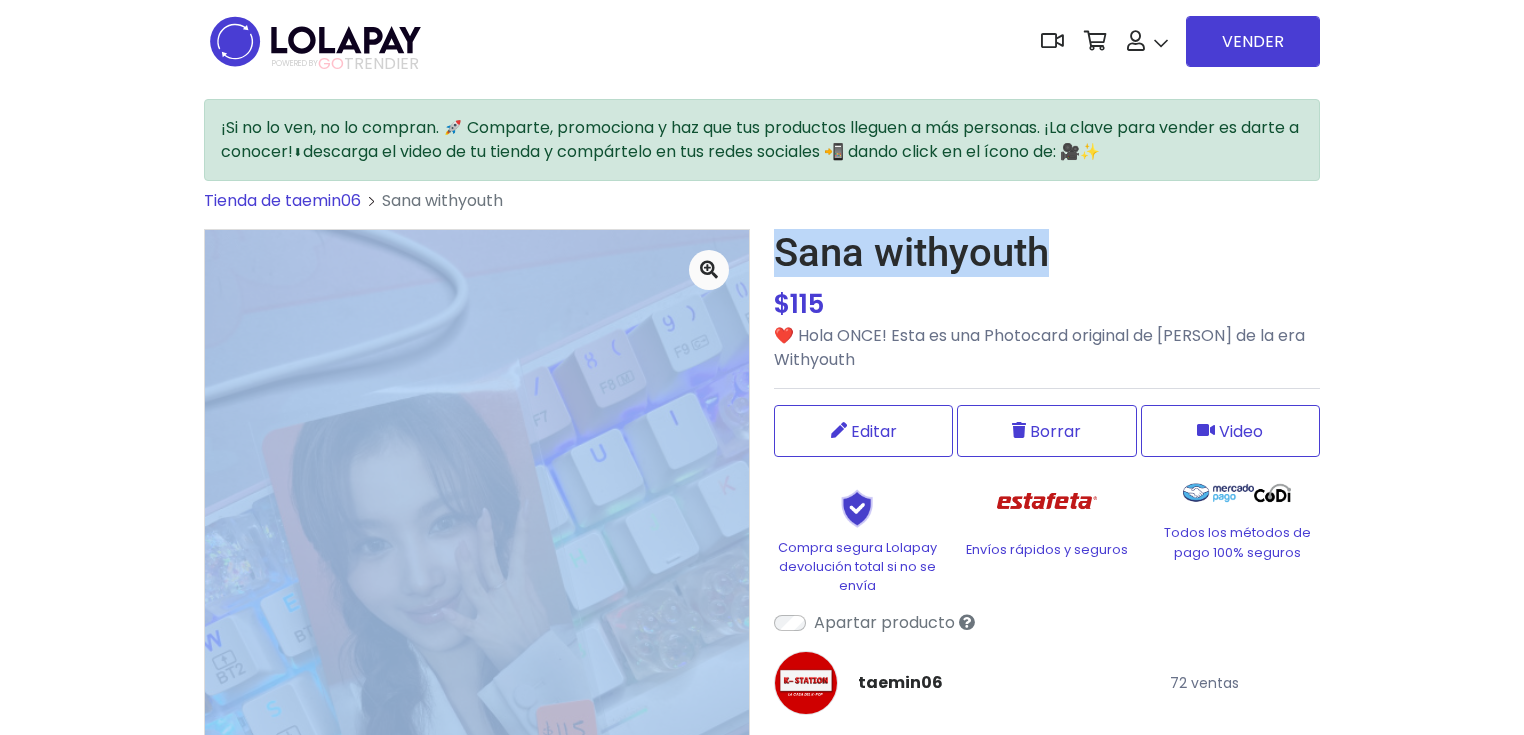 drag, startPoint x: 1063, startPoint y: 269, endPoint x: 730, endPoint y: 258, distance: 333.18164 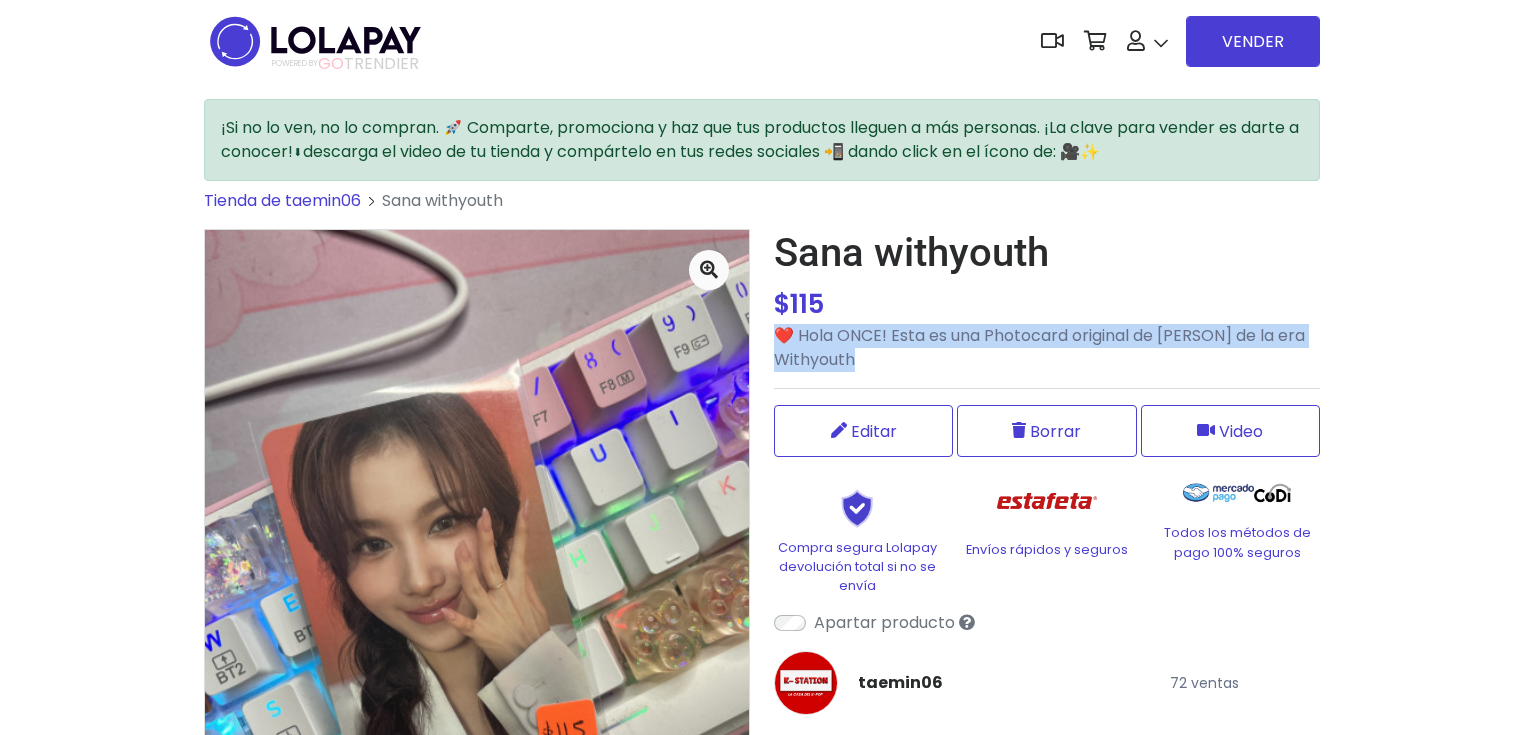 drag, startPoint x: 869, startPoint y: 373, endPoint x: 780, endPoint y: 339, distance: 95.27329 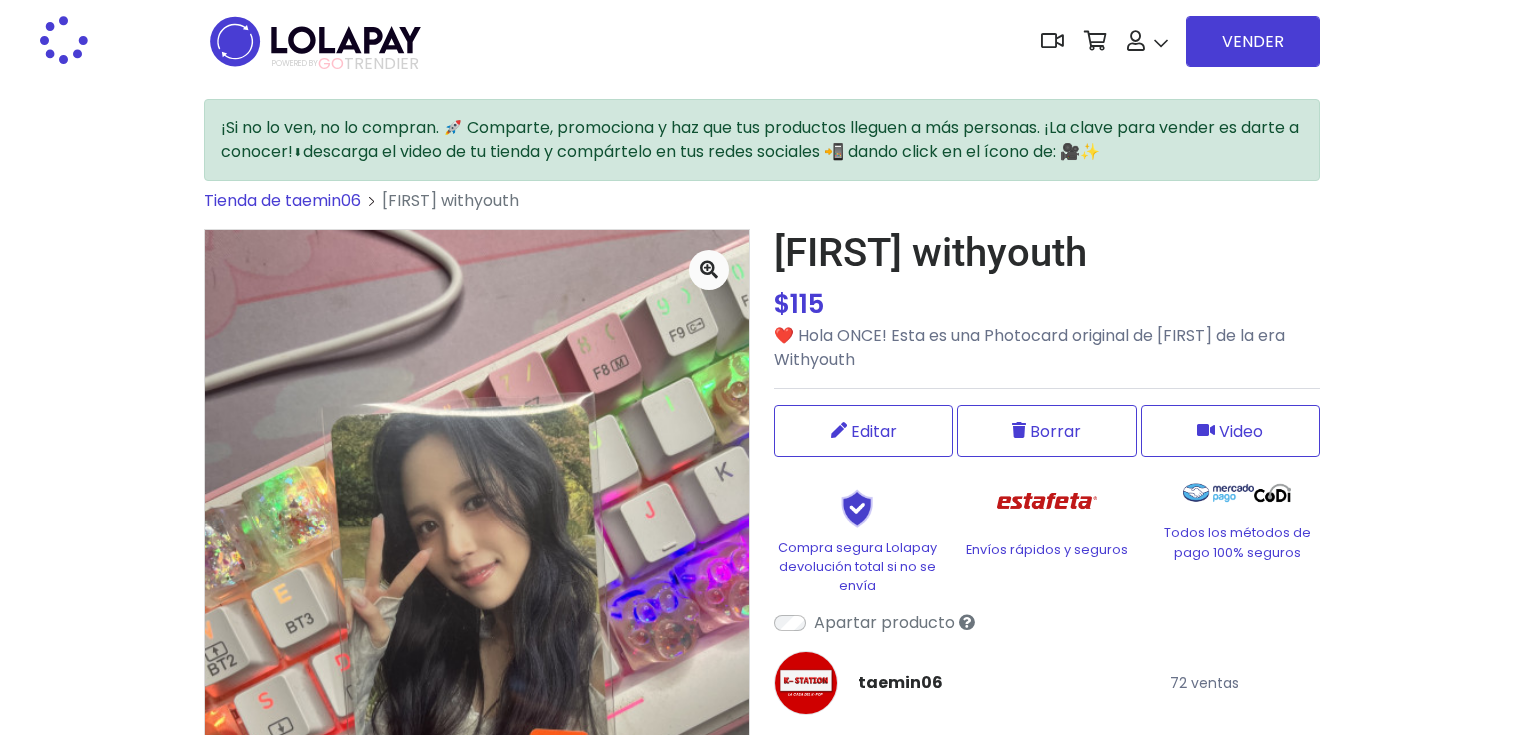 scroll, scrollTop: 0, scrollLeft: 0, axis: both 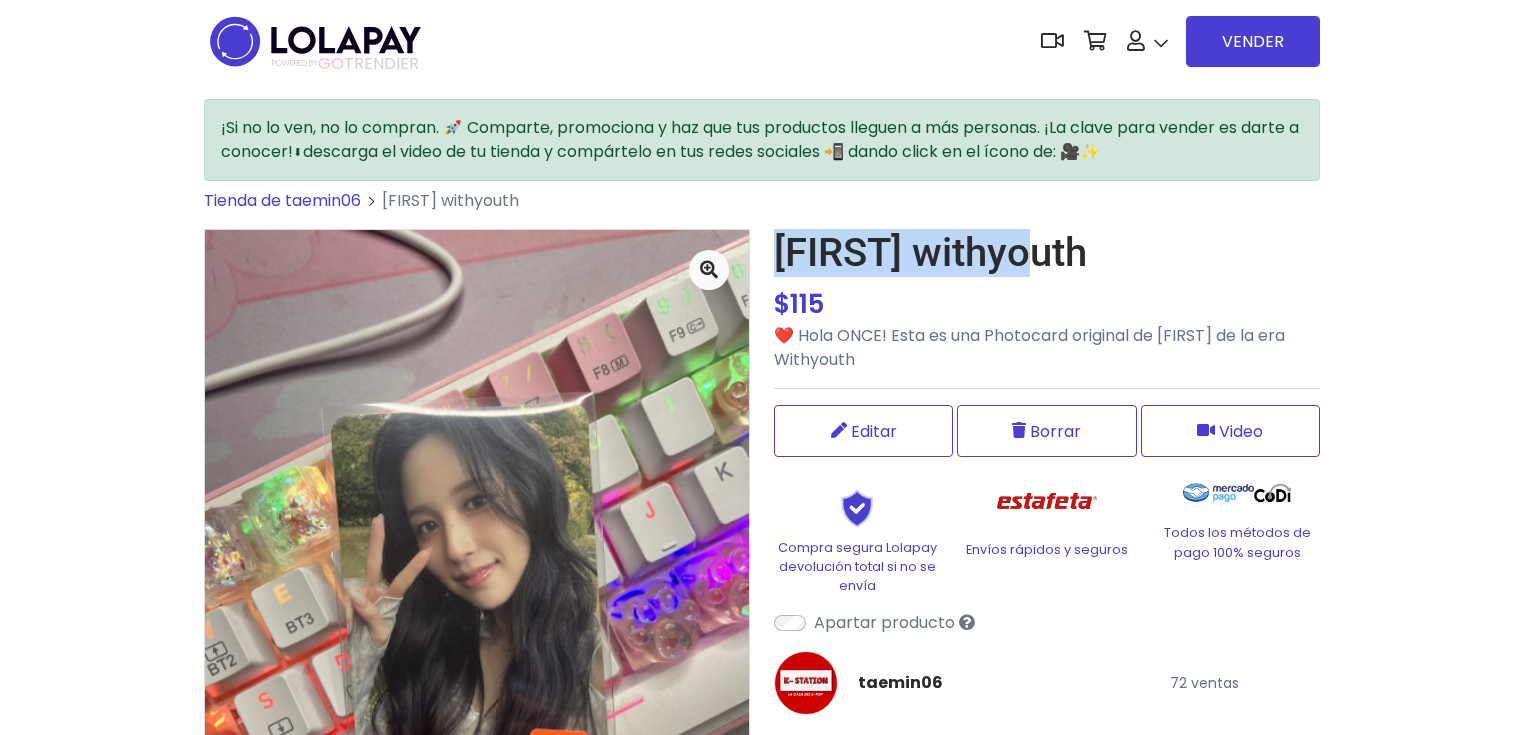 drag, startPoint x: 976, startPoint y: 256, endPoint x: 764, endPoint y: 251, distance: 212.05896 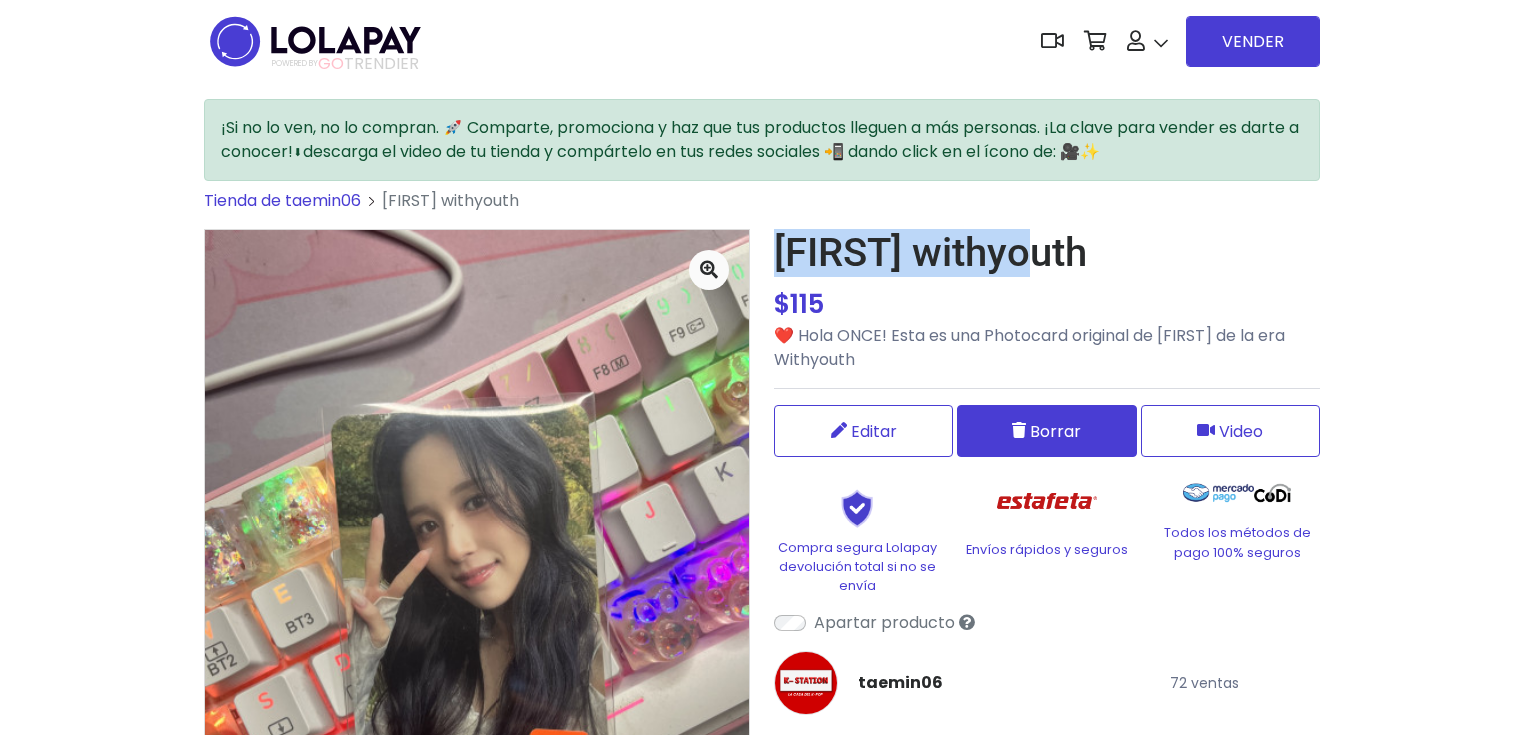 copy on "[FIRST] withyouth" 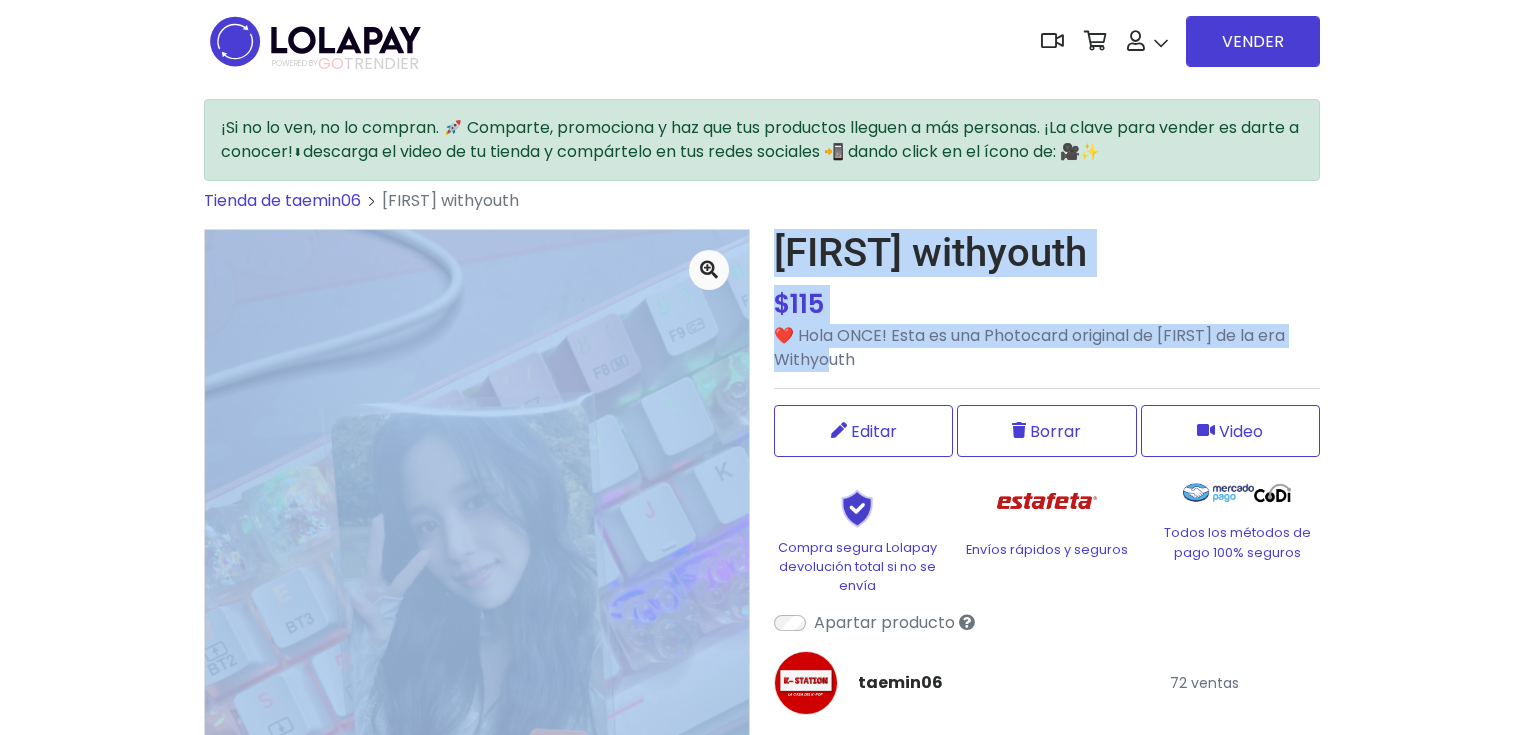 drag, startPoint x: 862, startPoint y: 368, endPoint x: 756, endPoint y: 331, distance: 112.27199 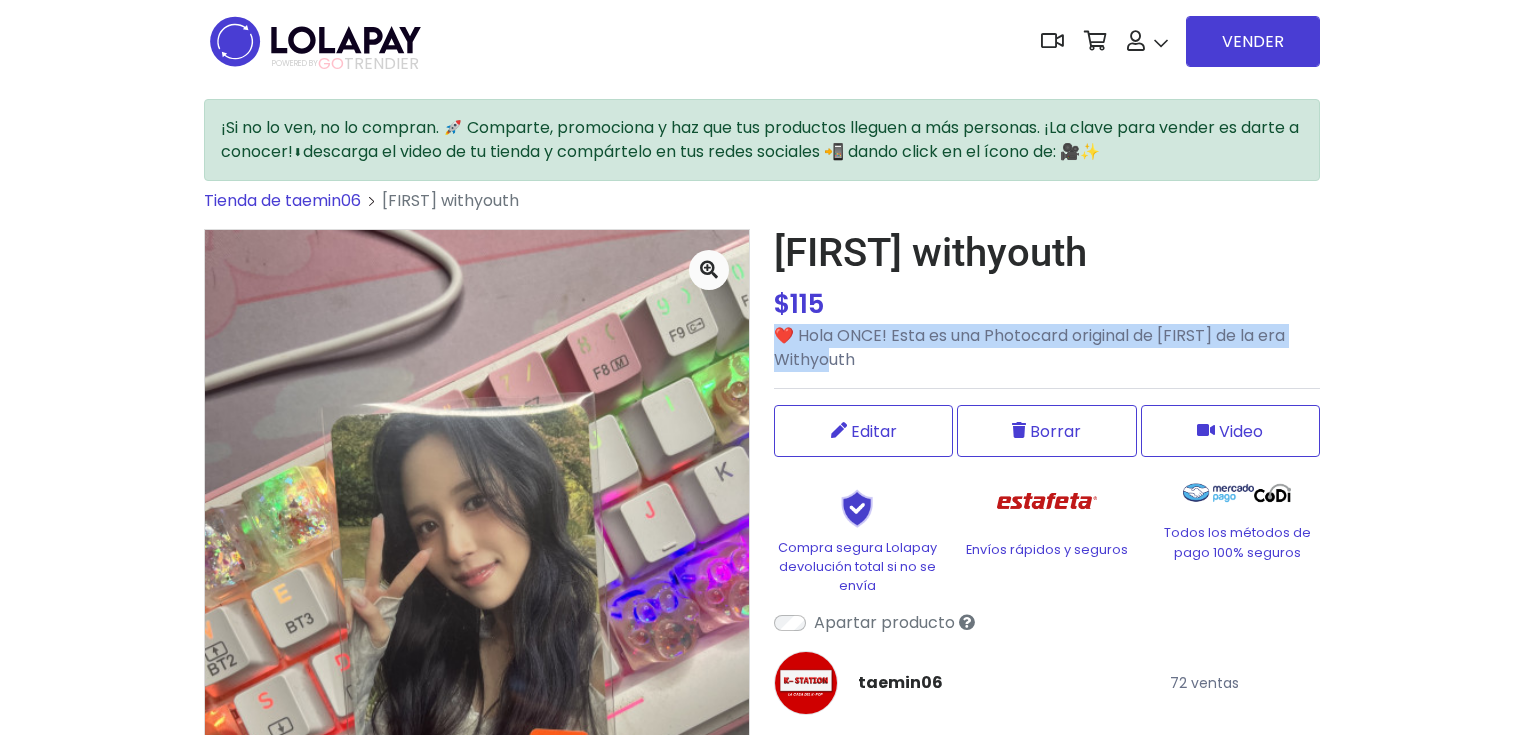 drag, startPoint x: 853, startPoint y: 360, endPoint x: 776, endPoint y: 332, distance: 81.9329 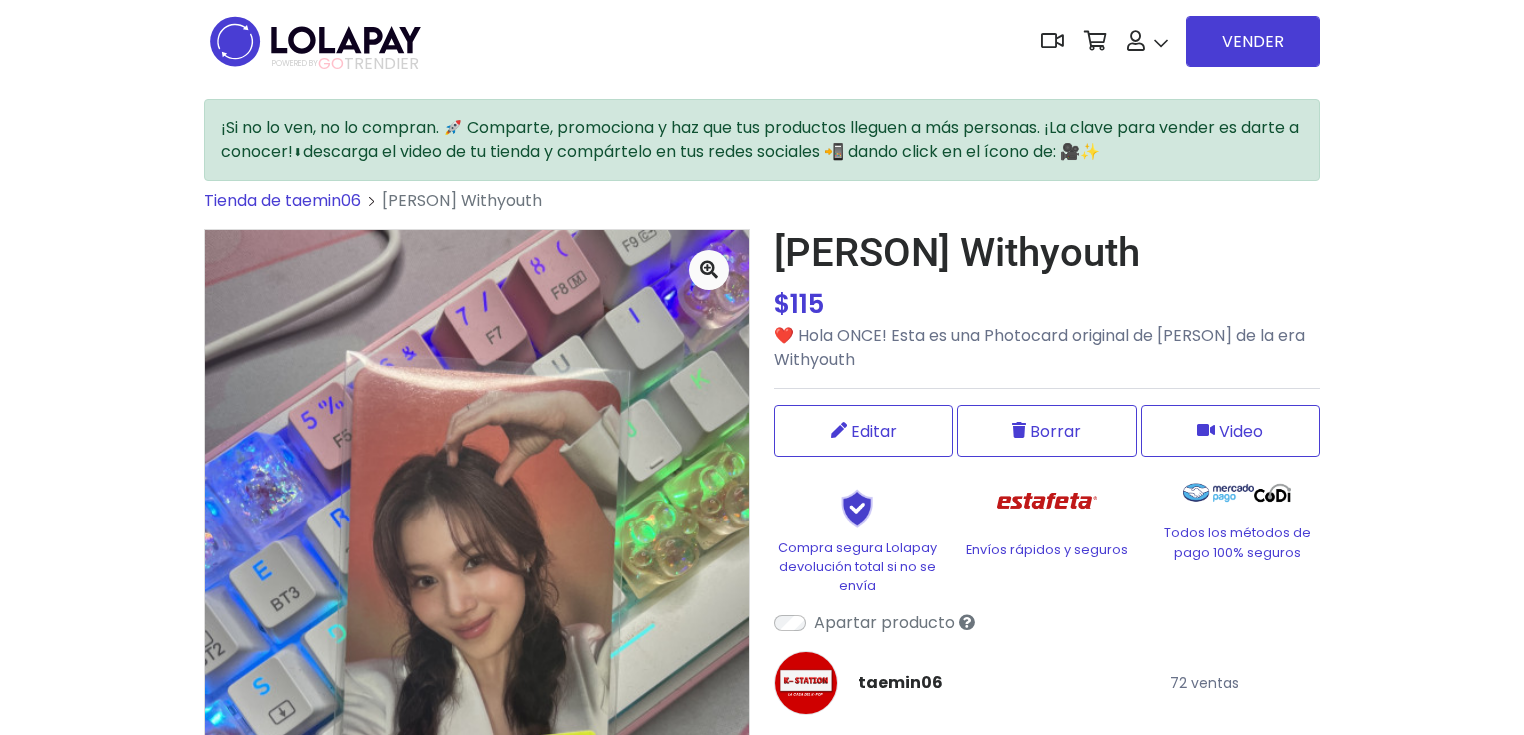 scroll, scrollTop: 0, scrollLeft: 0, axis: both 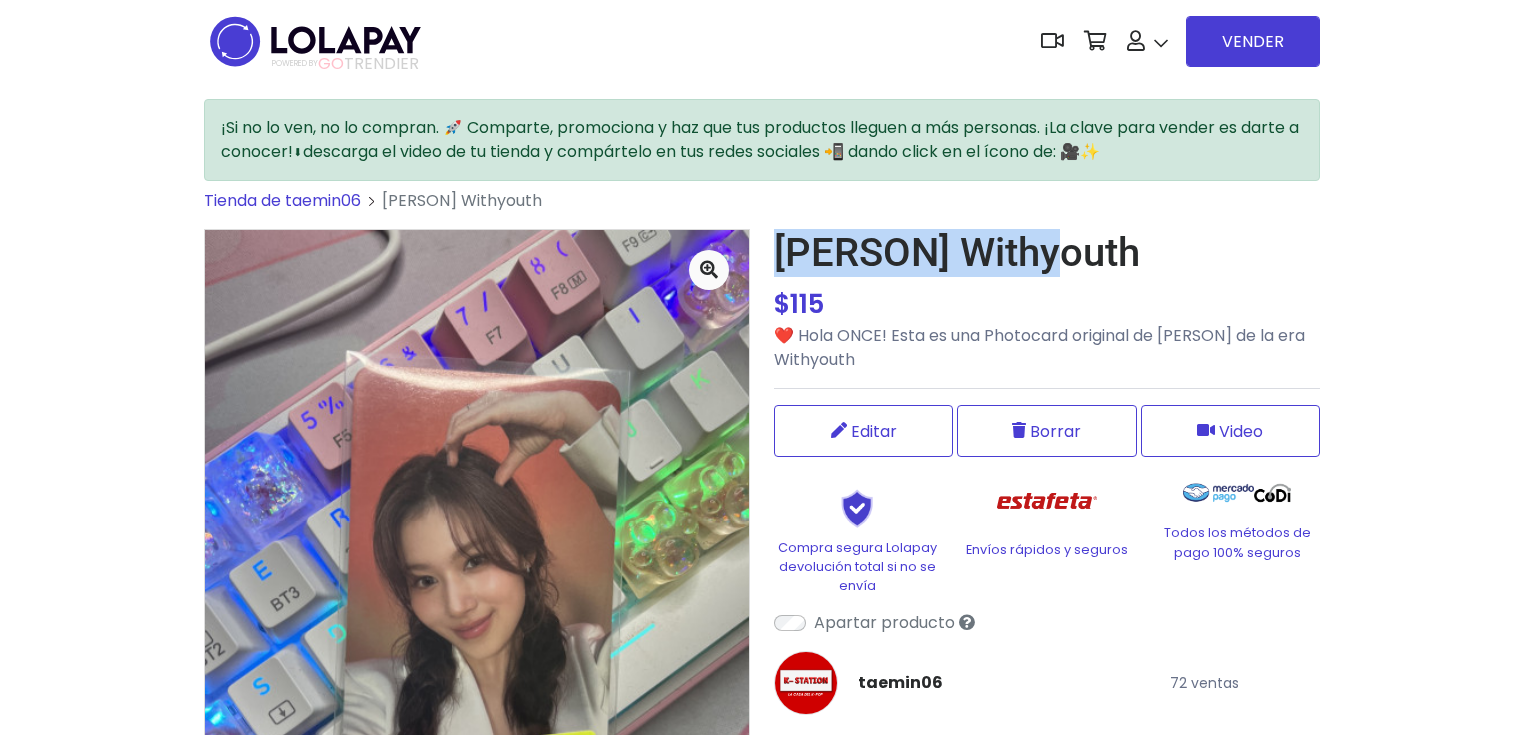 drag, startPoint x: 1058, startPoint y: 252, endPoint x: 768, endPoint y: 242, distance: 290.17236 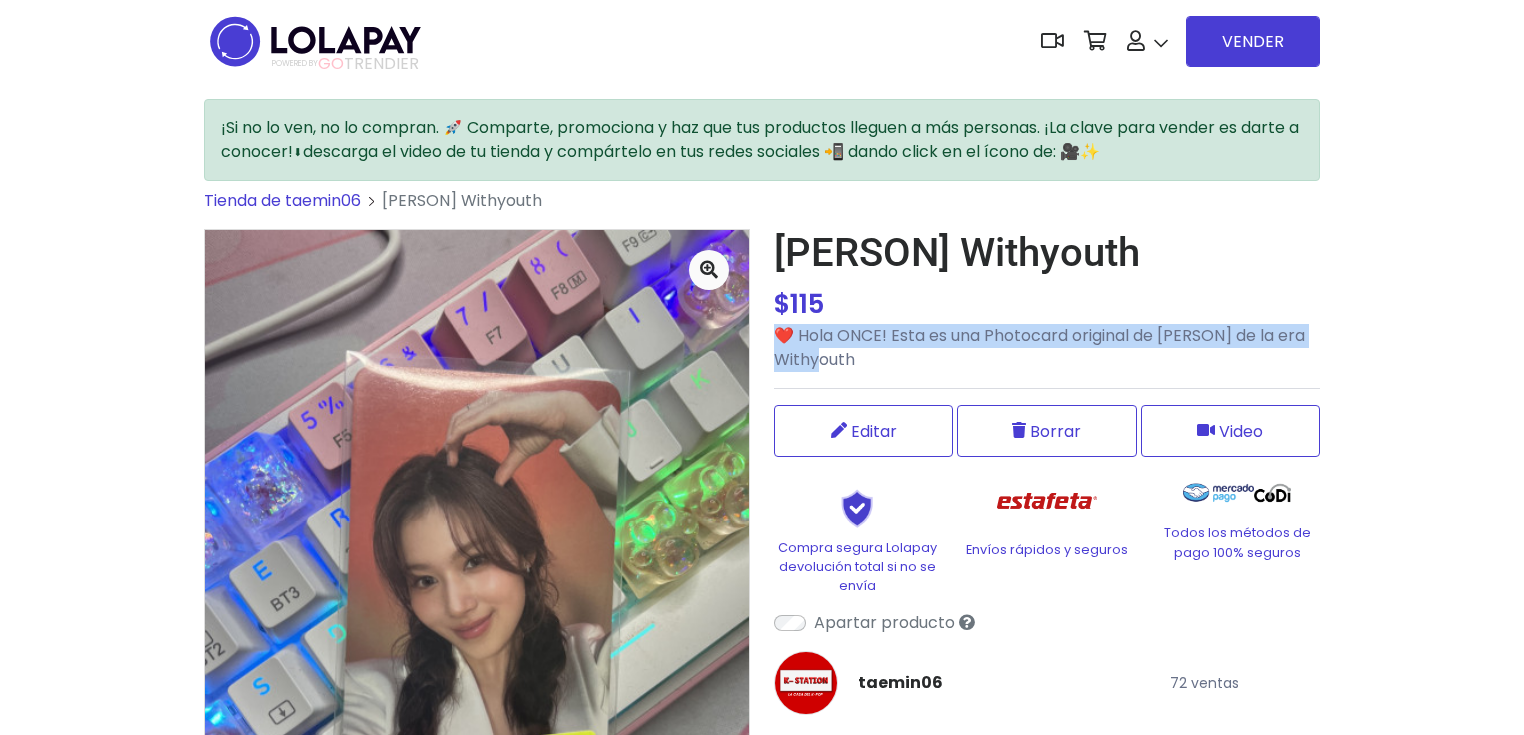 drag, startPoint x: 856, startPoint y: 364, endPoint x: 772, endPoint y: 344, distance: 86.34813 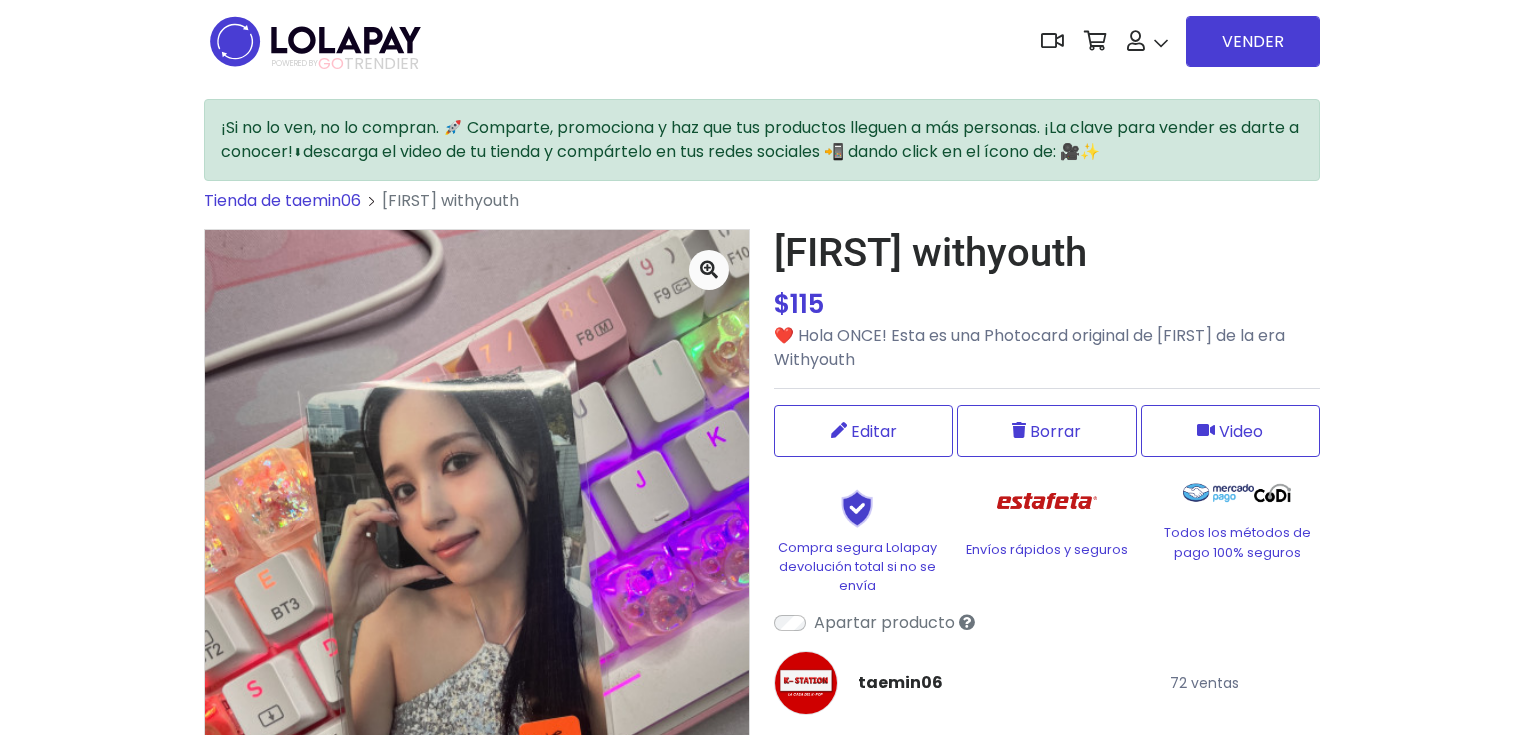 scroll, scrollTop: 0, scrollLeft: 0, axis: both 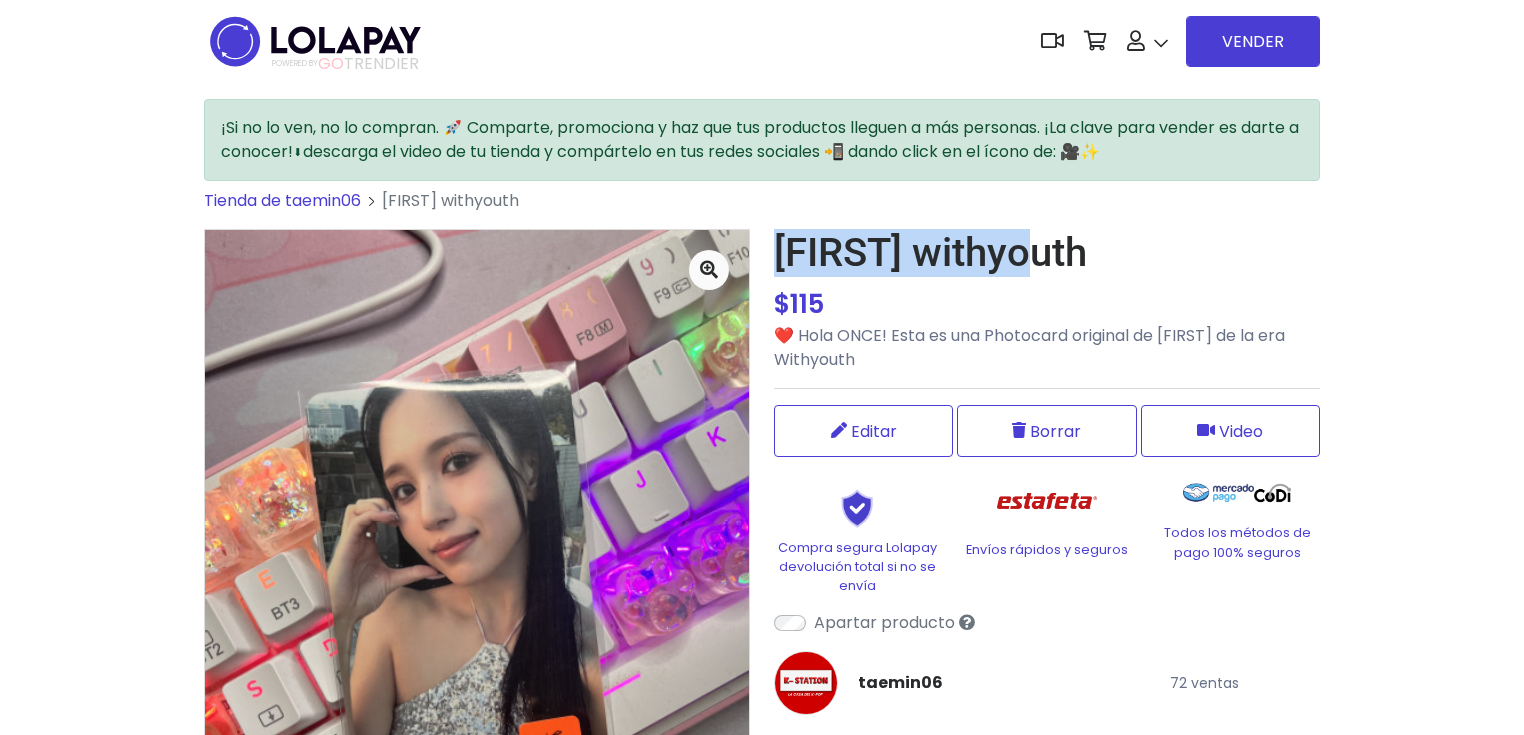 drag, startPoint x: 1053, startPoint y: 253, endPoint x: 787, endPoint y: 265, distance: 266.27054 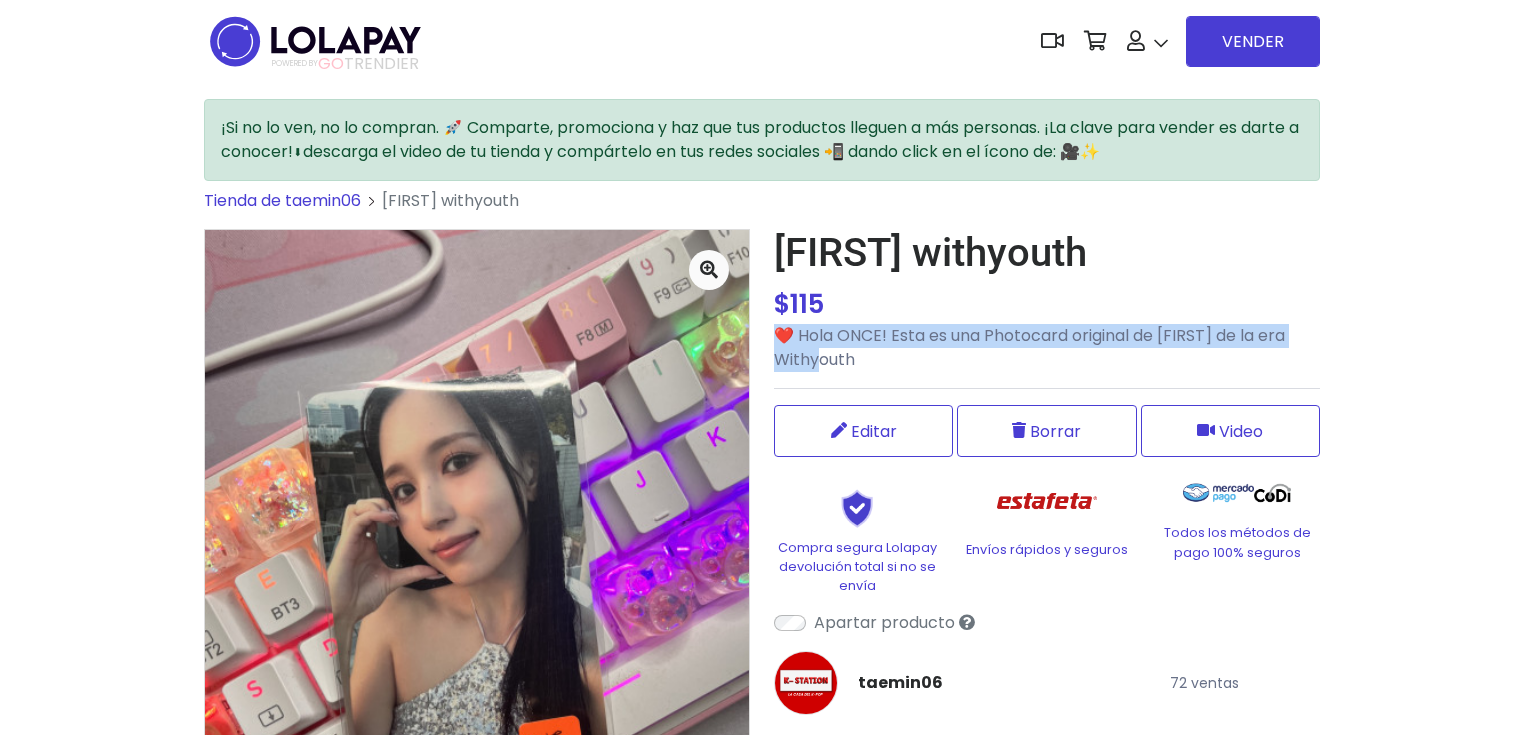 drag, startPoint x: 849, startPoint y: 367, endPoint x: 832, endPoint y: 351, distance: 23.345236 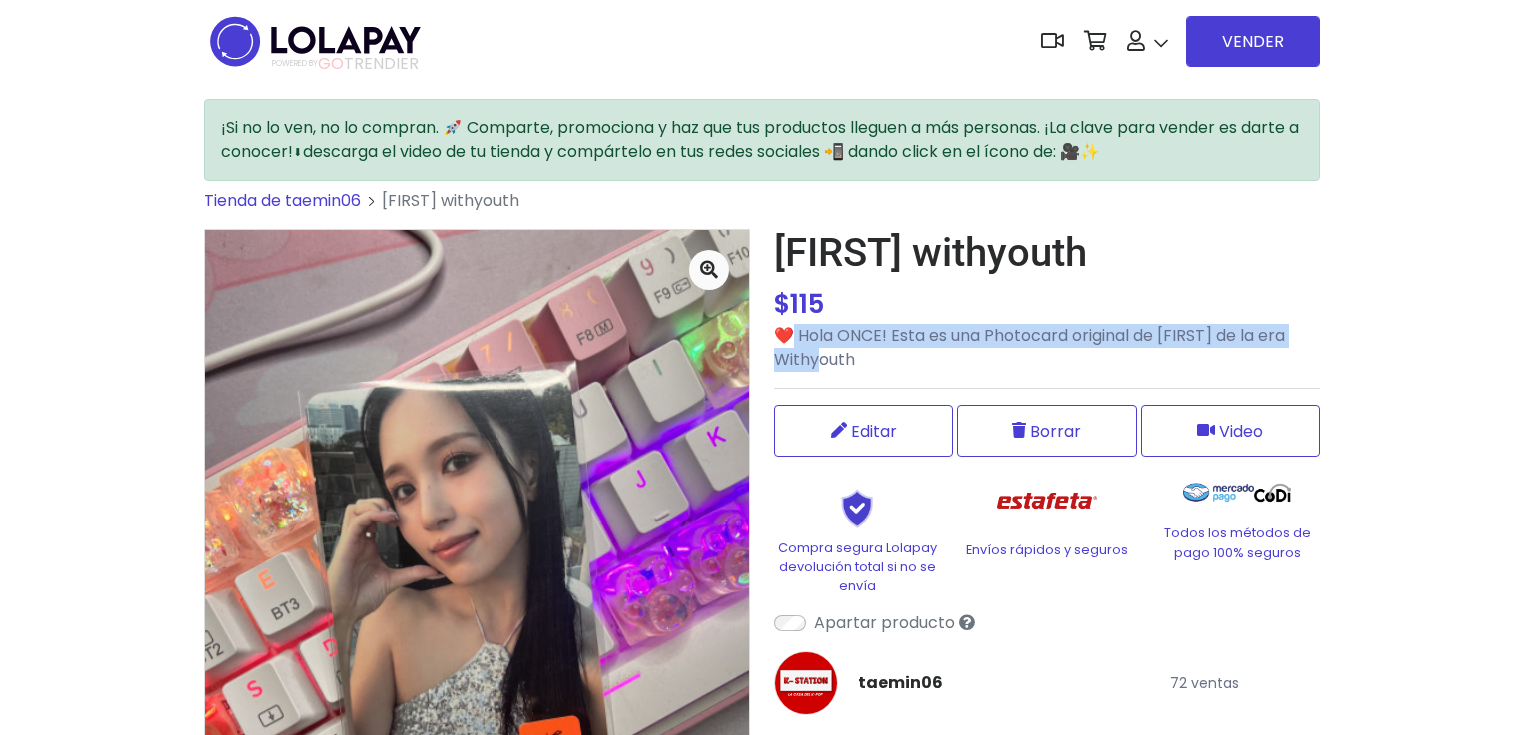 drag, startPoint x: 832, startPoint y: 351, endPoint x: 847, endPoint y: 353, distance: 15.132746 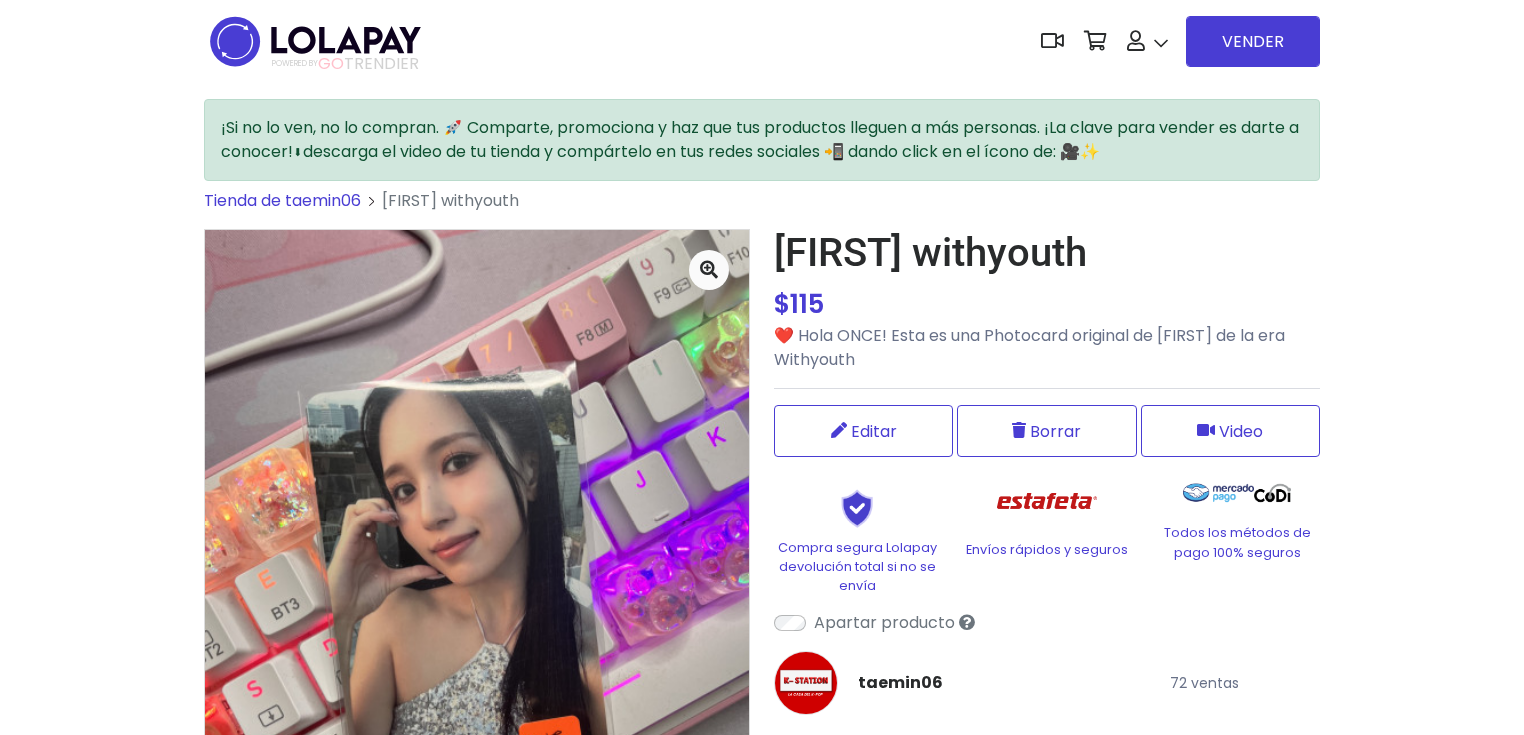 click on "❤️ Hola ONCE! Esta es una Photocard original de Mina de la era Withyouth" at bounding box center (1047, 348) 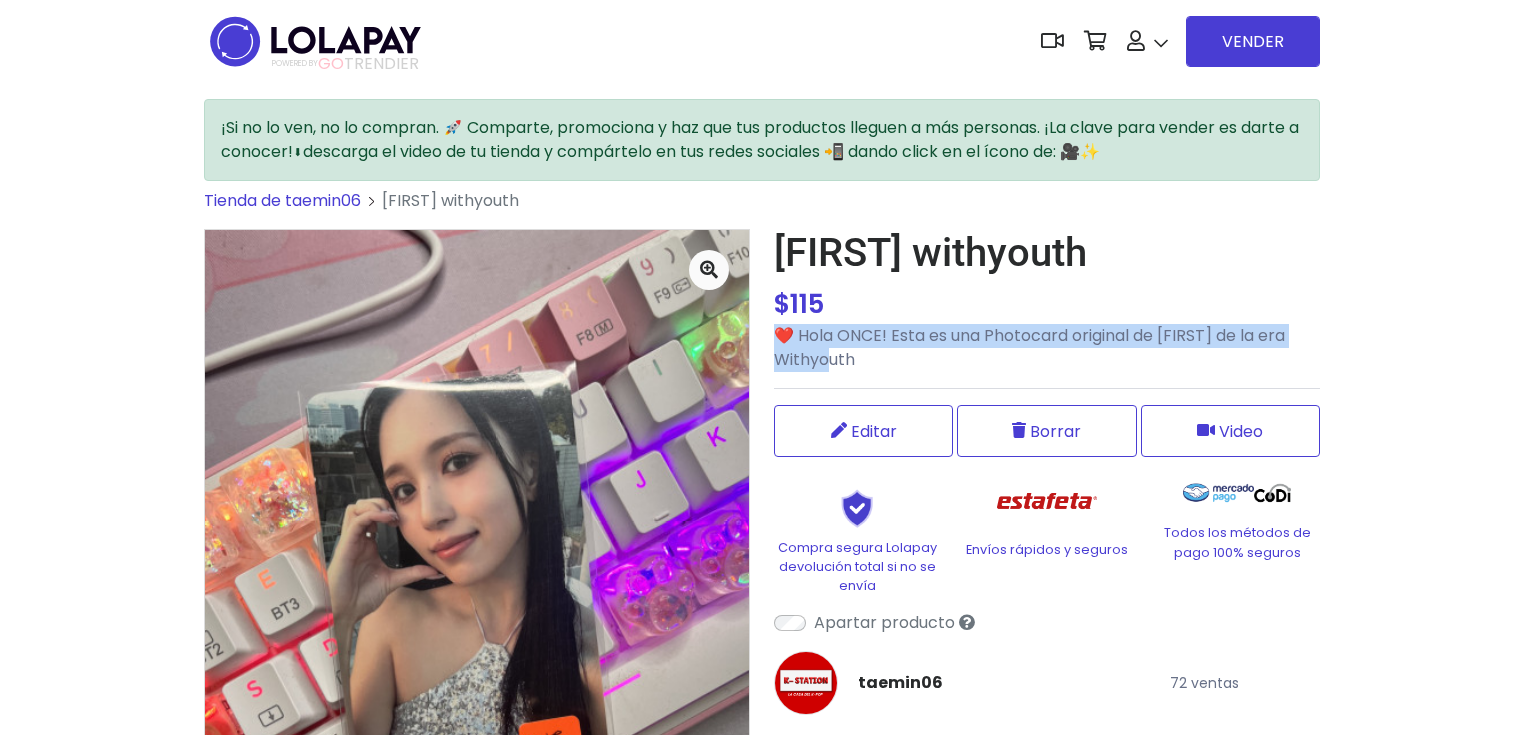 drag, startPoint x: 855, startPoint y: 360, endPoint x: 775, endPoint y: 335, distance: 83.81527 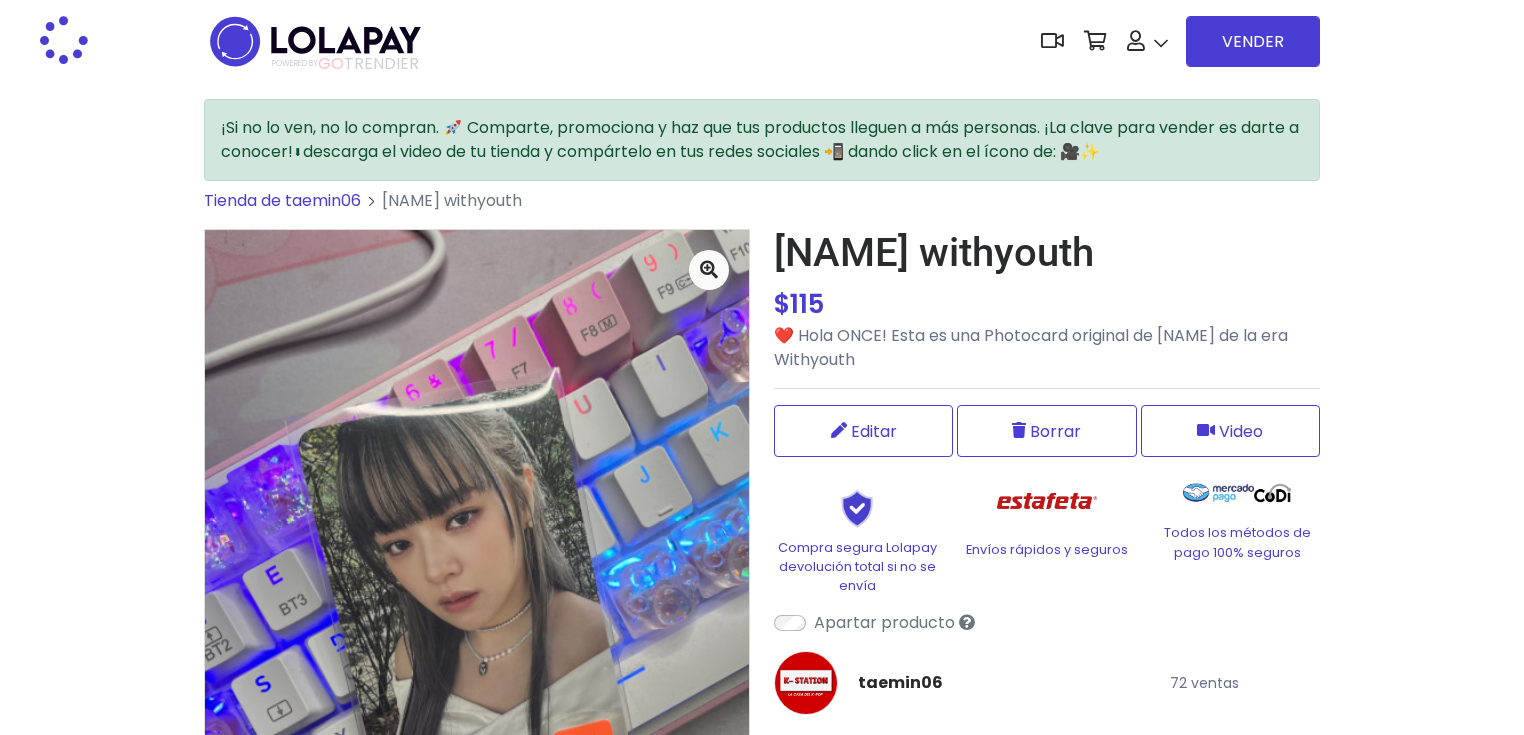scroll, scrollTop: 0, scrollLeft: 0, axis: both 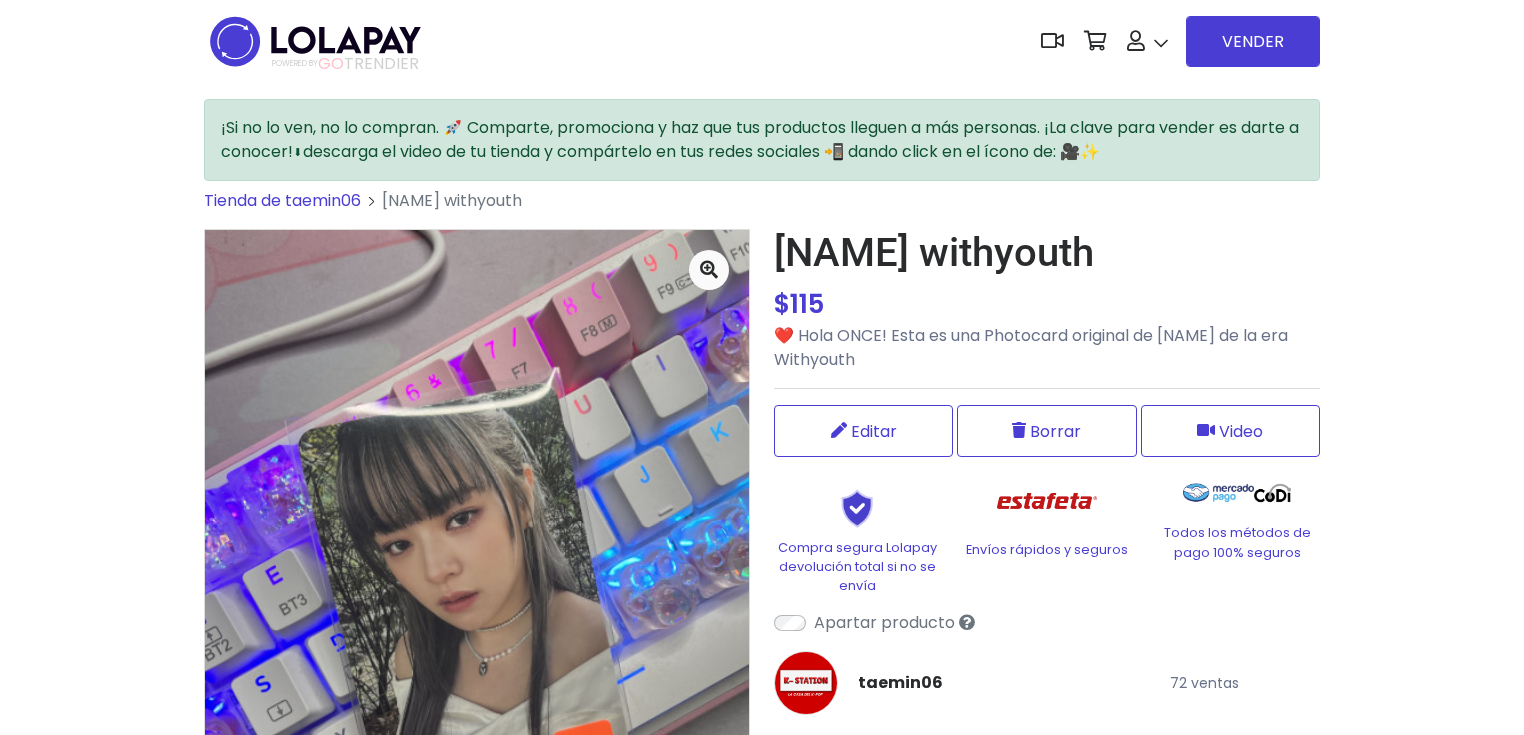 drag, startPoint x: 1158, startPoint y: 260, endPoint x: 775, endPoint y: 265, distance: 383.03262 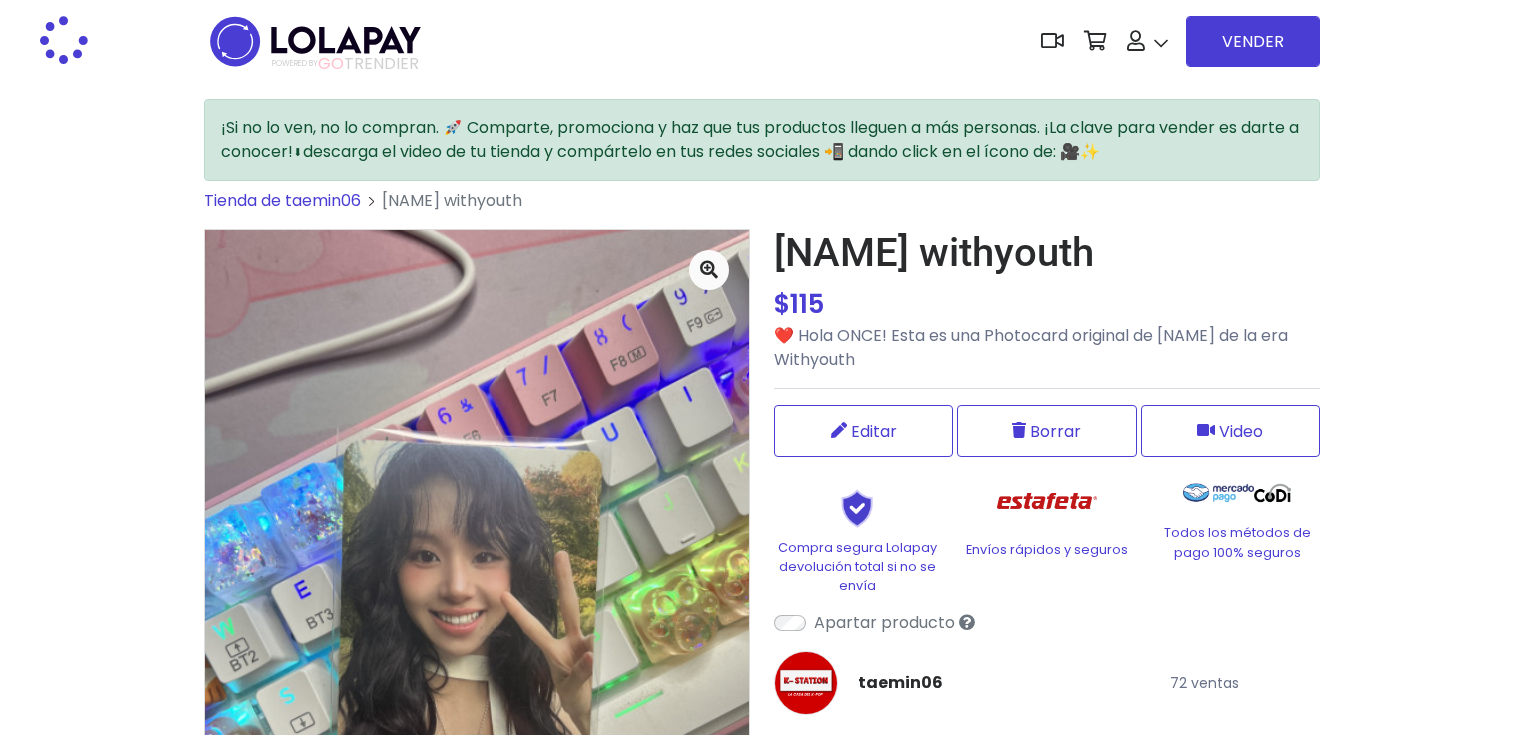 scroll, scrollTop: 0, scrollLeft: 0, axis: both 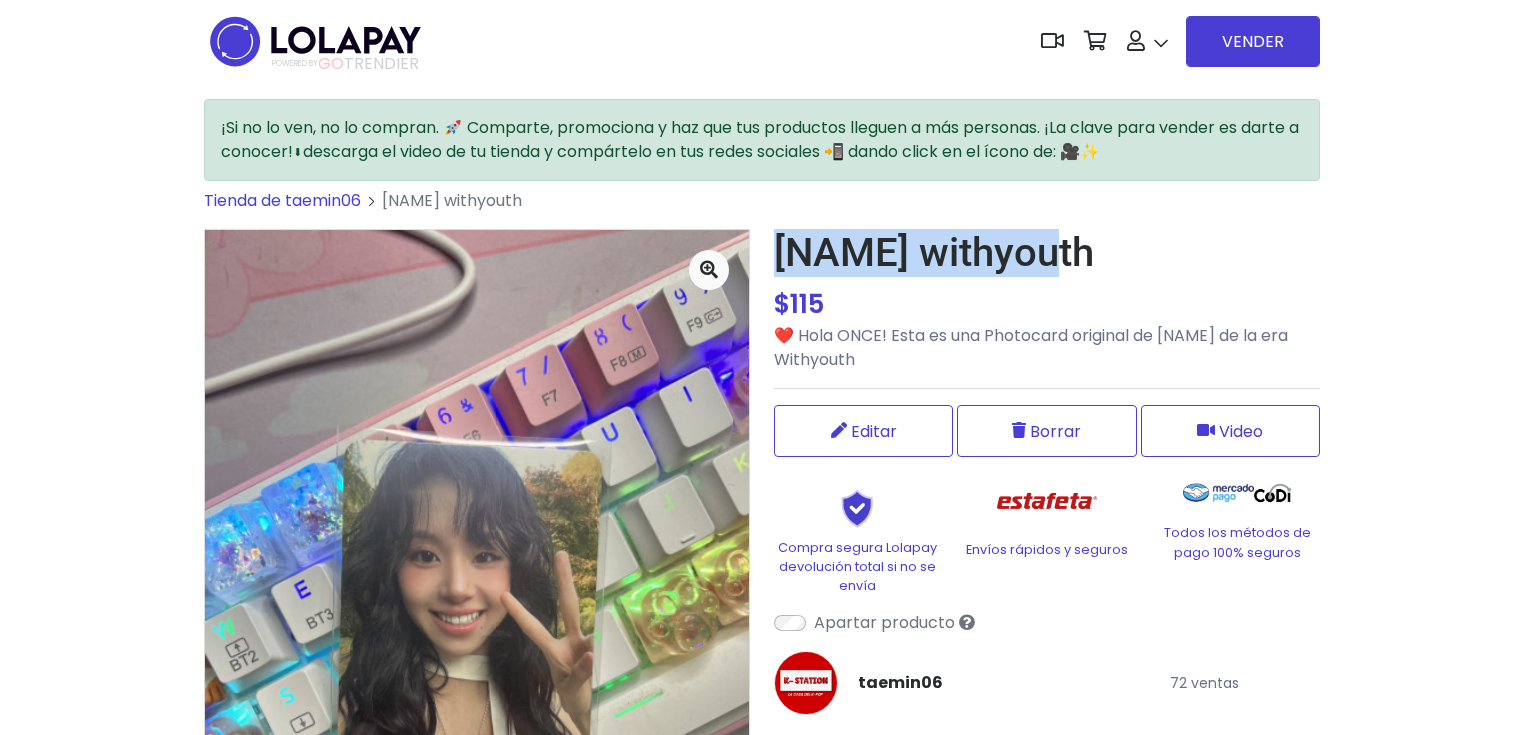 drag, startPoint x: 977, startPoint y: 249, endPoint x: 770, endPoint y: 243, distance: 207.08694 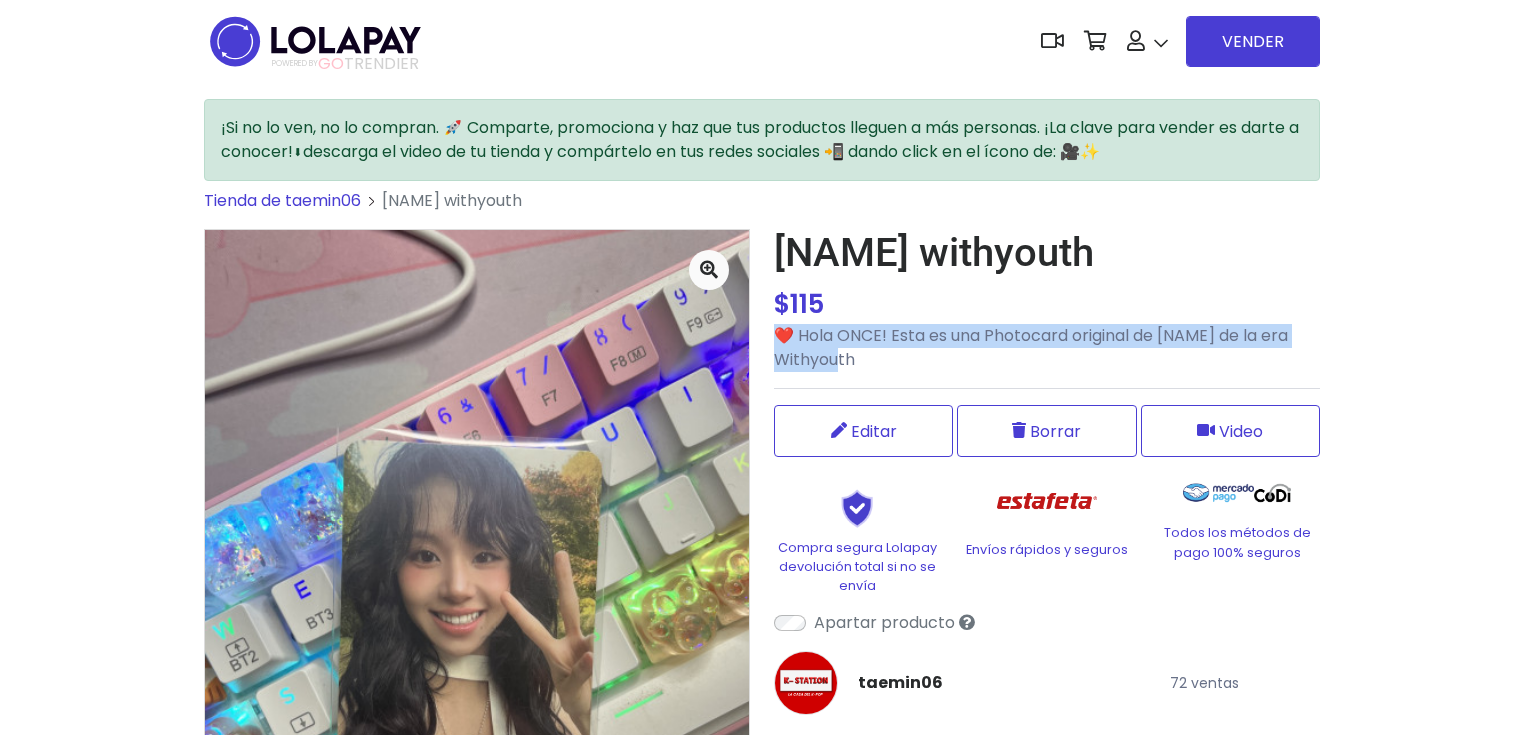 drag, startPoint x: 858, startPoint y: 358, endPoint x: 777, endPoint y: 340, distance: 82.9759 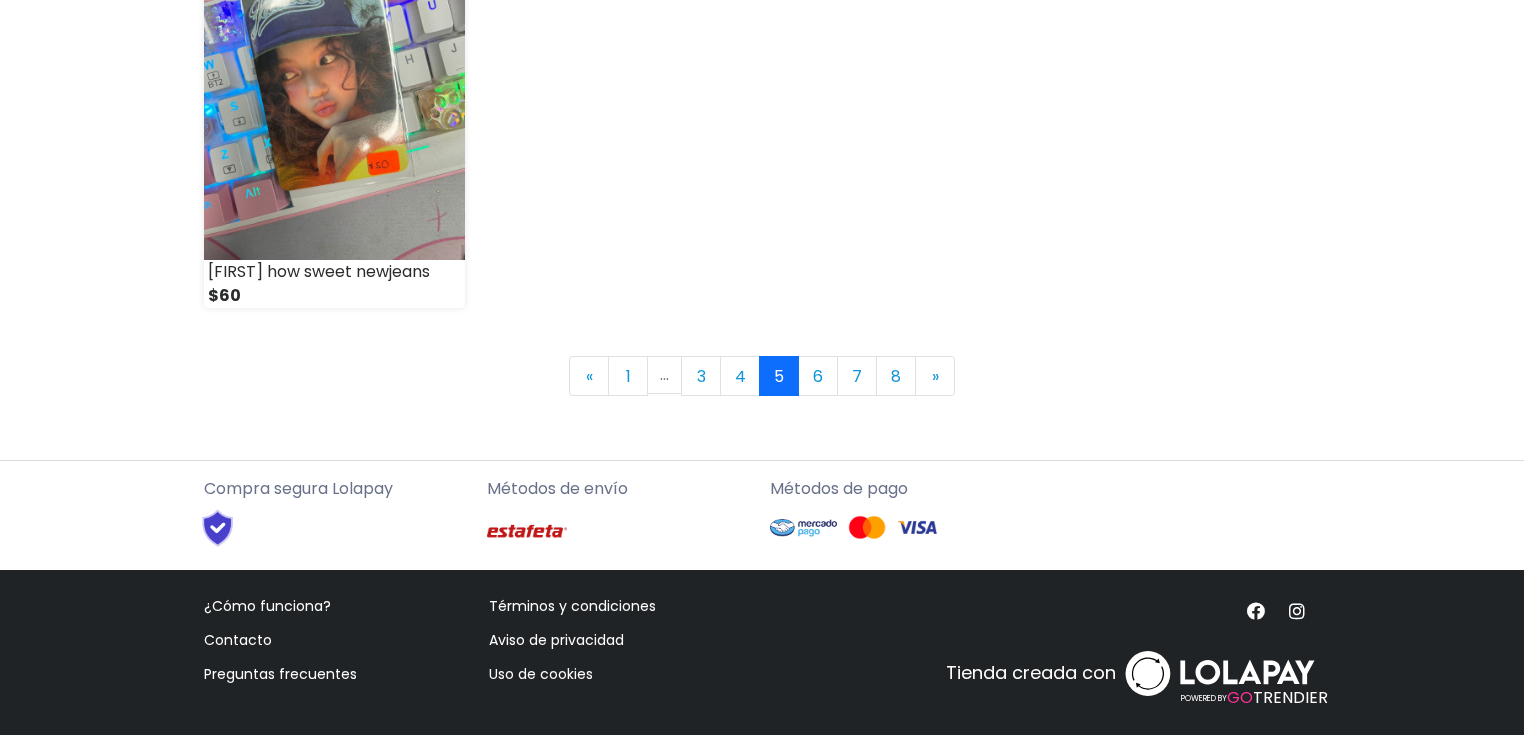 scroll, scrollTop: 3052, scrollLeft: 0, axis: vertical 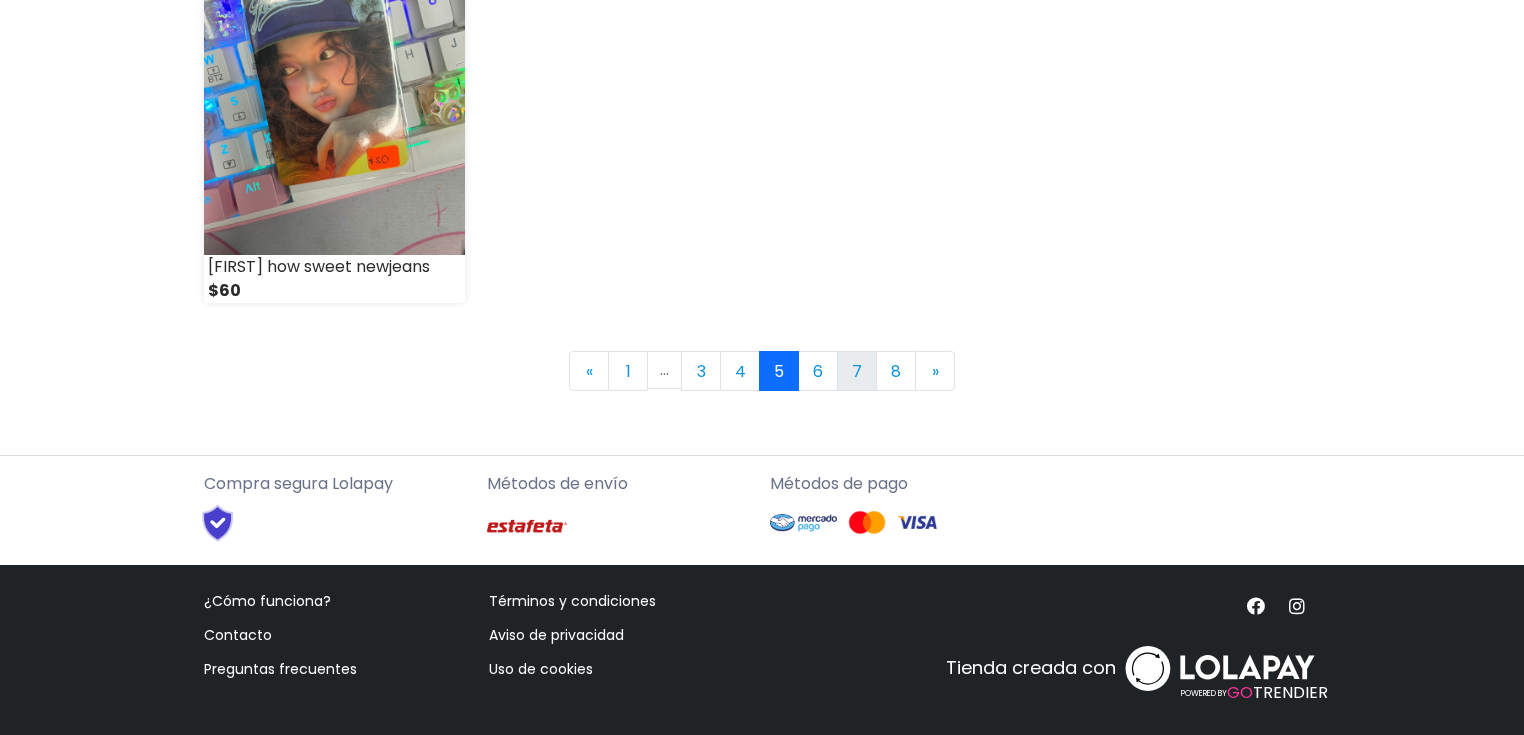 click on "7" at bounding box center (857, 371) 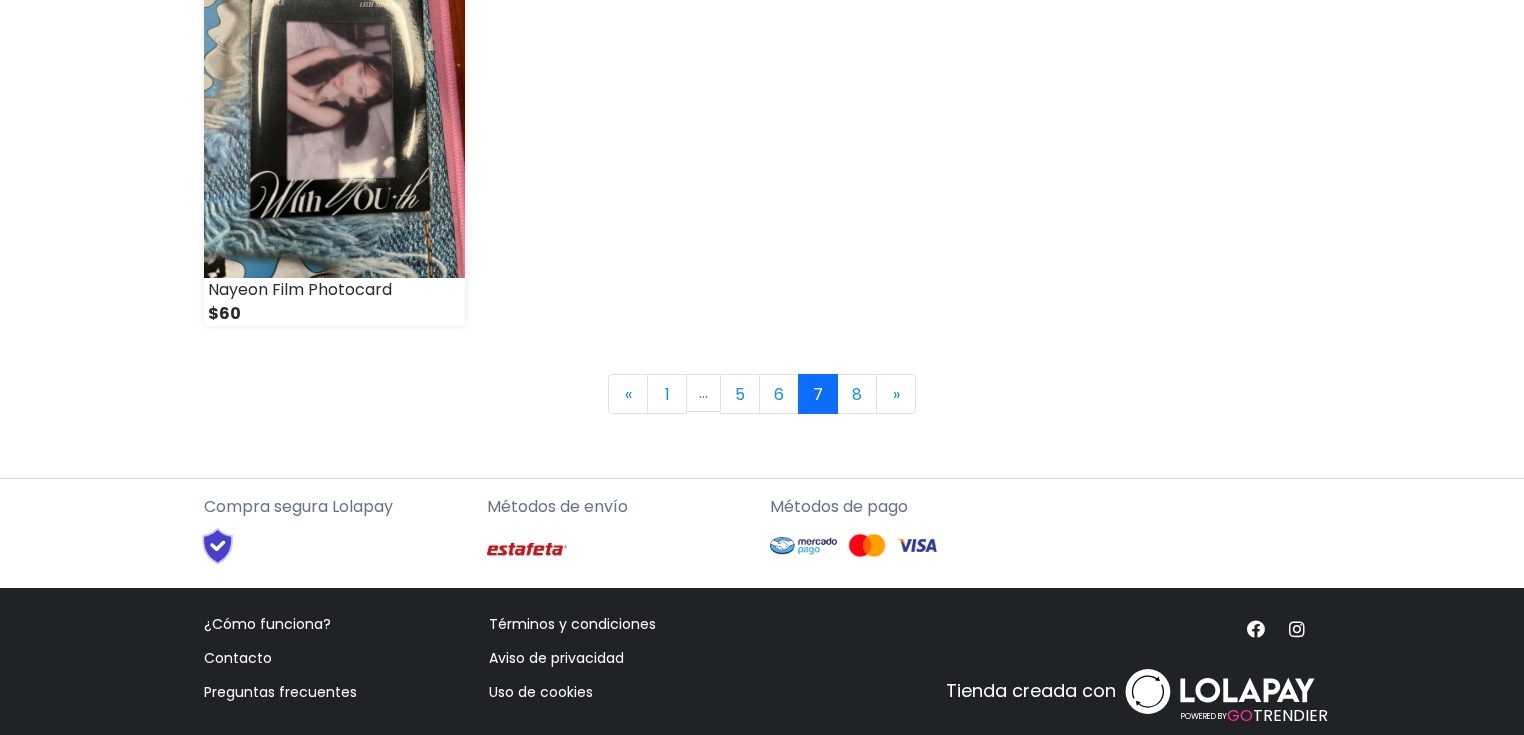scroll, scrollTop: 3040, scrollLeft: 0, axis: vertical 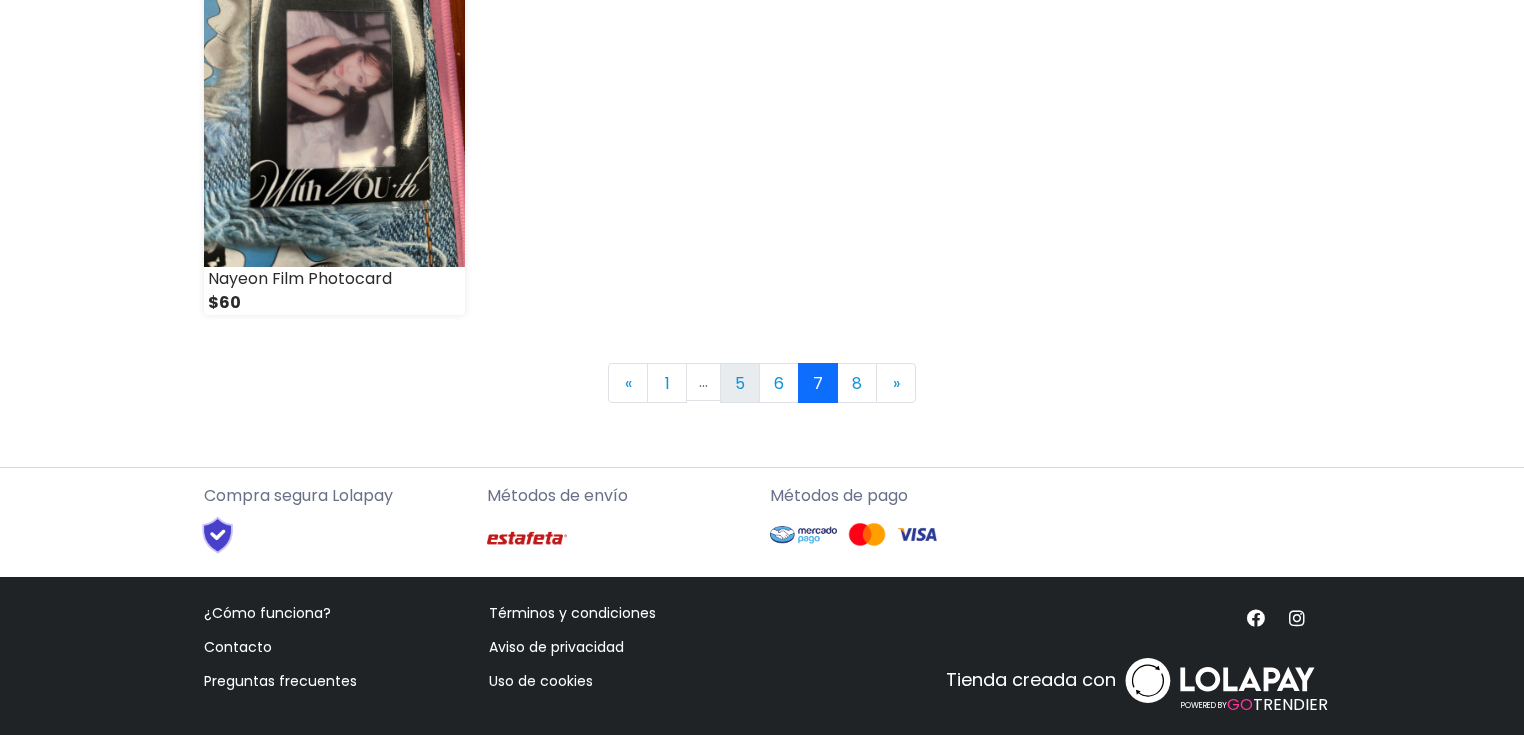 click on "5" at bounding box center [740, 383] 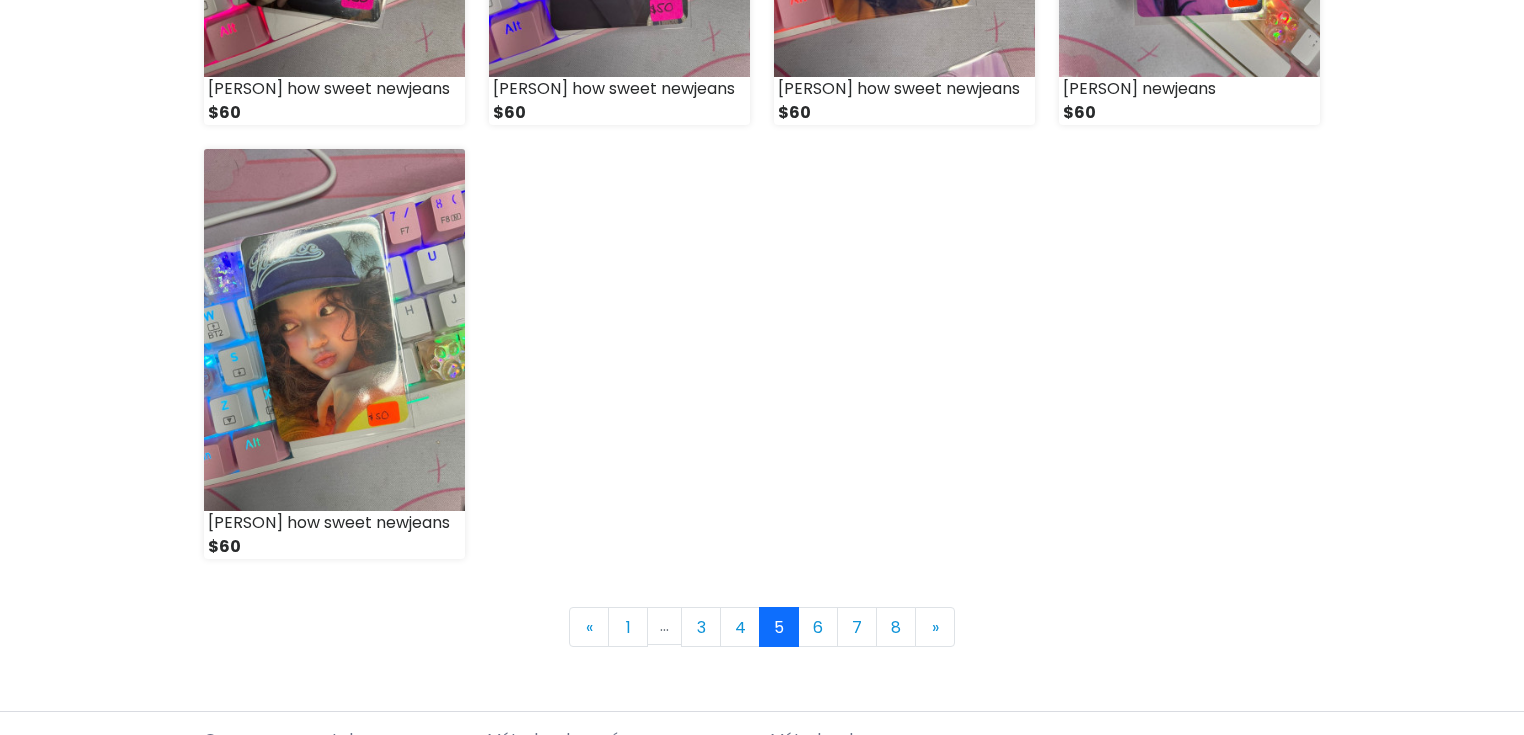 scroll, scrollTop: 2800, scrollLeft: 0, axis: vertical 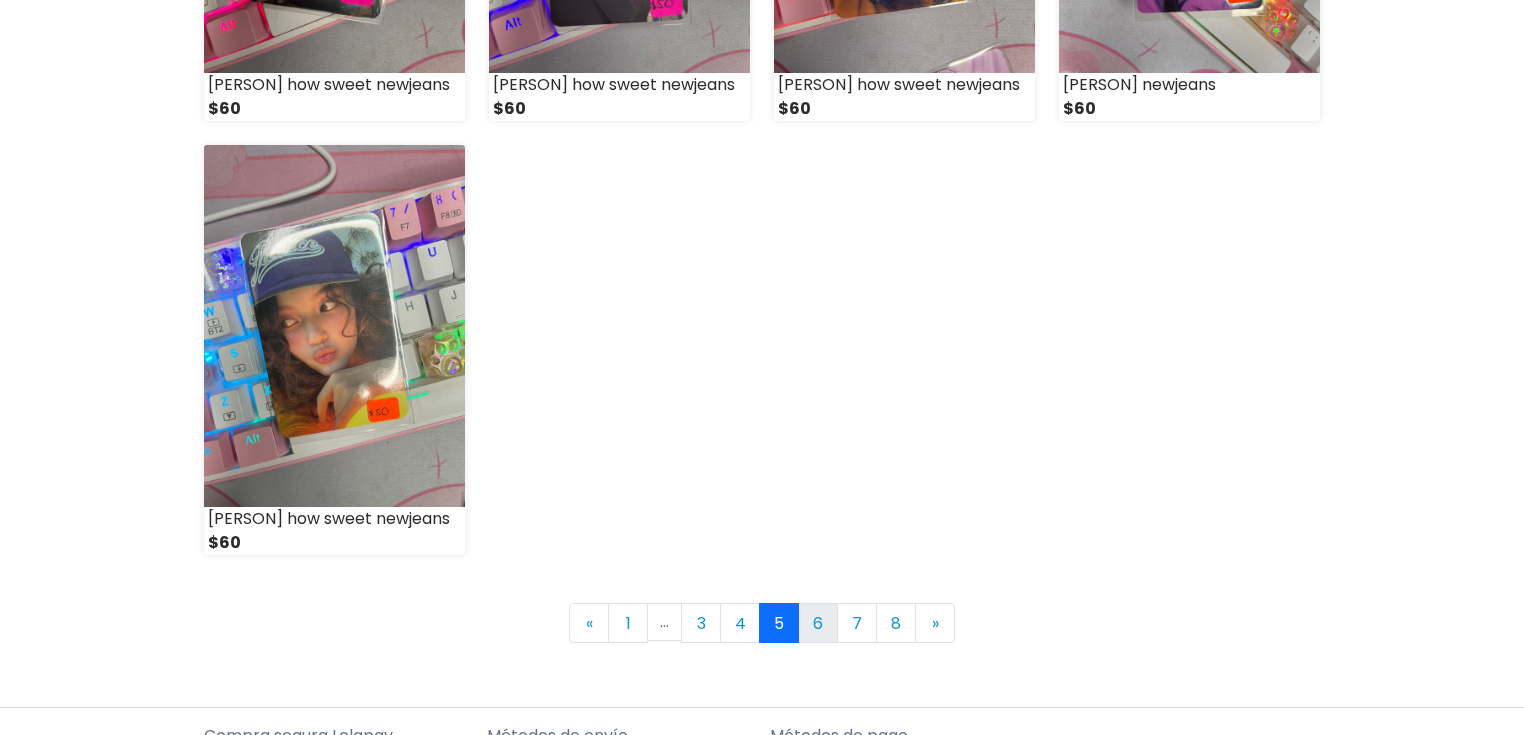 click on "6" at bounding box center [818, 623] 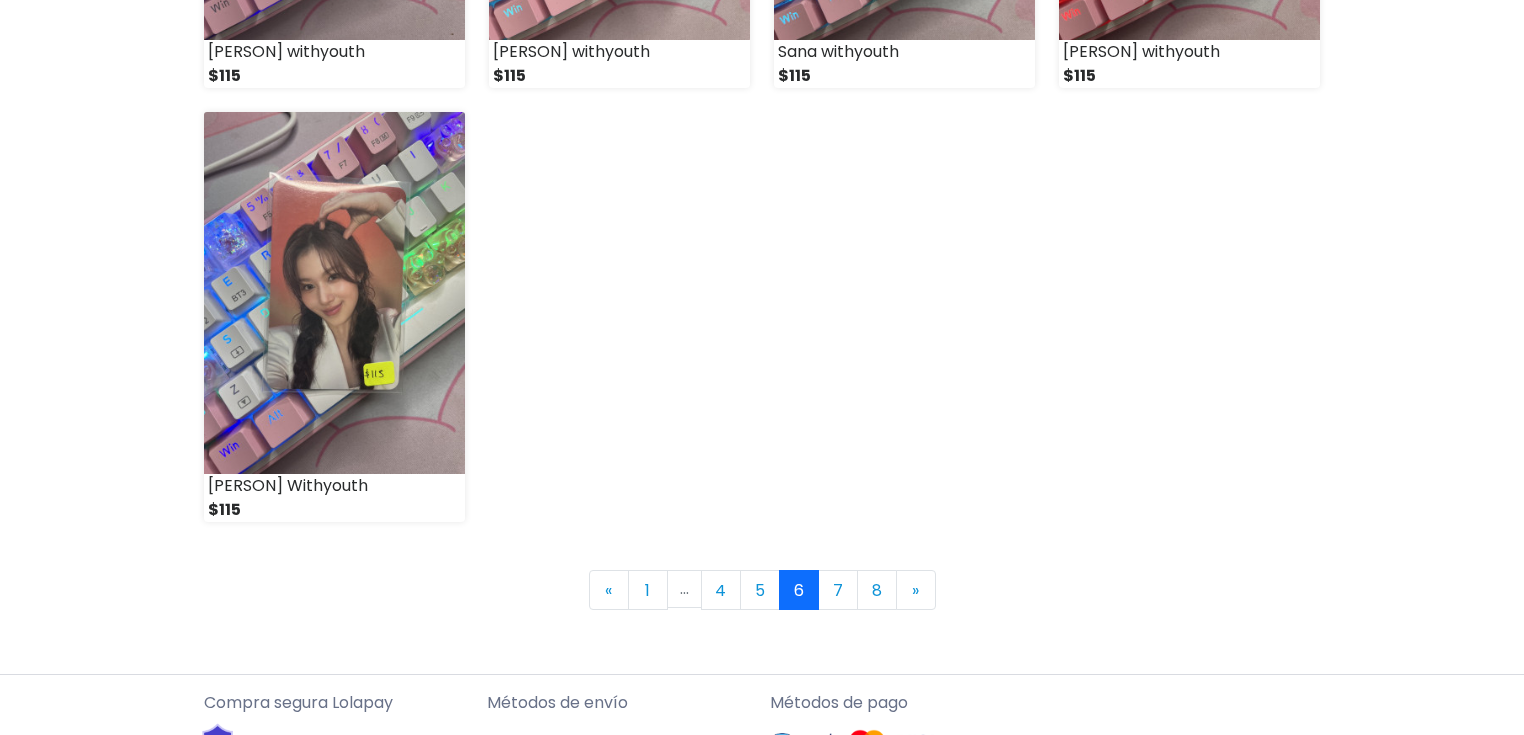 scroll, scrollTop: 2880, scrollLeft: 0, axis: vertical 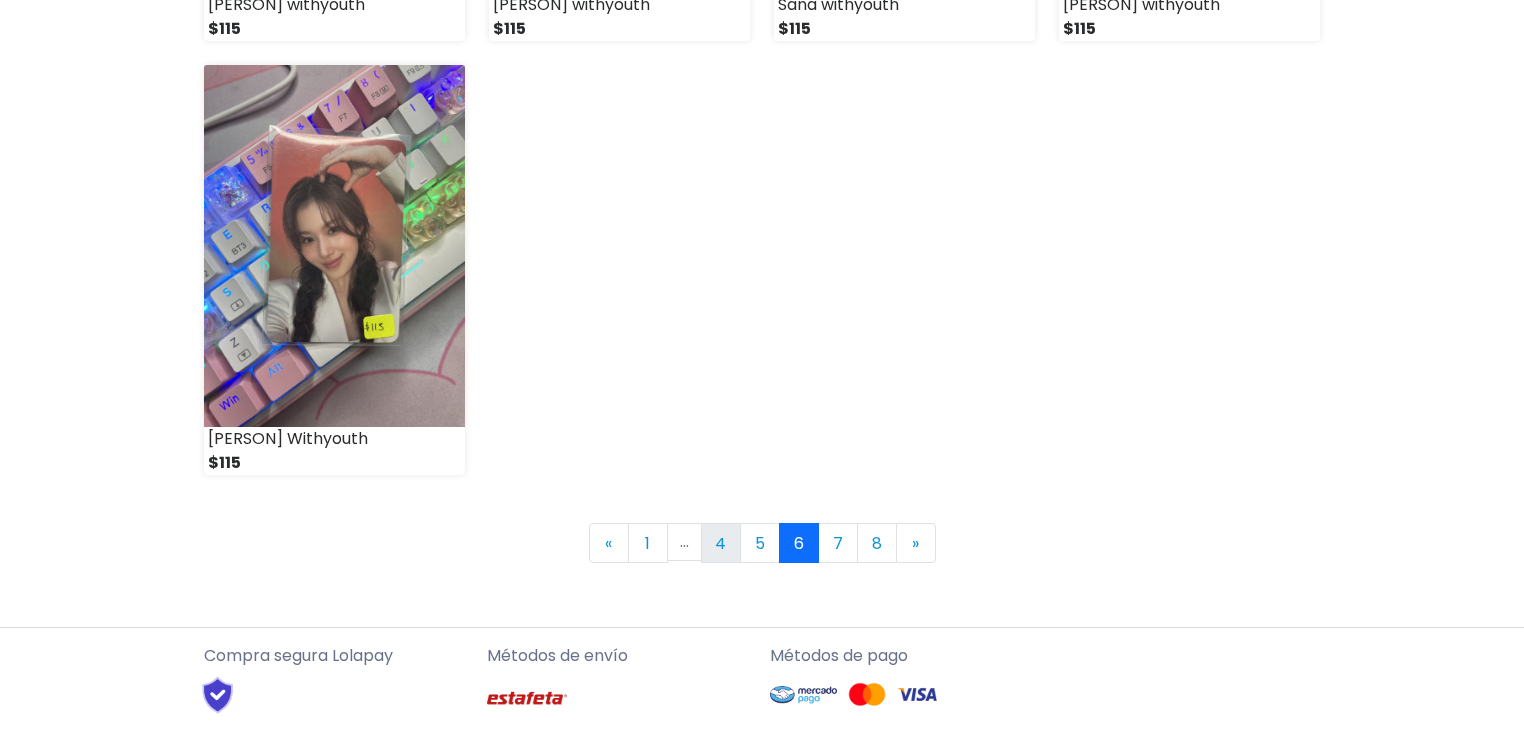 click on "4" at bounding box center (721, 543) 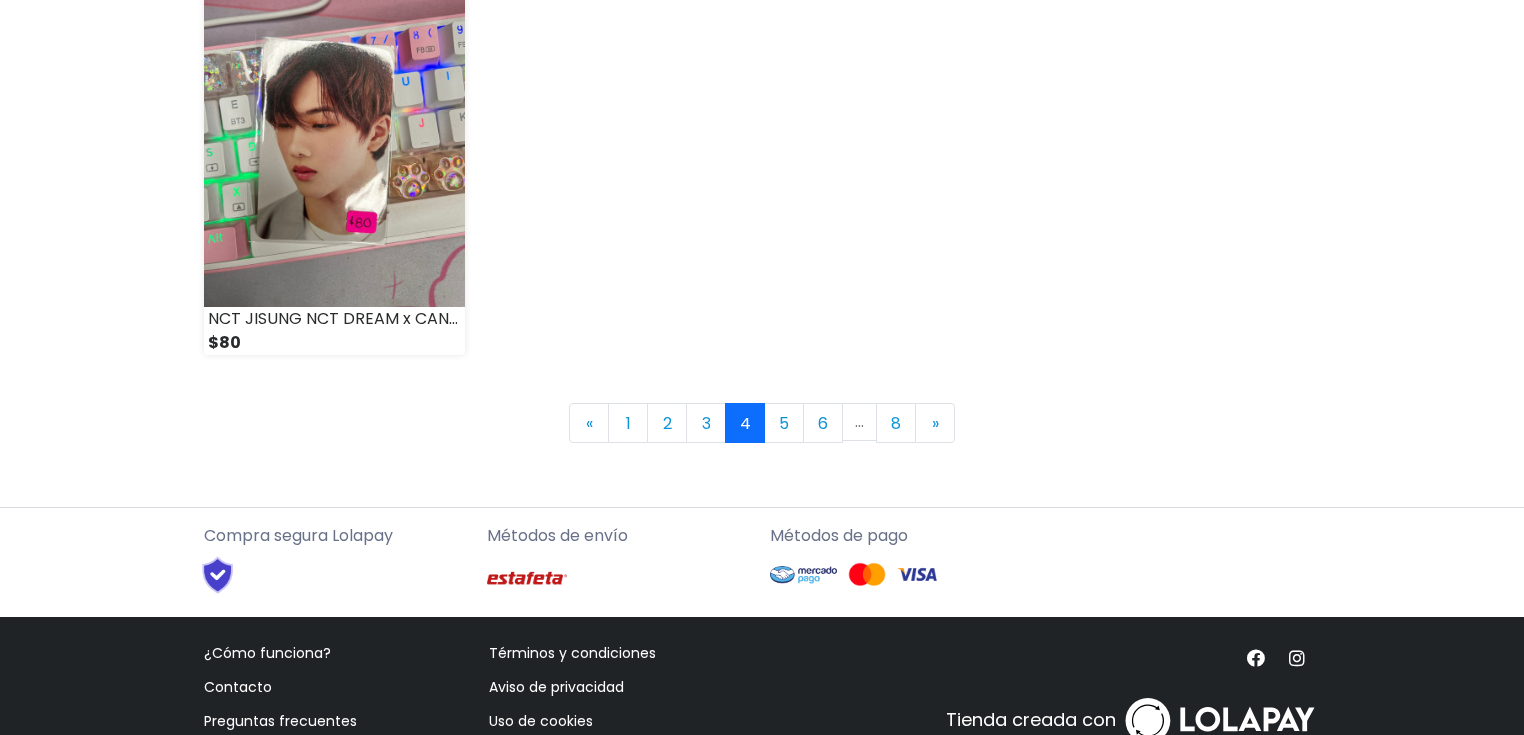 scroll, scrollTop: 3040, scrollLeft: 0, axis: vertical 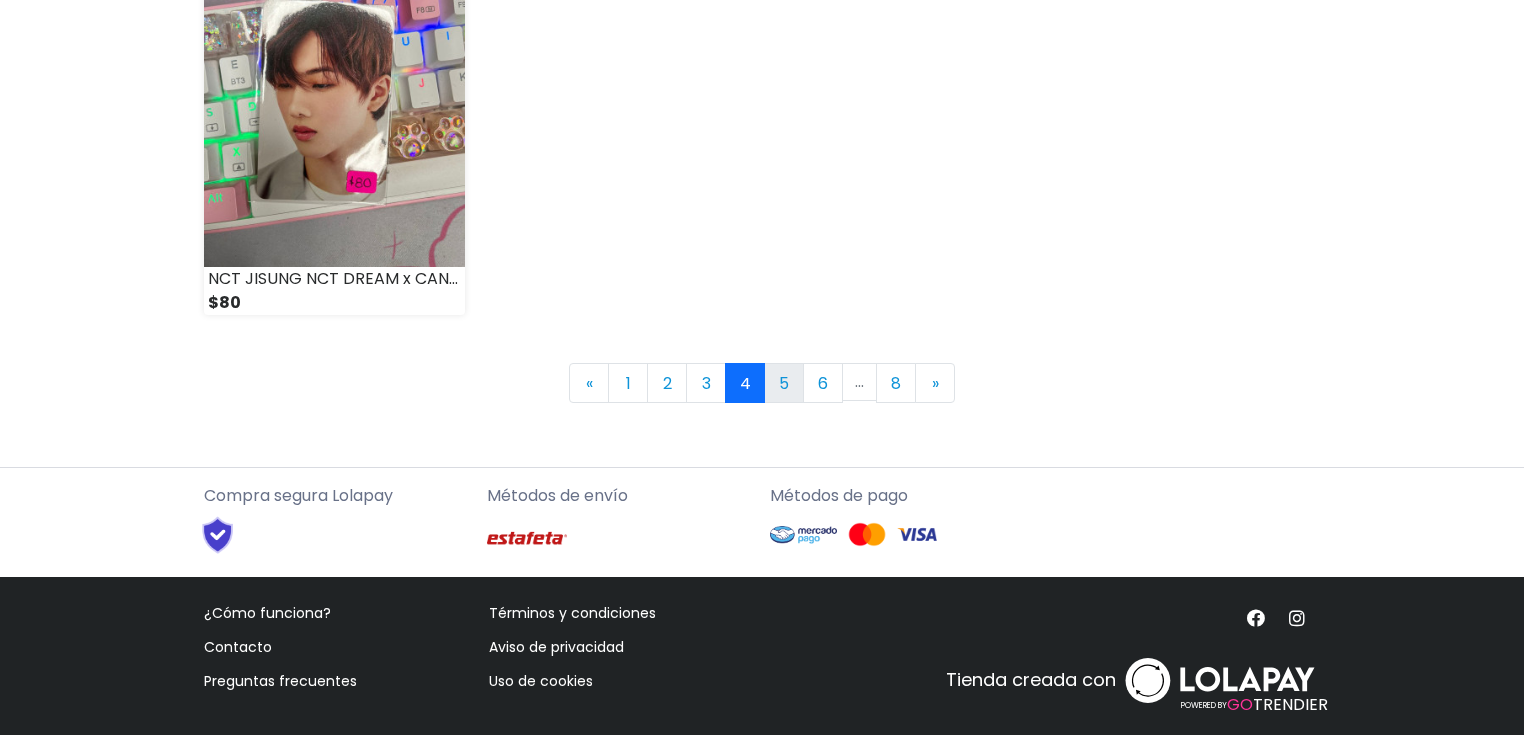 click on "5" at bounding box center [784, 383] 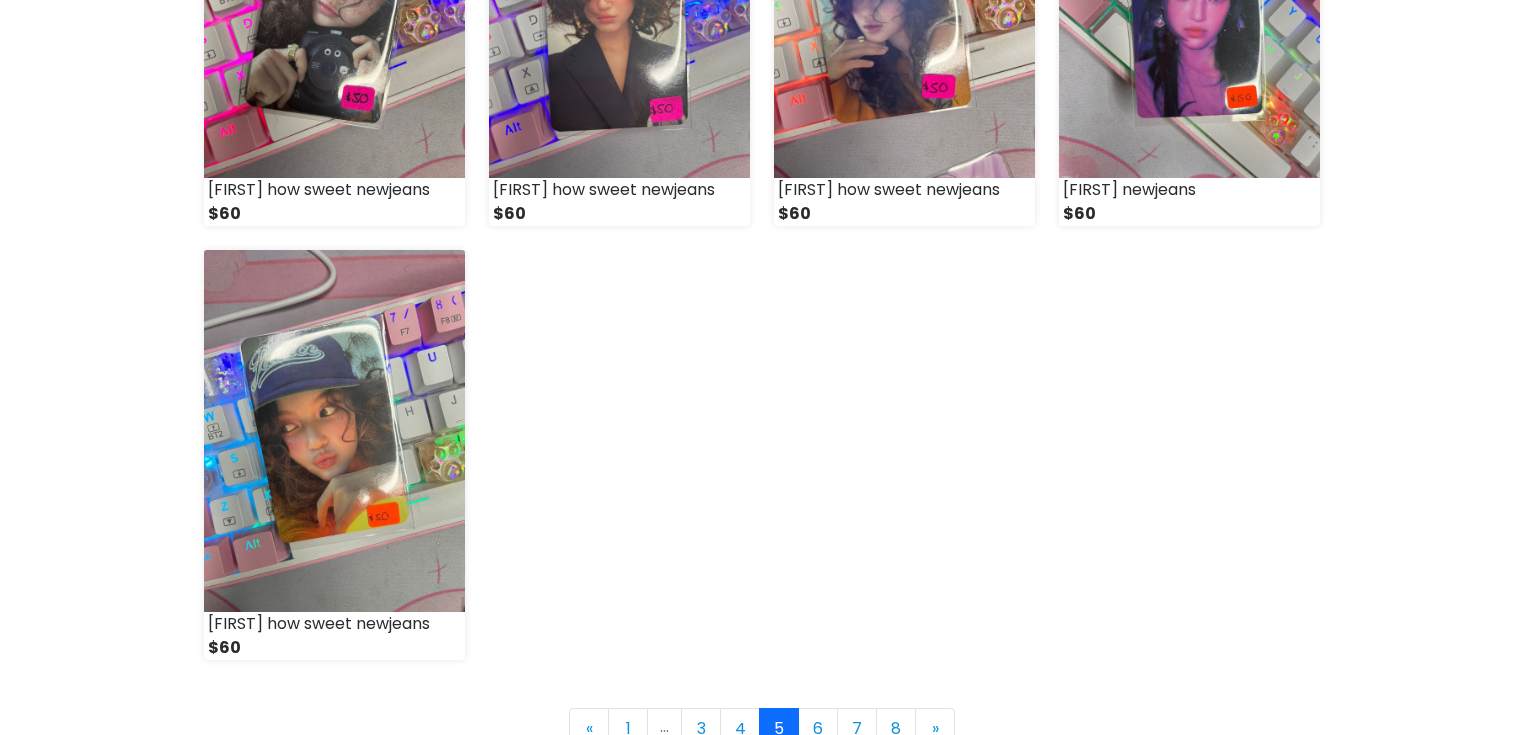 scroll, scrollTop: 3052, scrollLeft: 0, axis: vertical 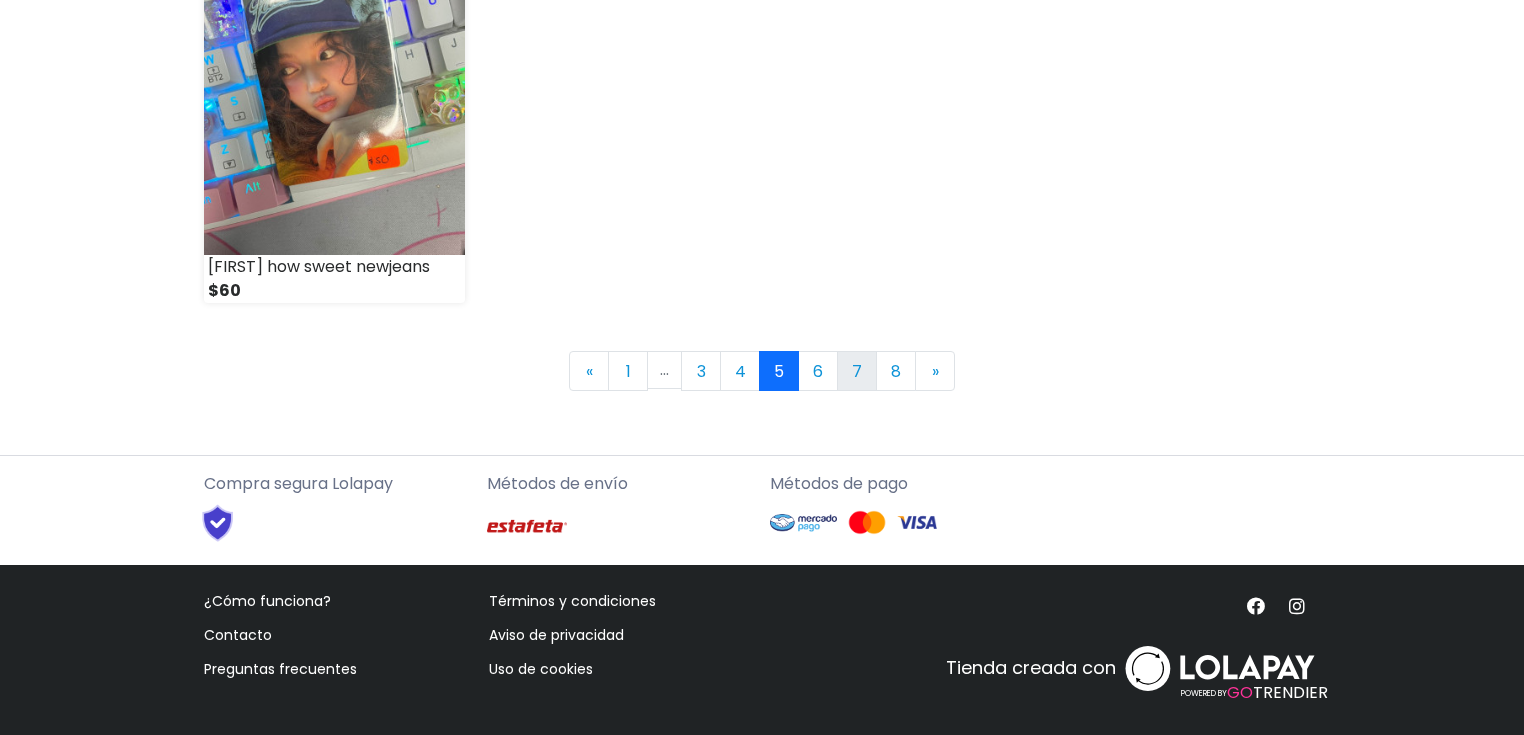 click on "7" at bounding box center [857, 371] 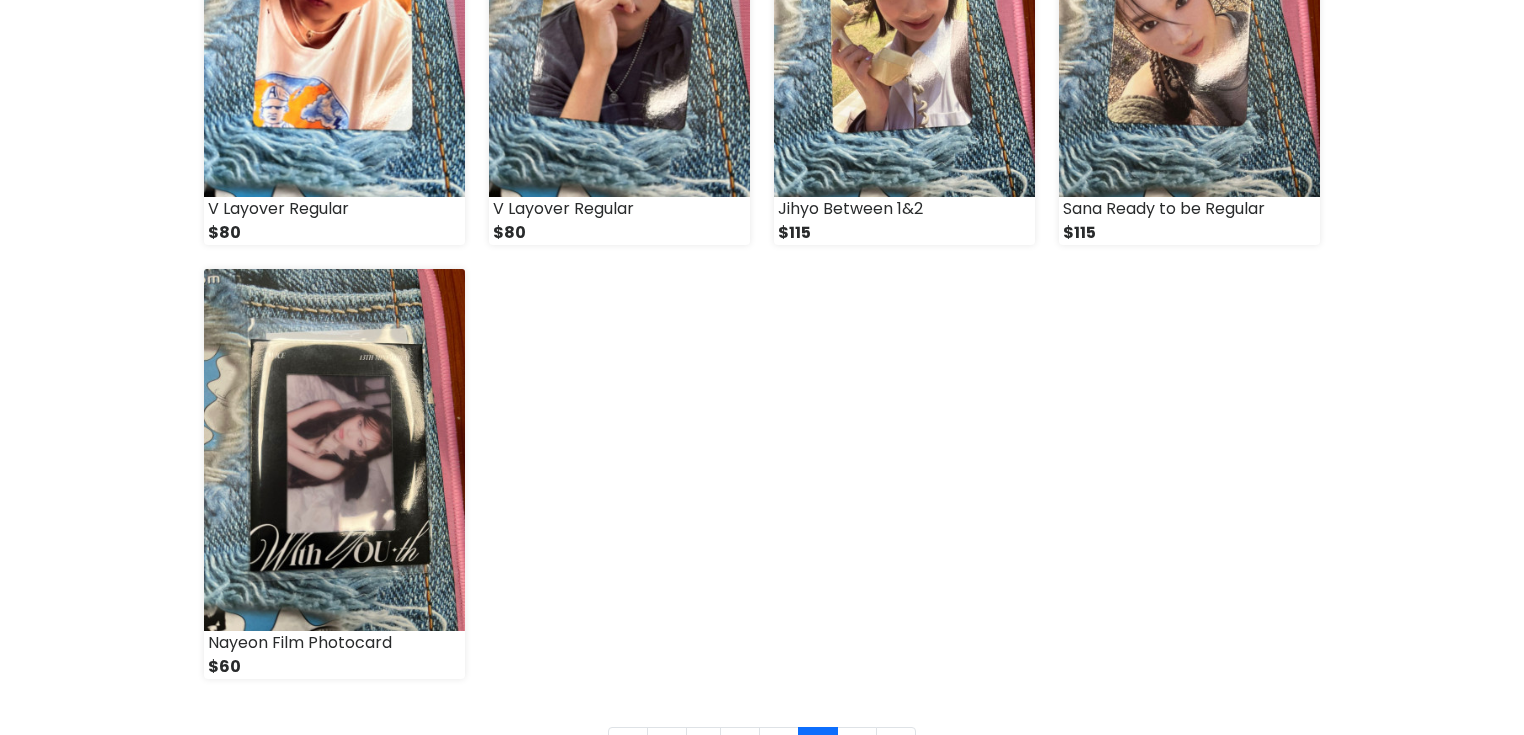scroll, scrollTop: 2800, scrollLeft: 0, axis: vertical 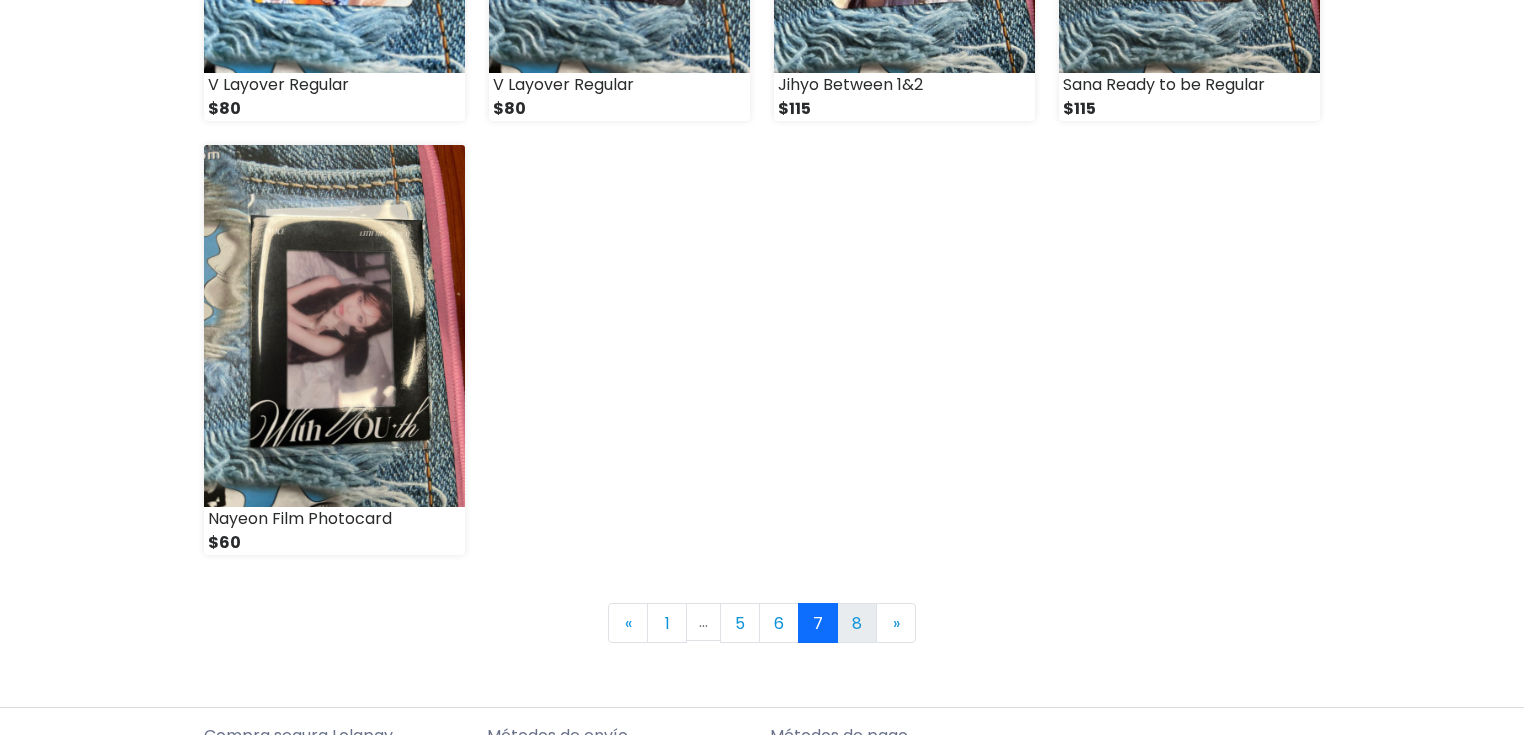 click on "8" at bounding box center (857, 623) 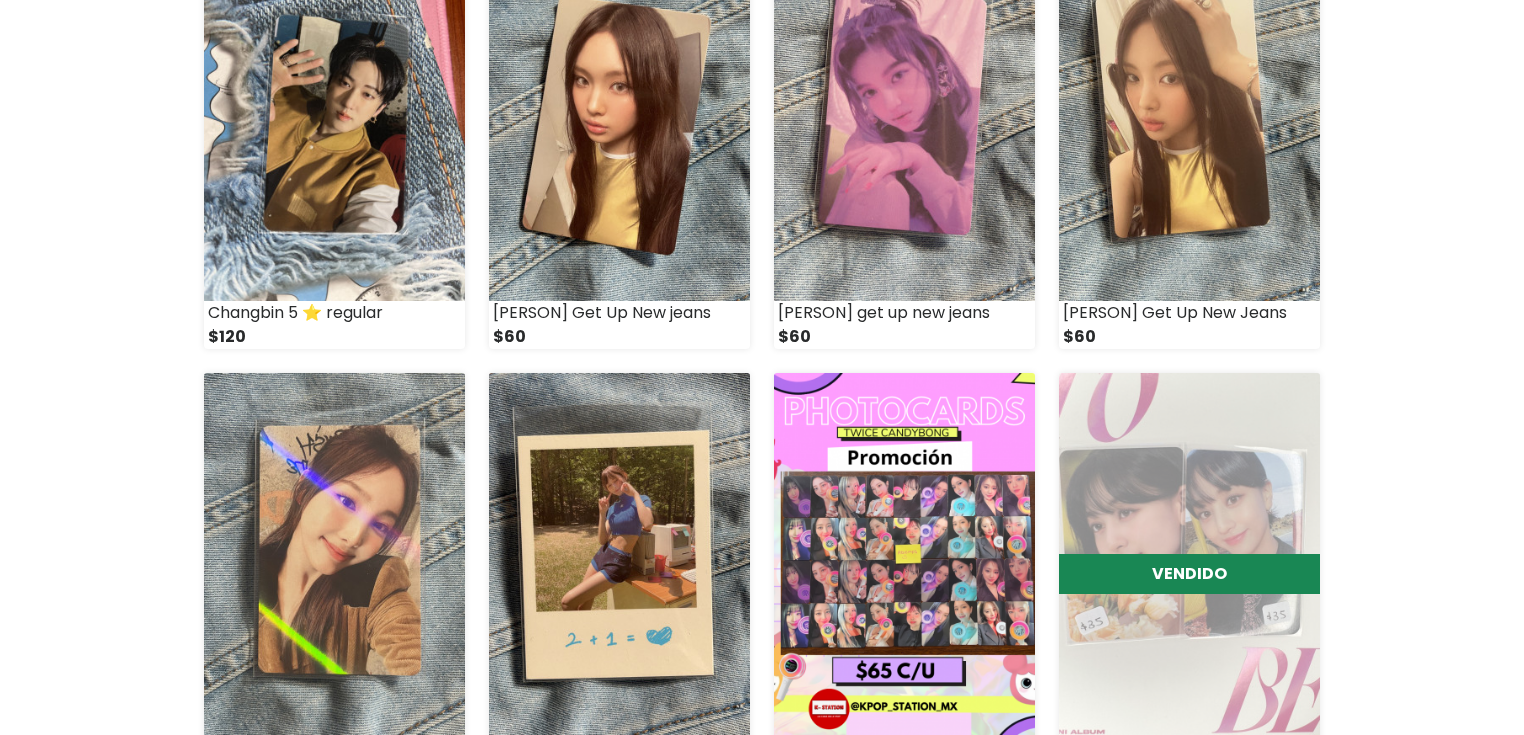 scroll, scrollTop: 400, scrollLeft: 0, axis: vertical 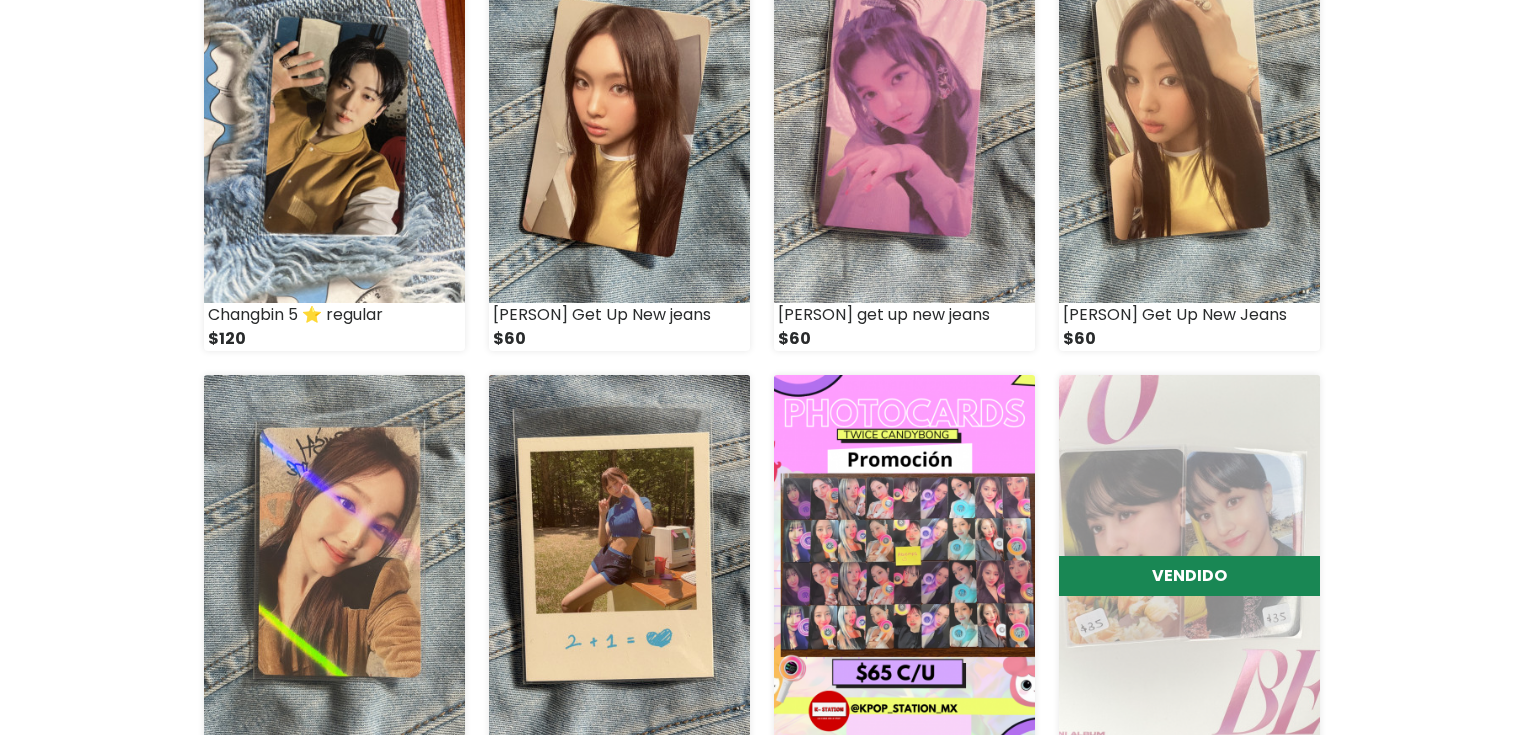 click at bounding box center (334, 556) 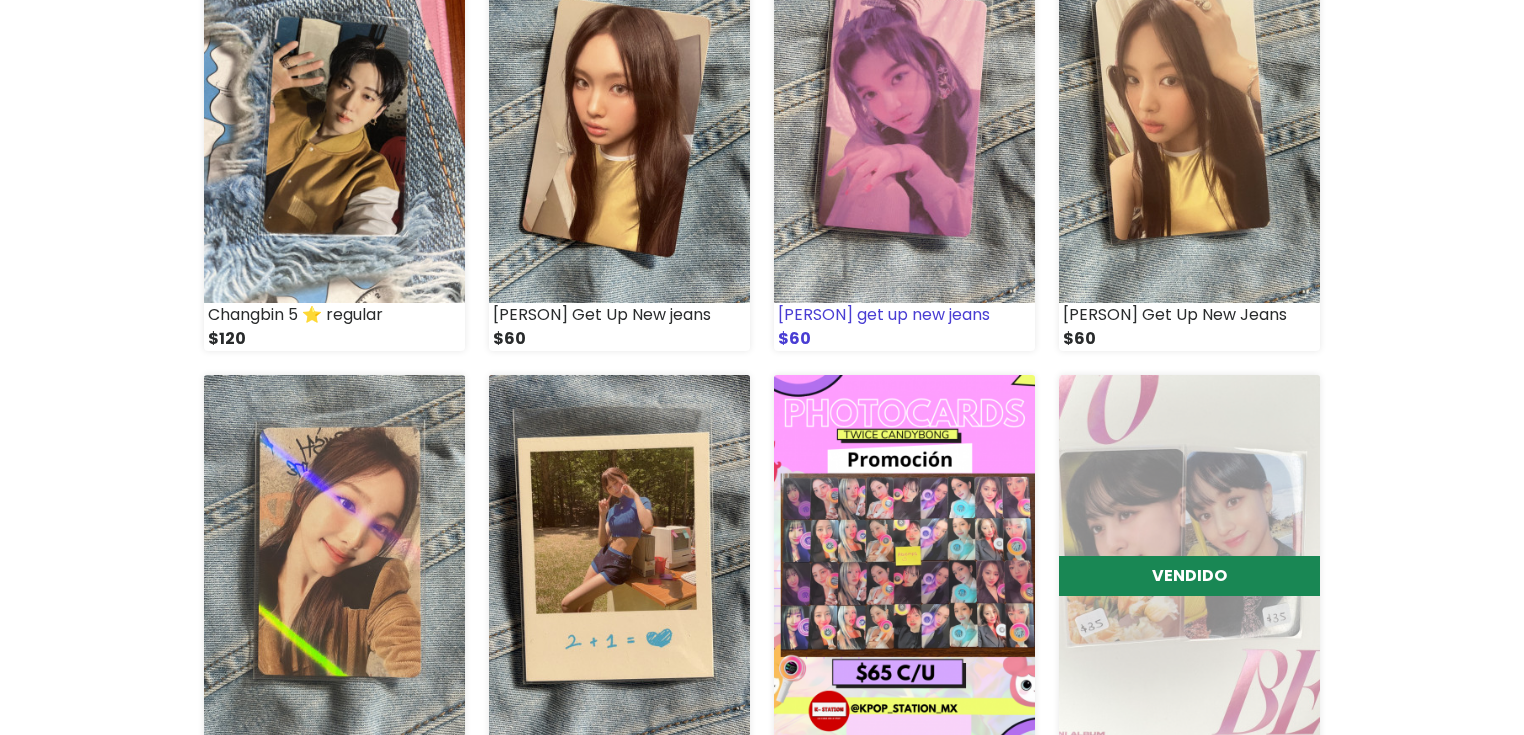 click at bounding box center (904, 122) 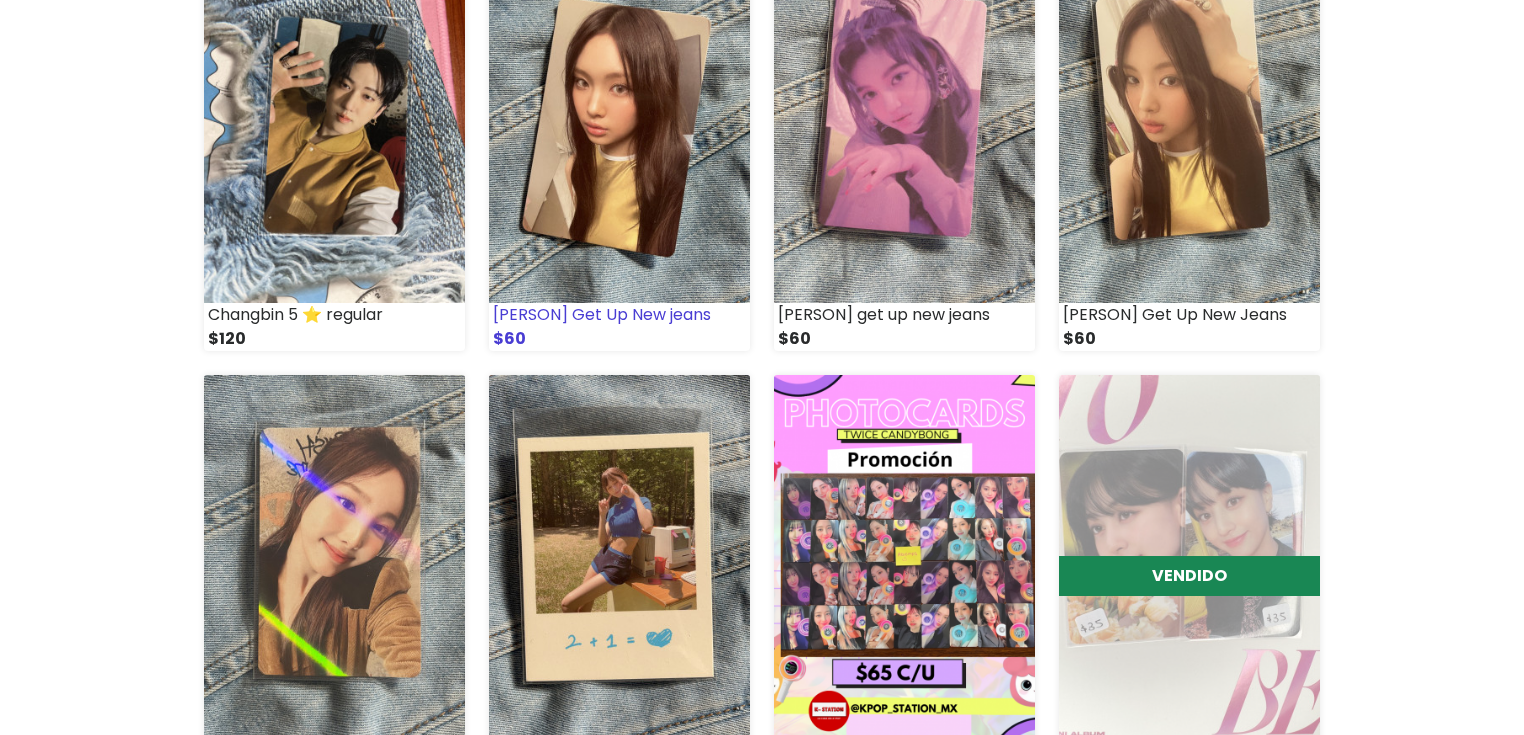 click at bounding box center (619, 122) 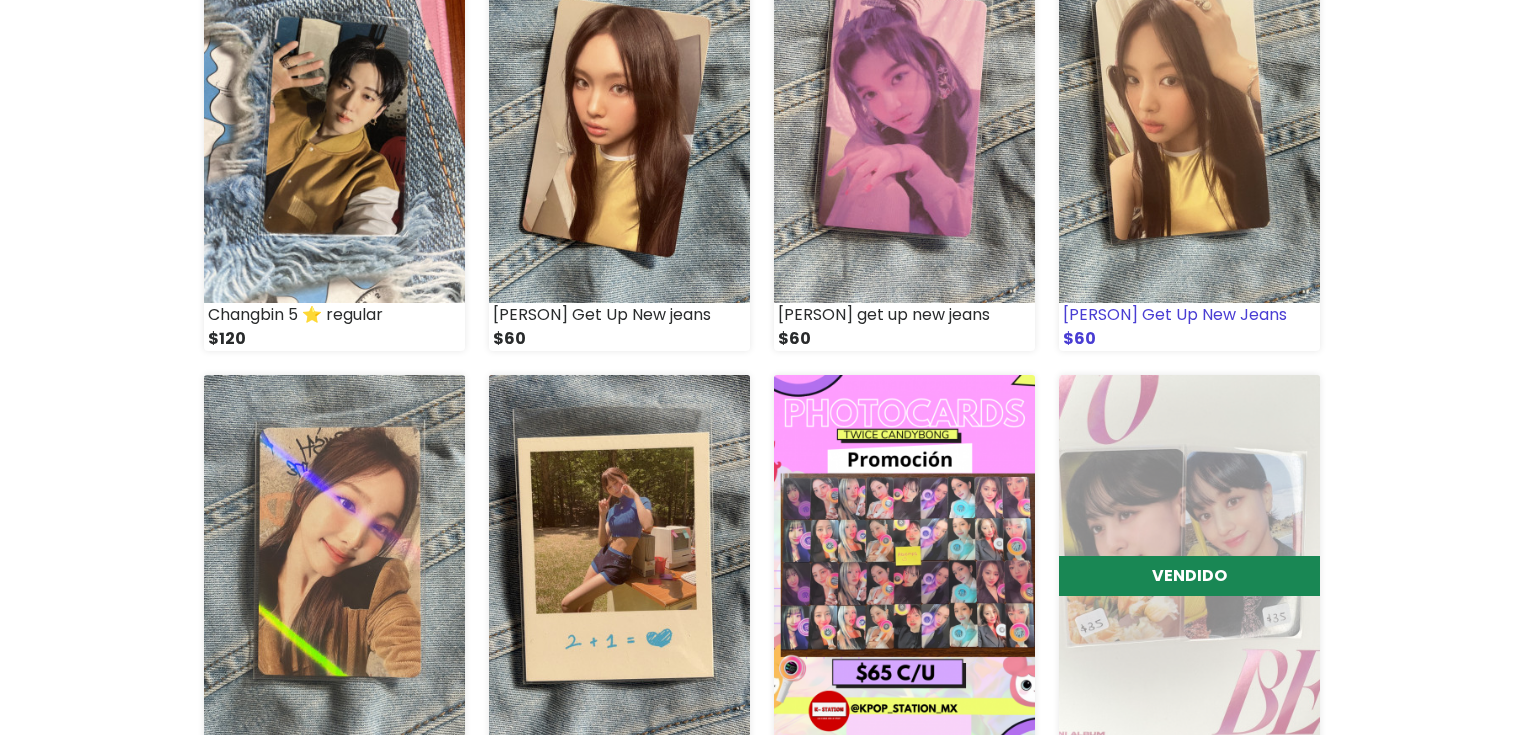click at bounding box center (1189, 122) 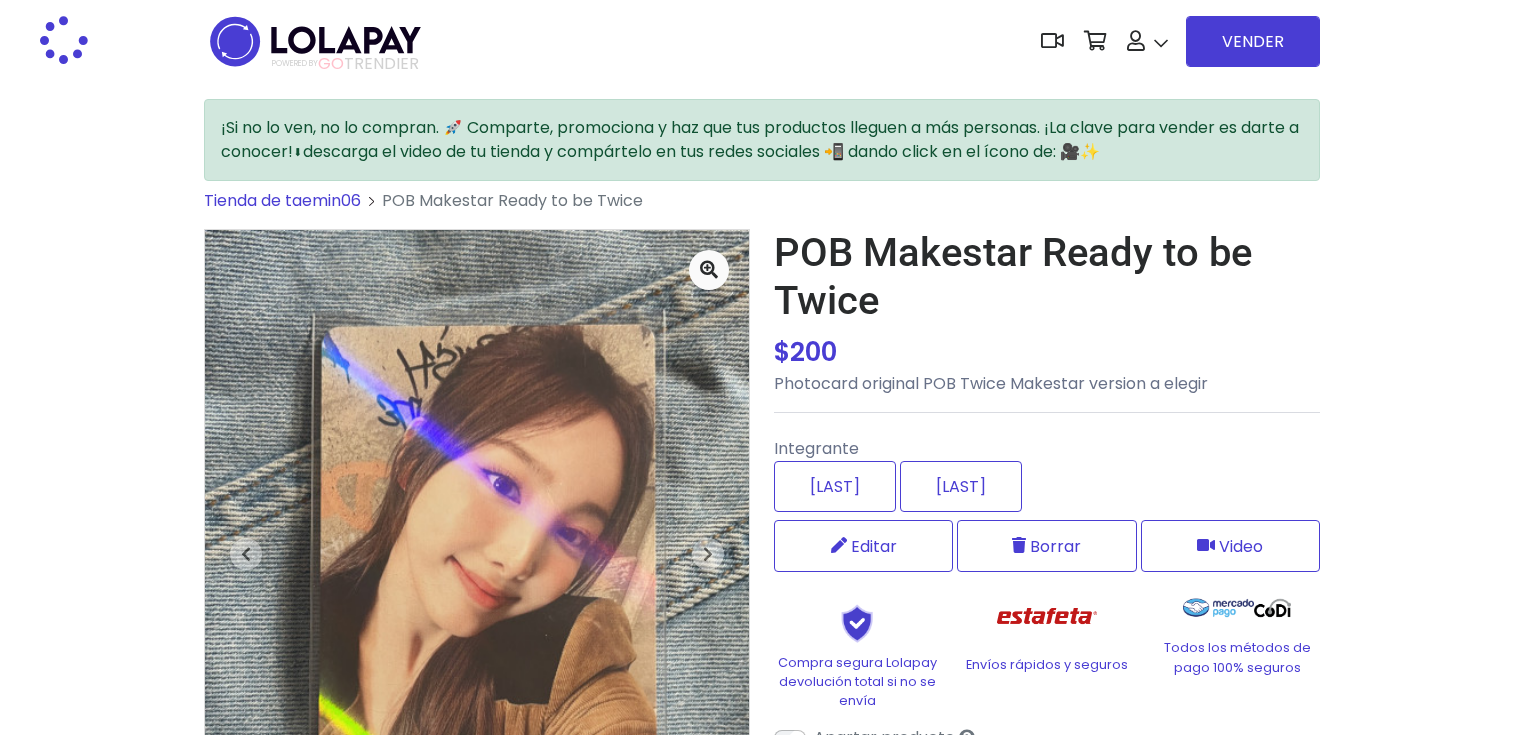 scroll, scrollTop: 0, scrollLeft: 0, axis: both 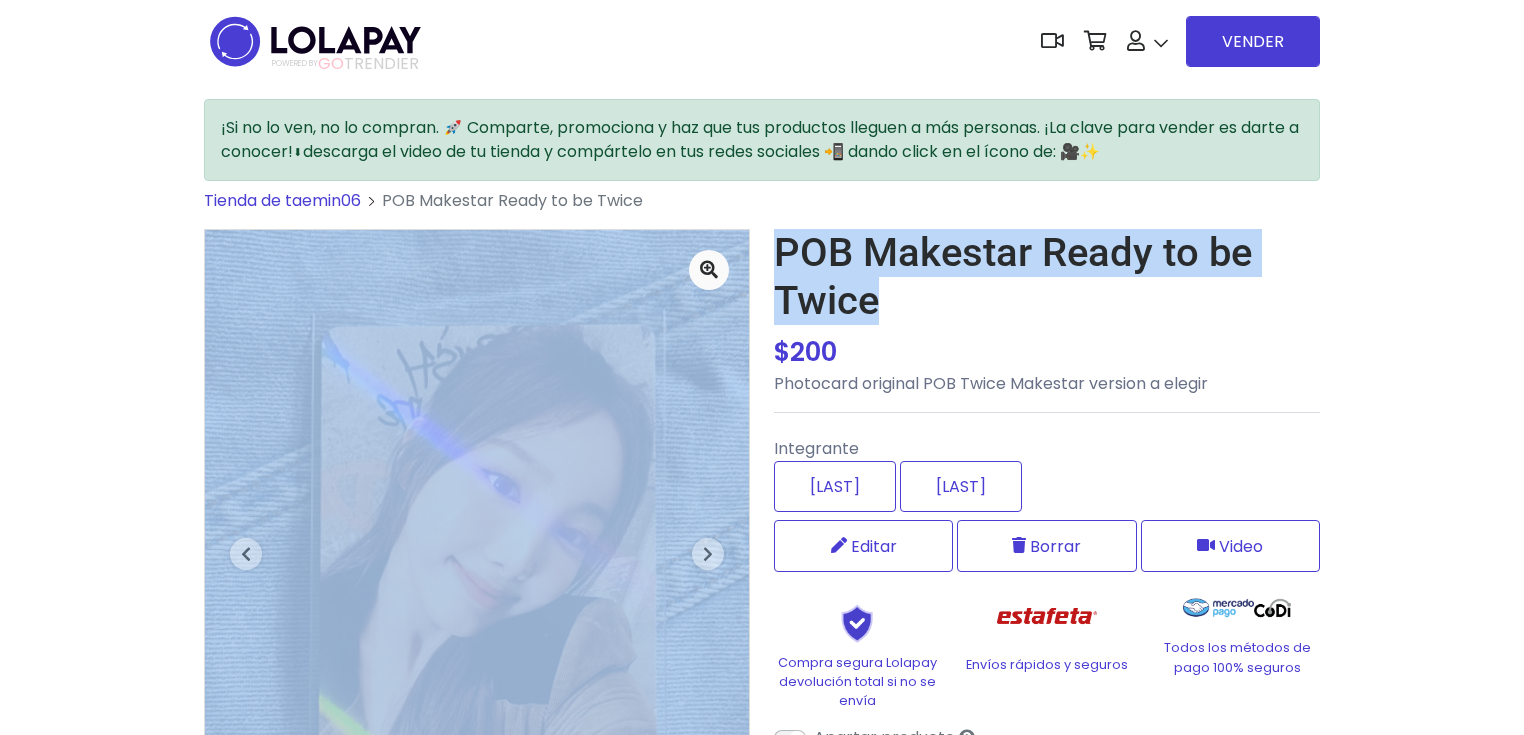 drag, startPoint x: 892, startPoint y: 311, endPoint x: 760, endPoint y: 246, distance: 147.13599 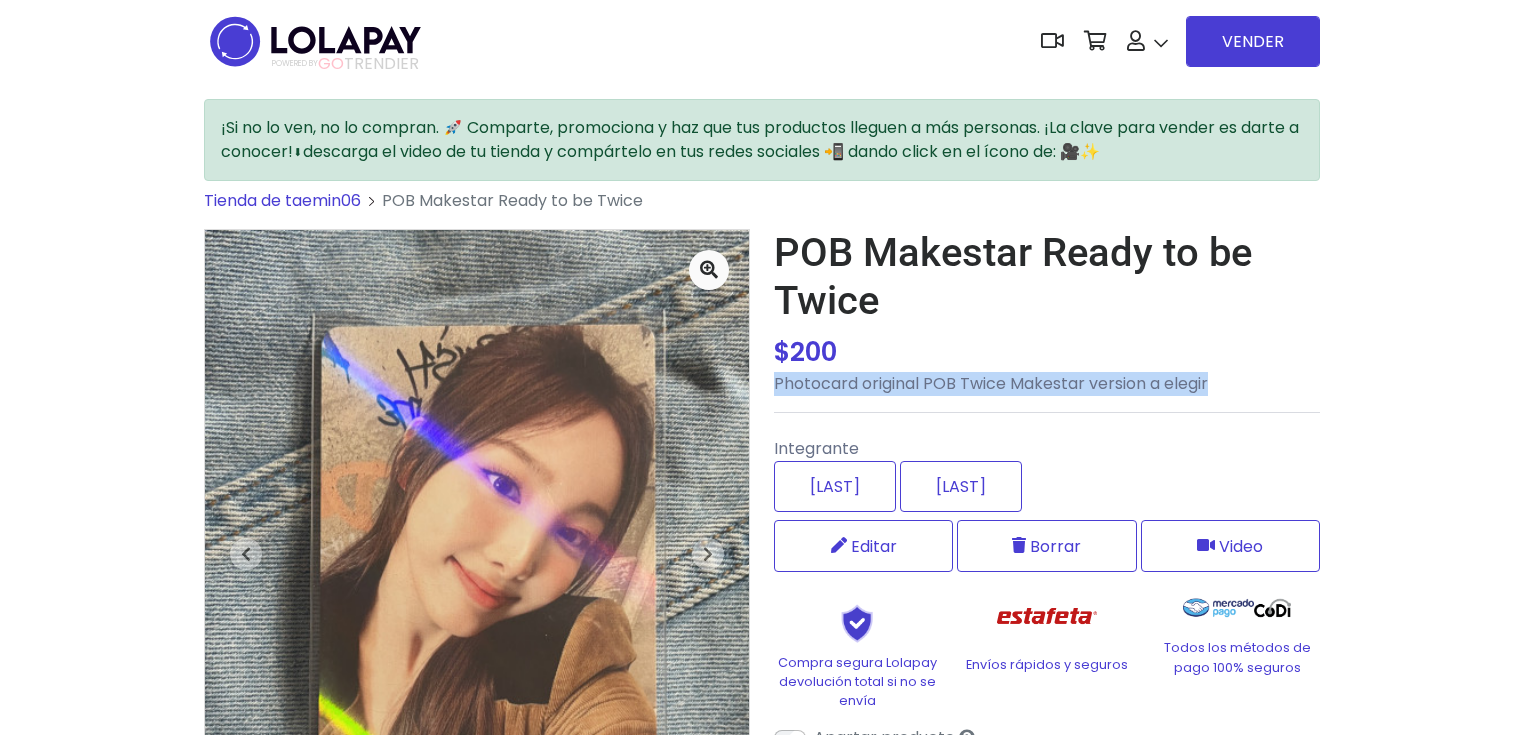 drag, startPoint x: 1208, startPoint y: 389, endPoint x: 776, endPoint y: 383, distance: 432.04166 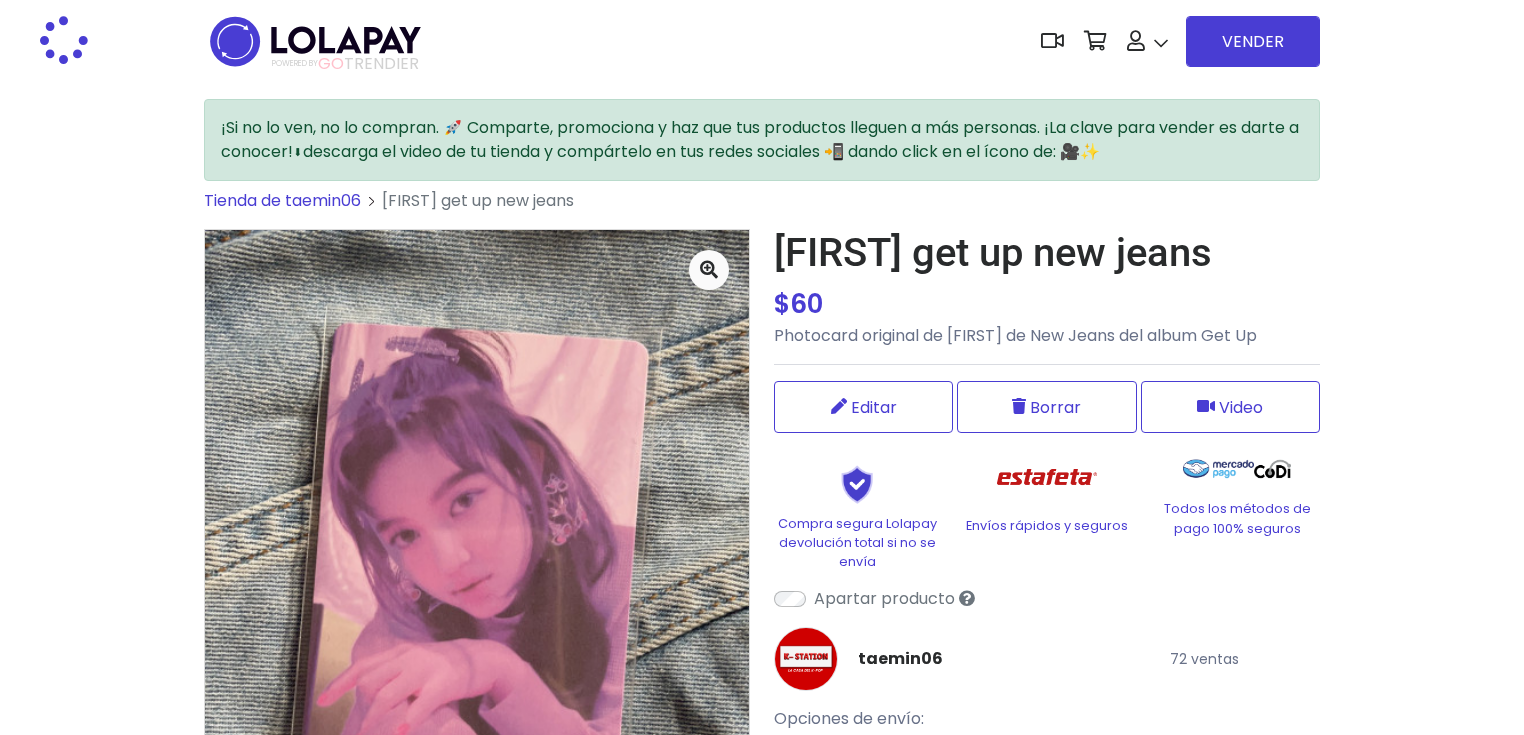 scroll, scrollTop: 0, scrollLeft: 0, axis: both 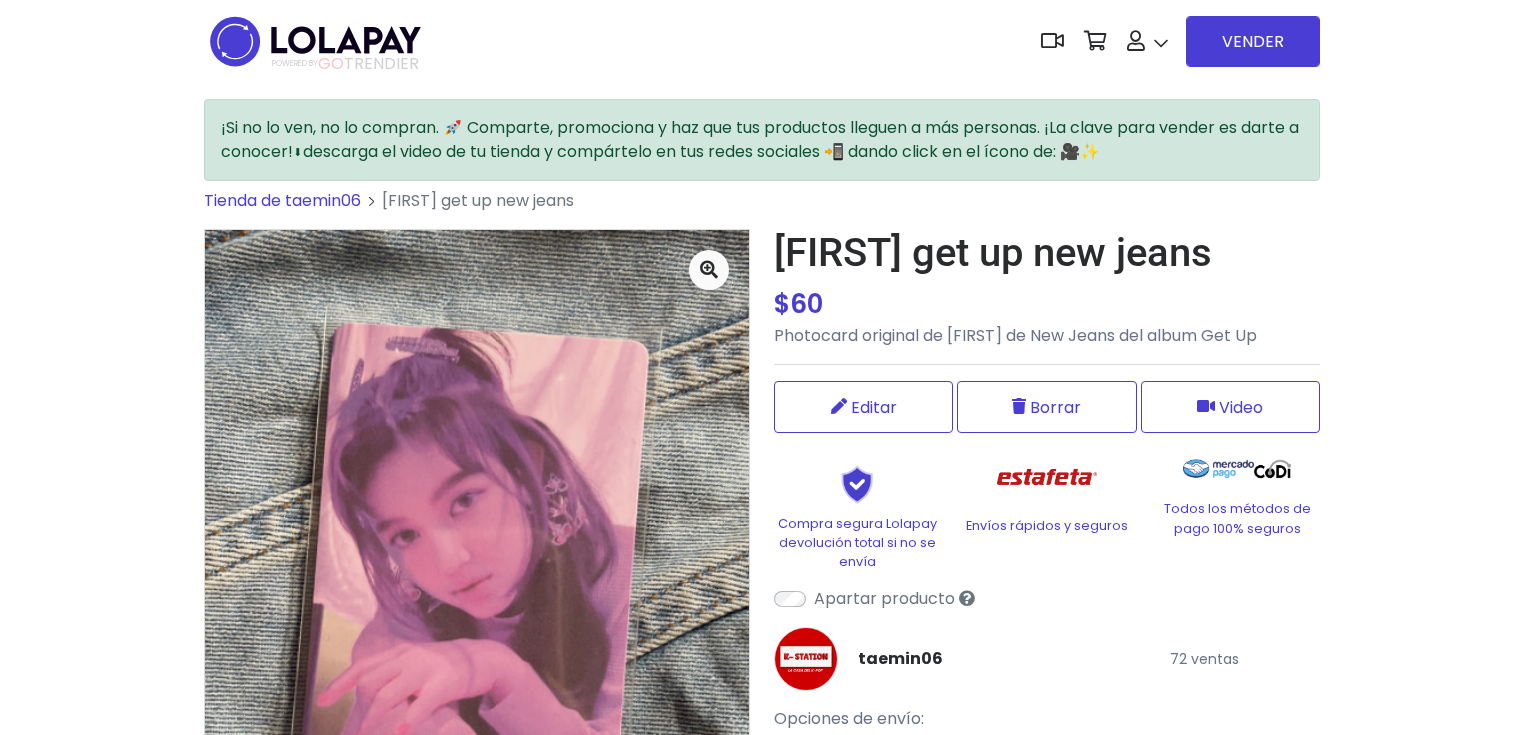 drag, startPoint x: 1234, startPoint y: 264, endPoint x: 771, endPoint y: 232, distance: 464.10452 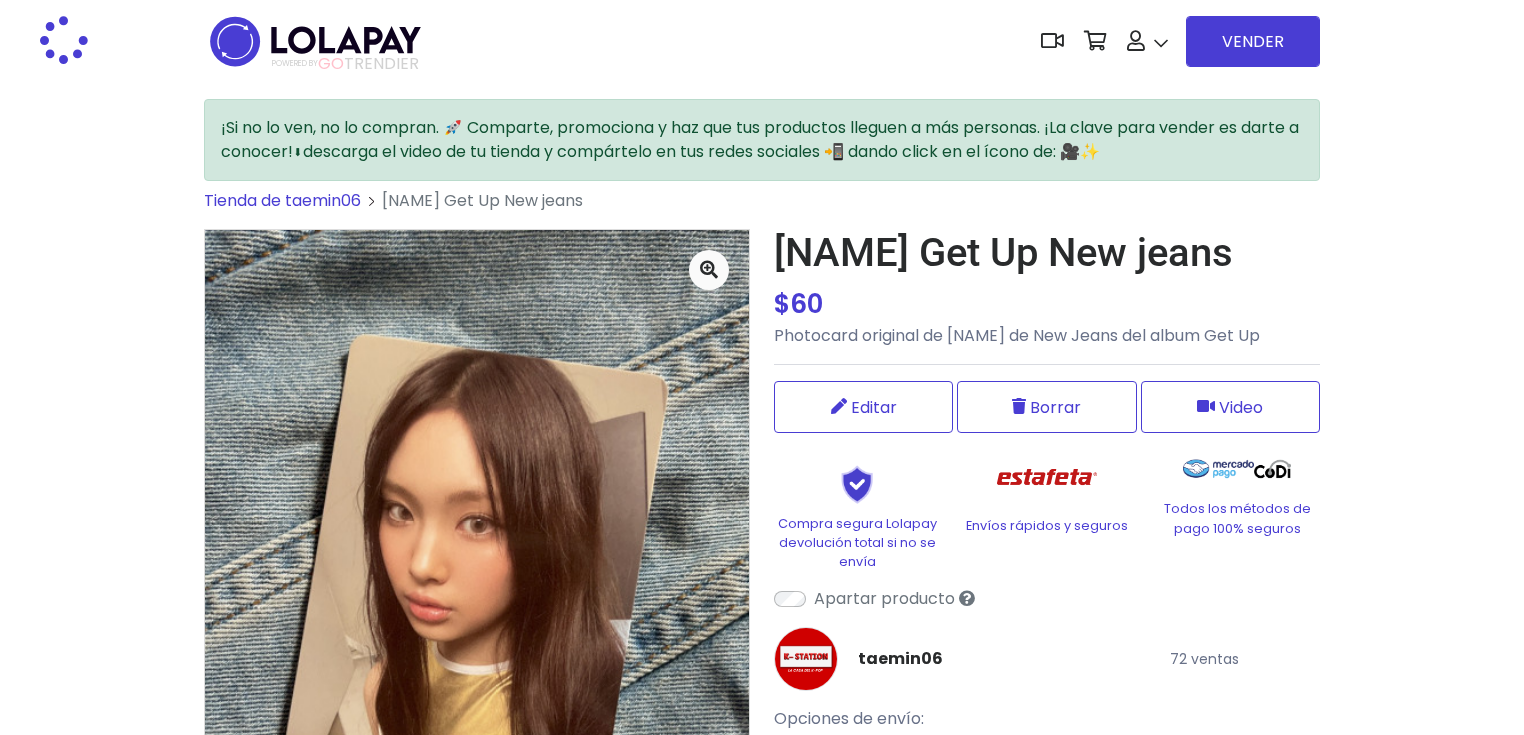 scroll, scrollTop: 0, scrollLeft: 0, axis: both 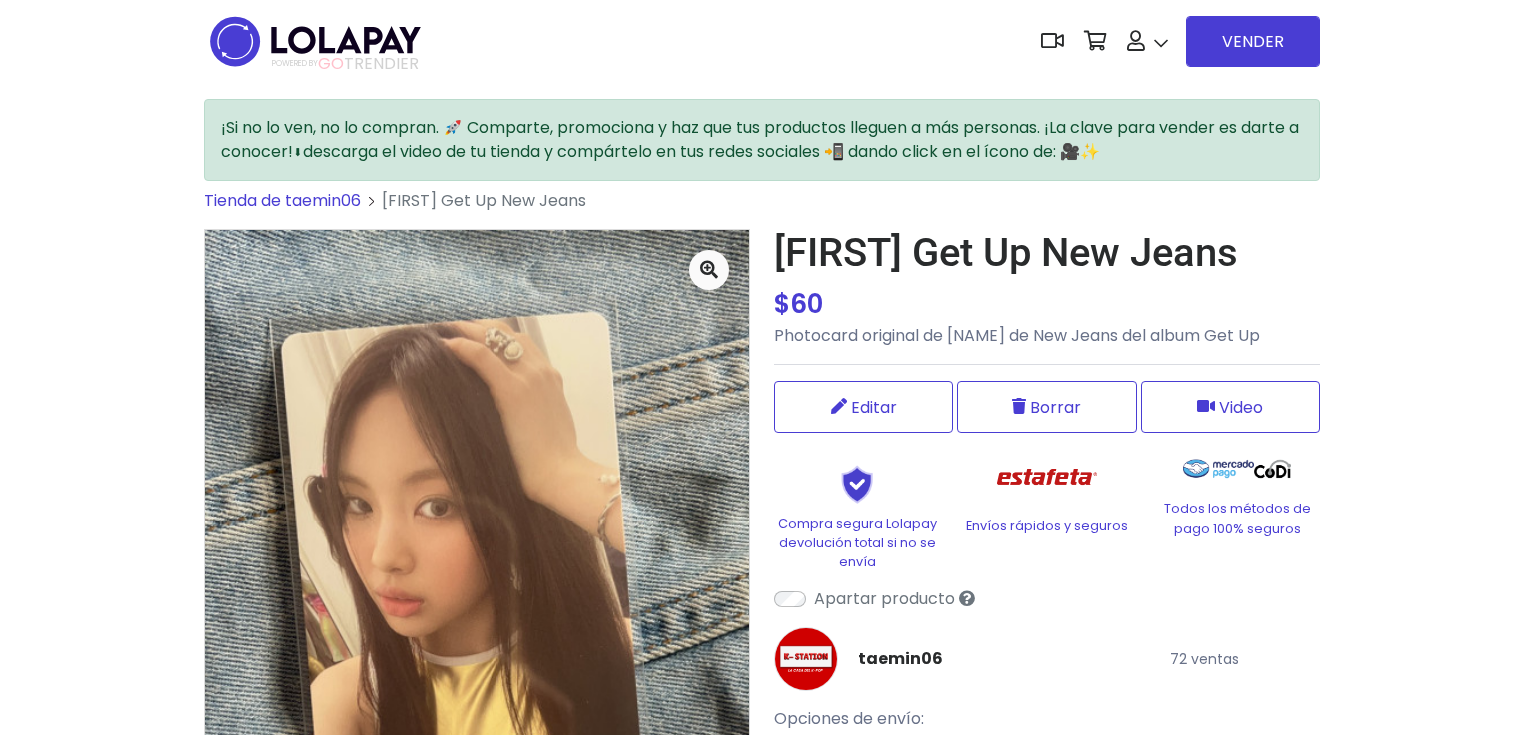click on "[FIRST] Get Up New Jeans" at bounding box center (1047, 253) 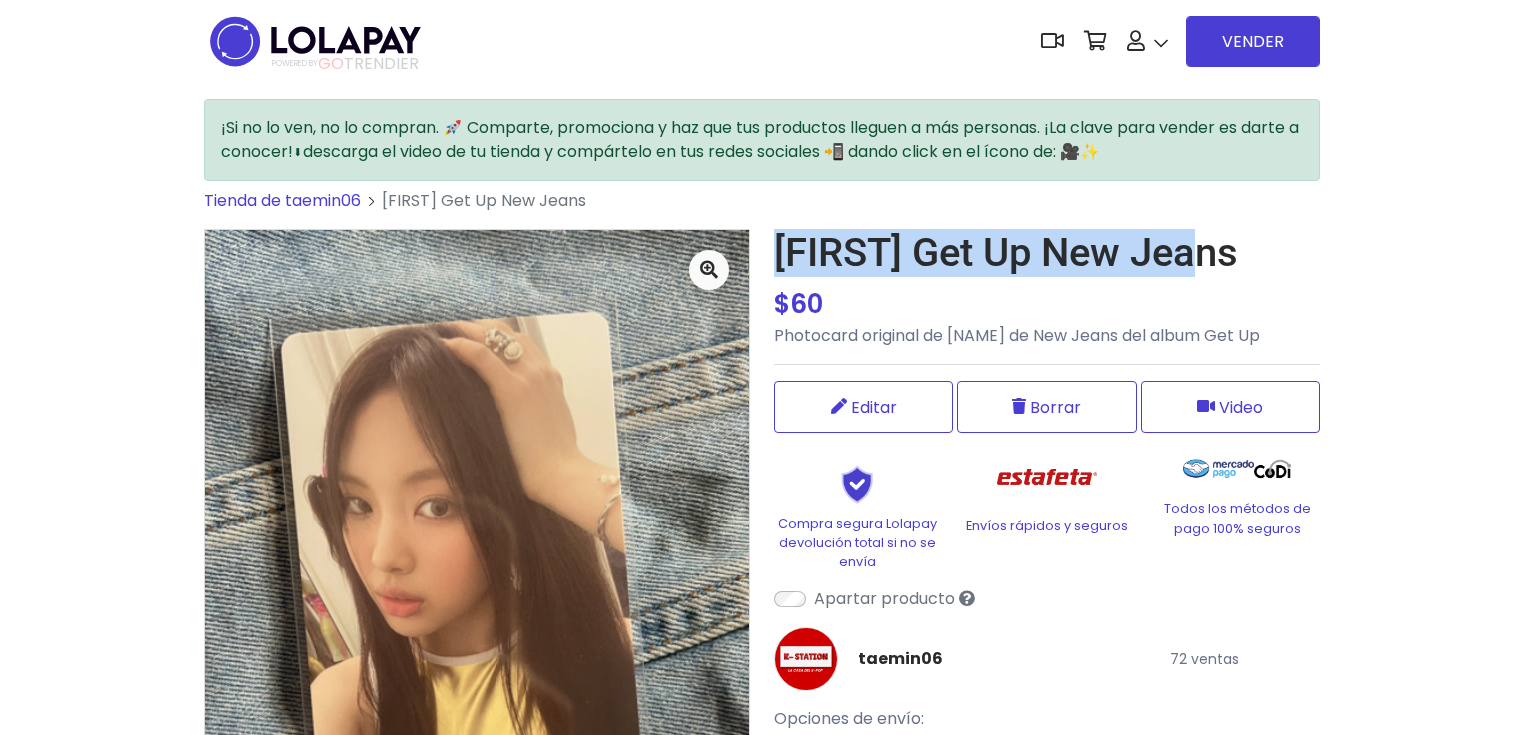 drag, startPoint x: 1220, startPoint y: 269, endPoint x: 776, endPoint y: 271, distance: 444.00452 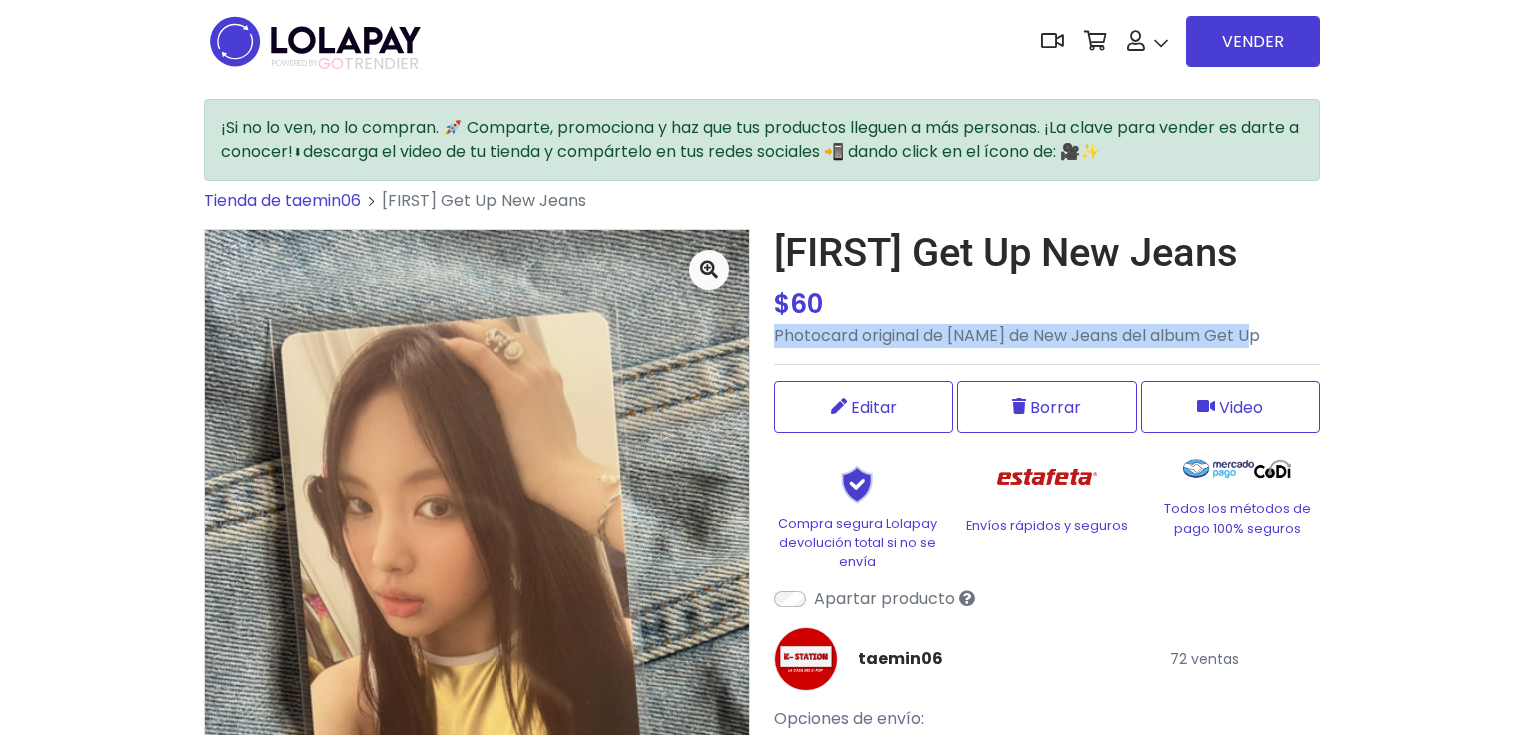 drag, startPoint x: 1260, startPoint y: 336, endPoint x: 777, endPoint y: 340, distance: 483.01657 